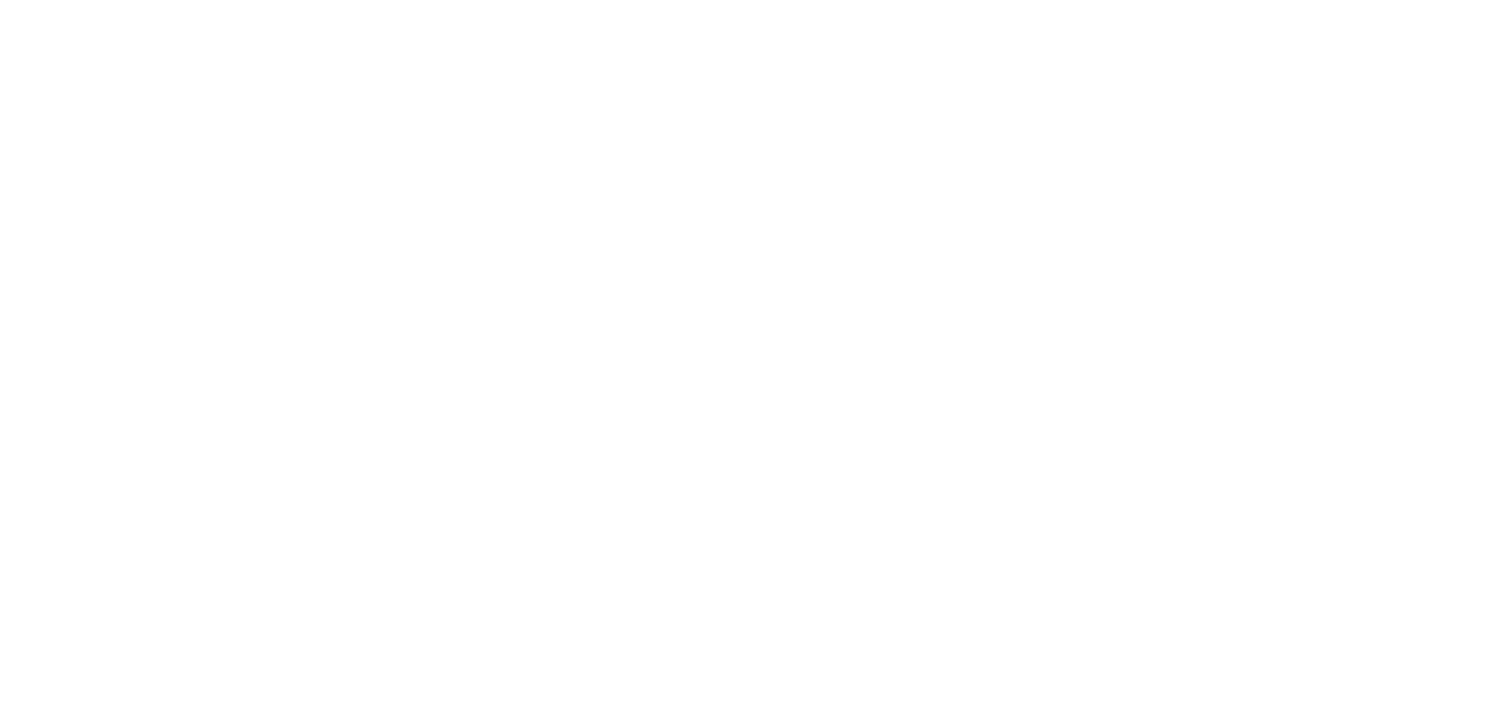 scroll, scrollTop: 0, scrollLeft: 0, axis: both 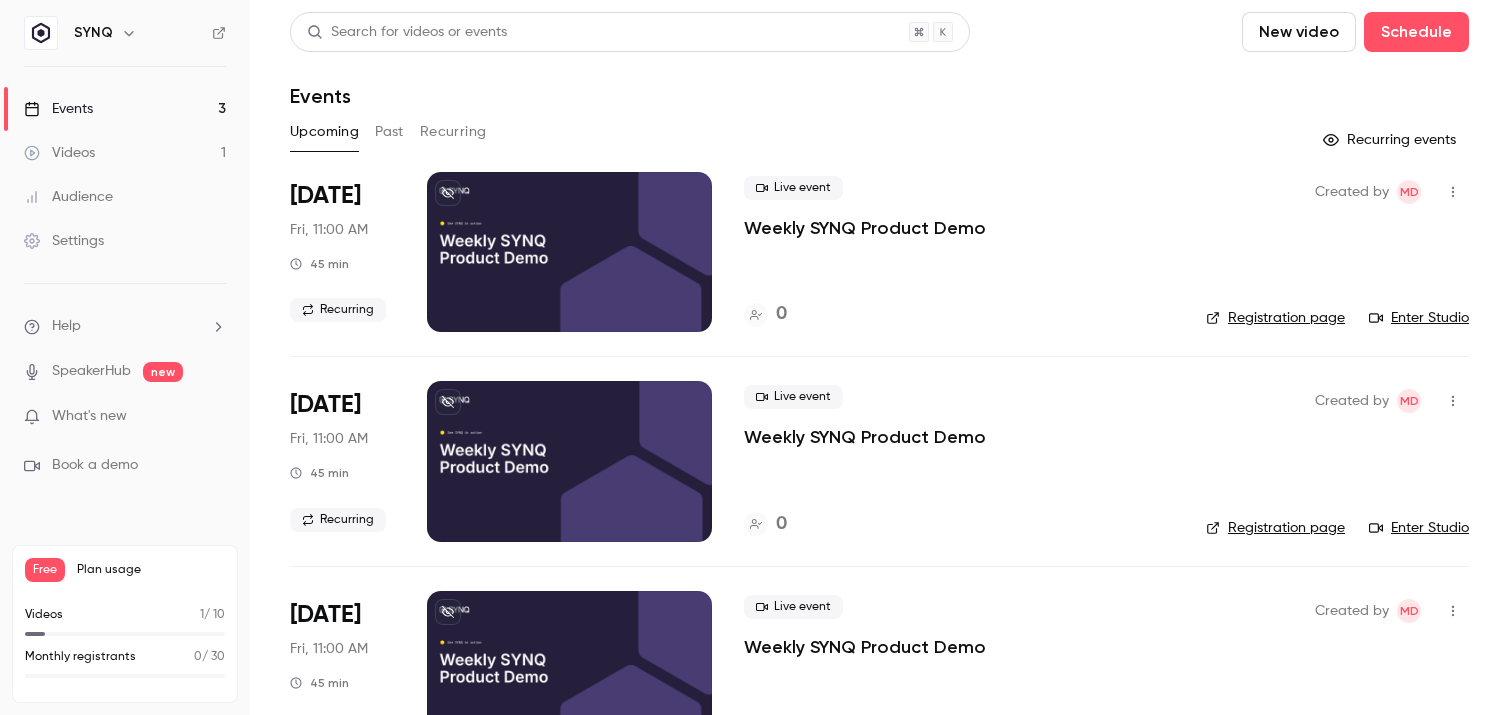 click on "Videos 1" at bounding box center [125, 153] 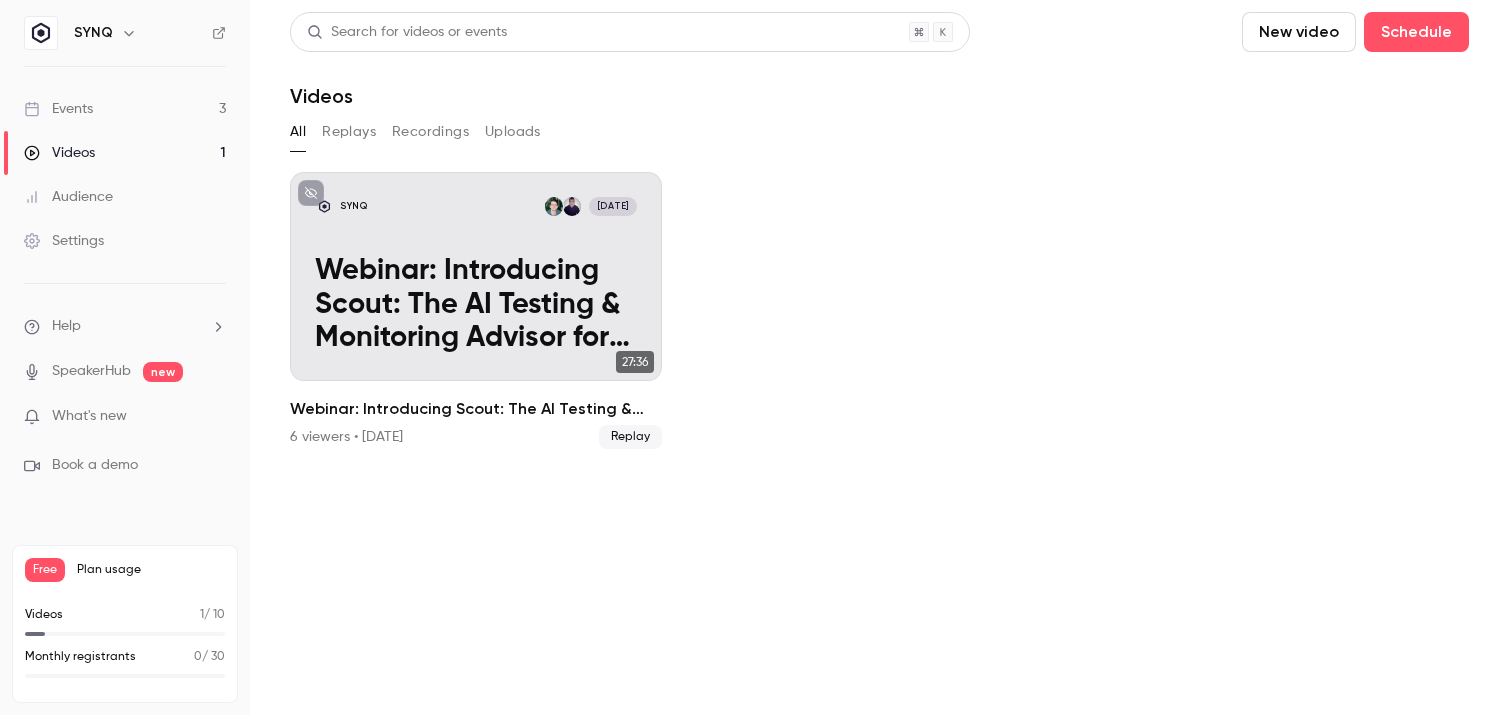 click on "Events 3" at bounding box center (125, 109) 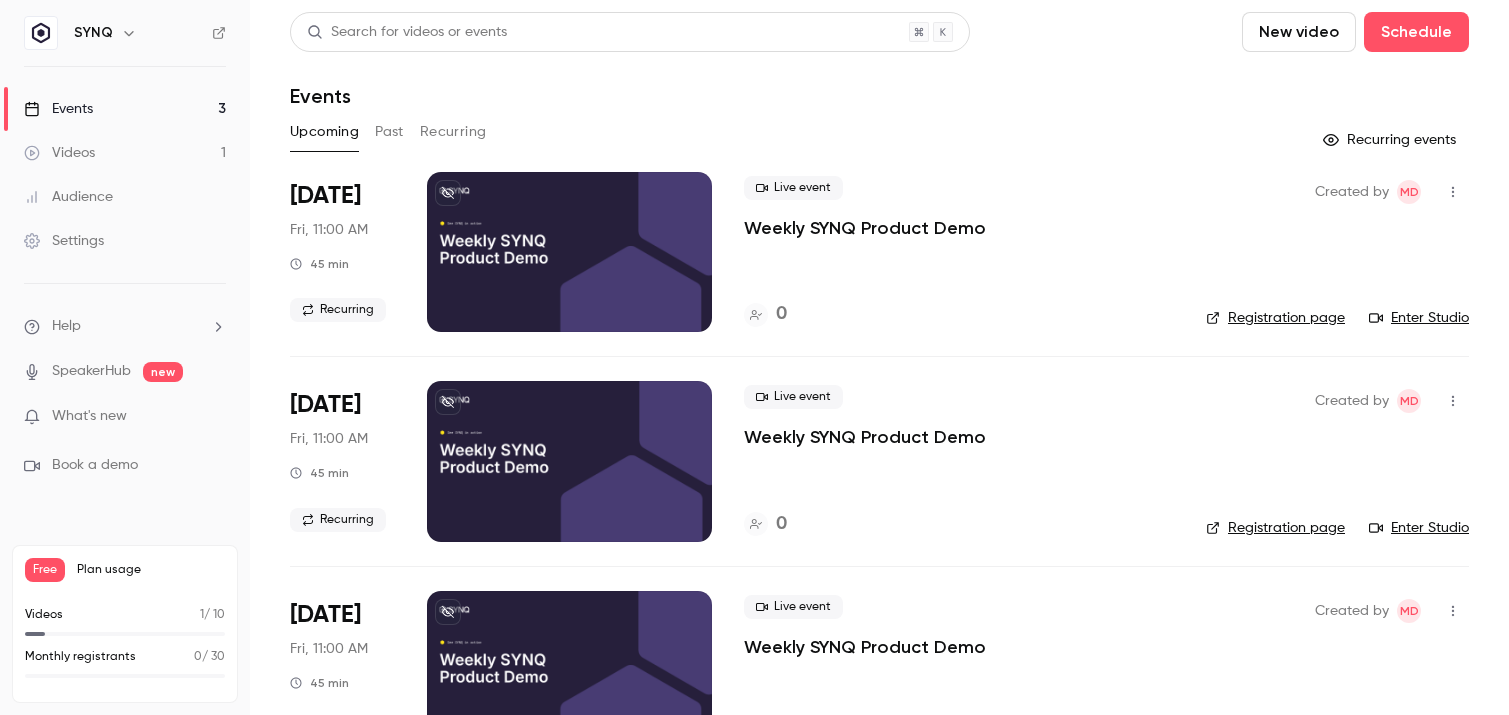 scroll, scrollTop: 72, scrollLeft: 0, axis: vertical 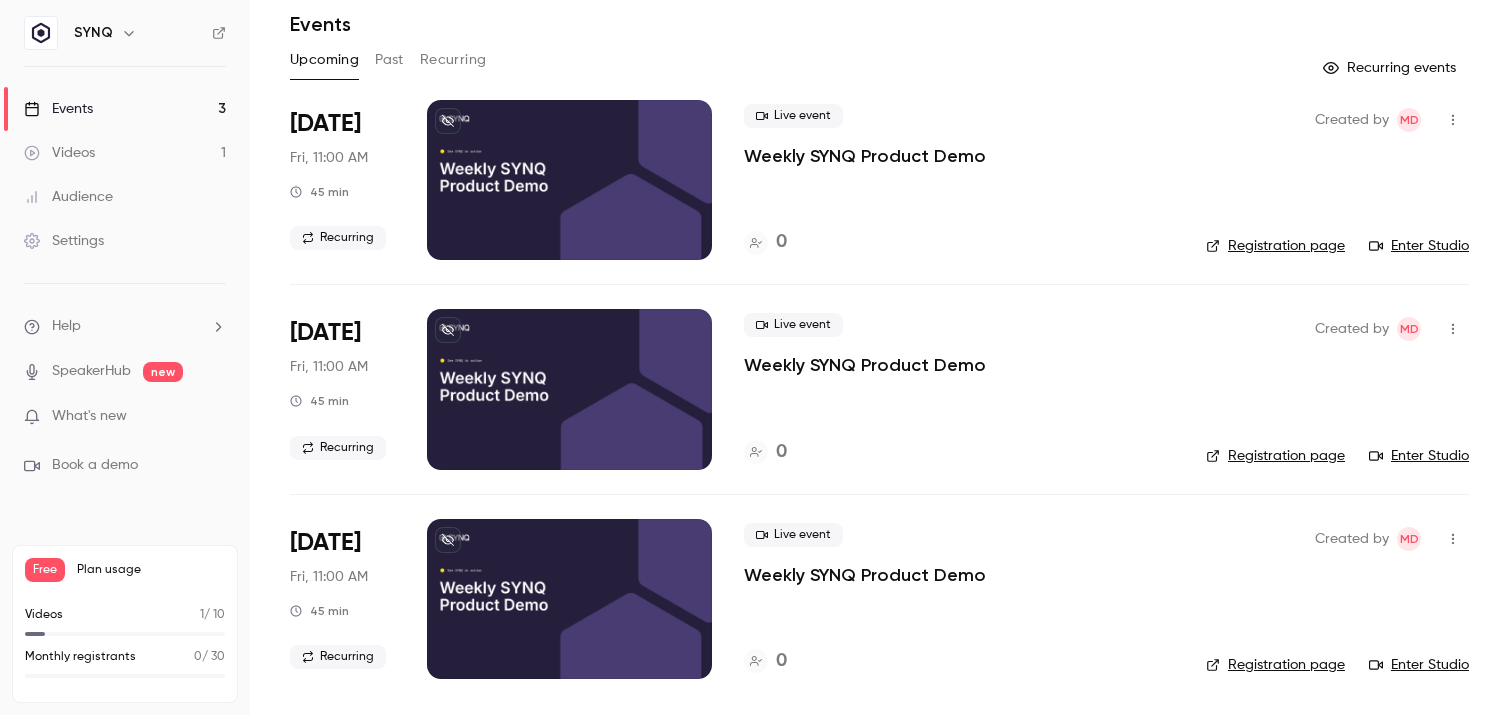 click on "Past" at bounding box center (389, 60) 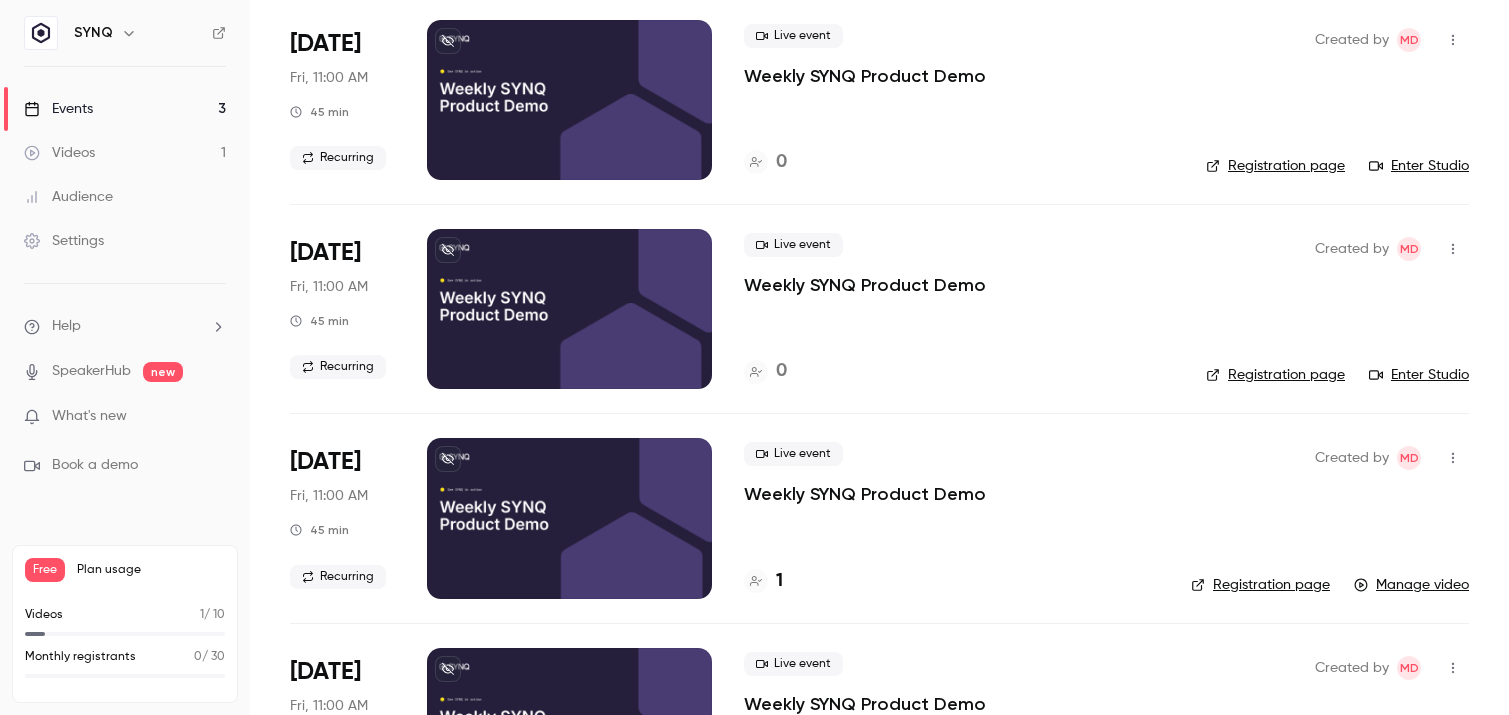 scroll, scrollTop: 0, scrollLeft: 0, axis: both 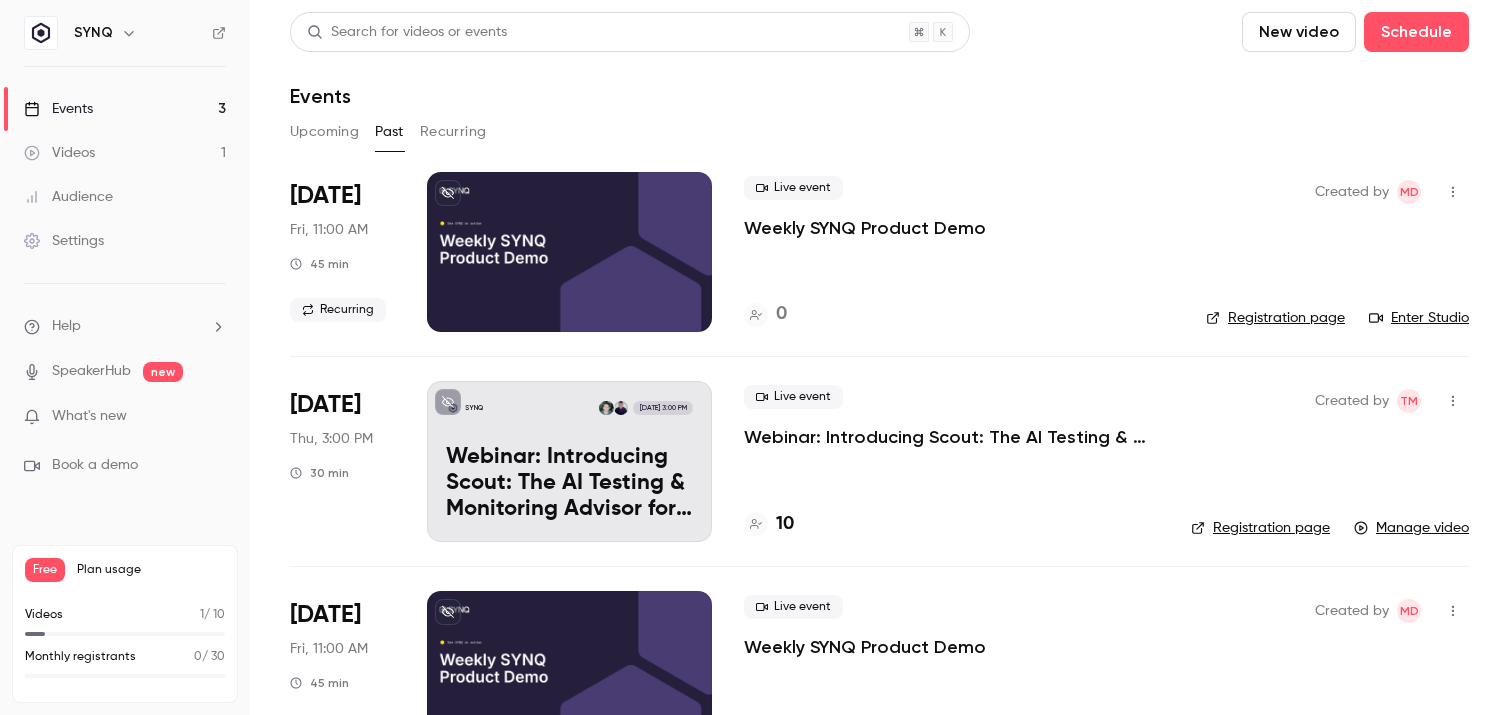 click on "Webinar: Introducing Scout: The AI Testing & Monitoring Advisor for Data Teams" at bounding box center [569, 483] 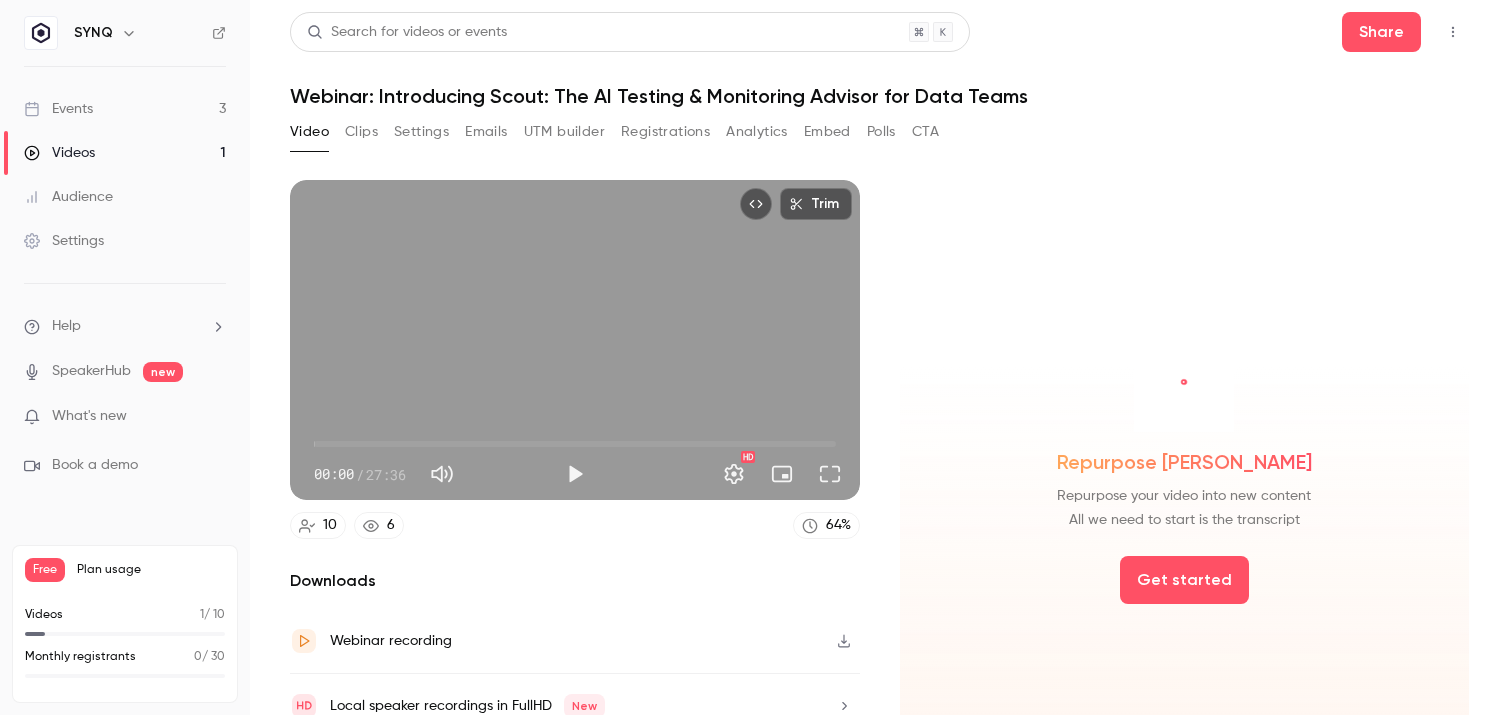 scroll, scrollTop: 88, scrollLeft: 0, axis: vertical 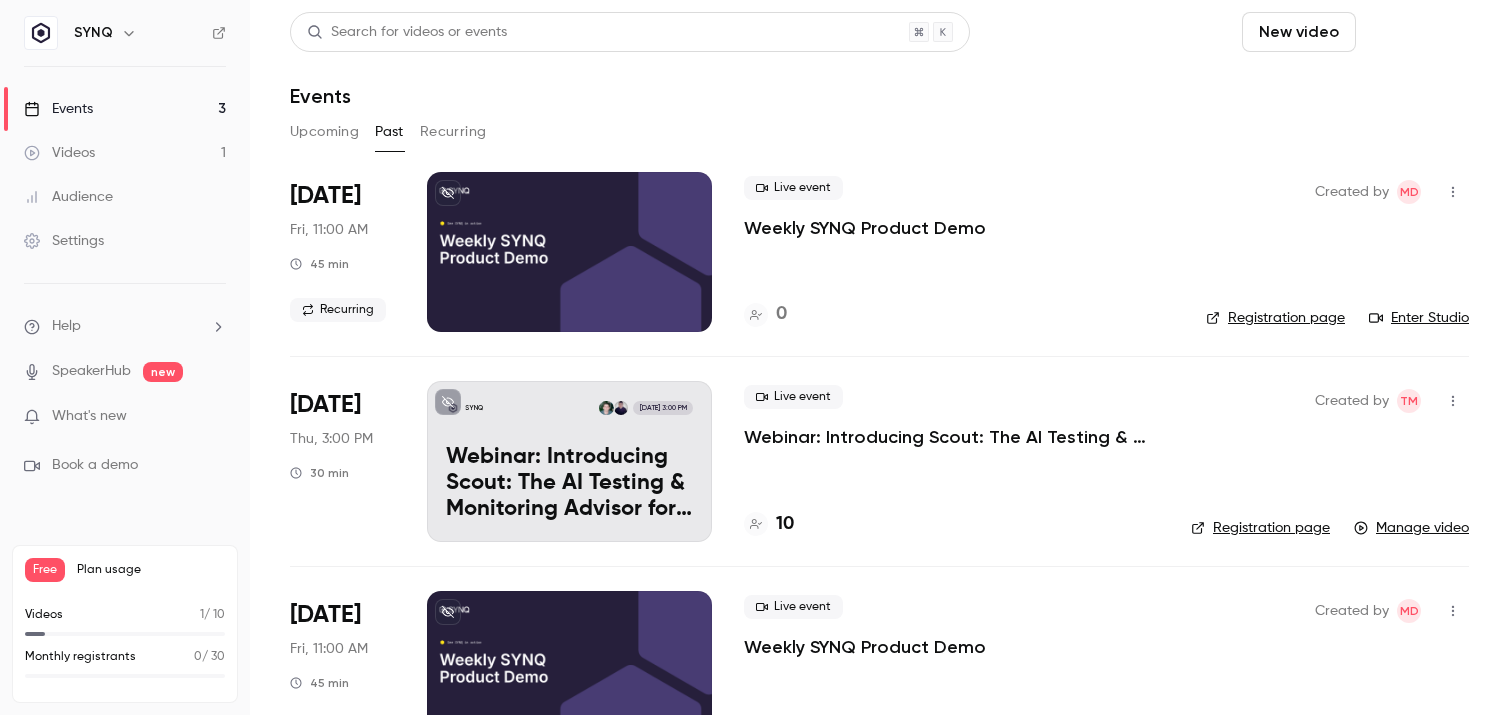 click on "Schedule" at bounding box center (1416, 32) 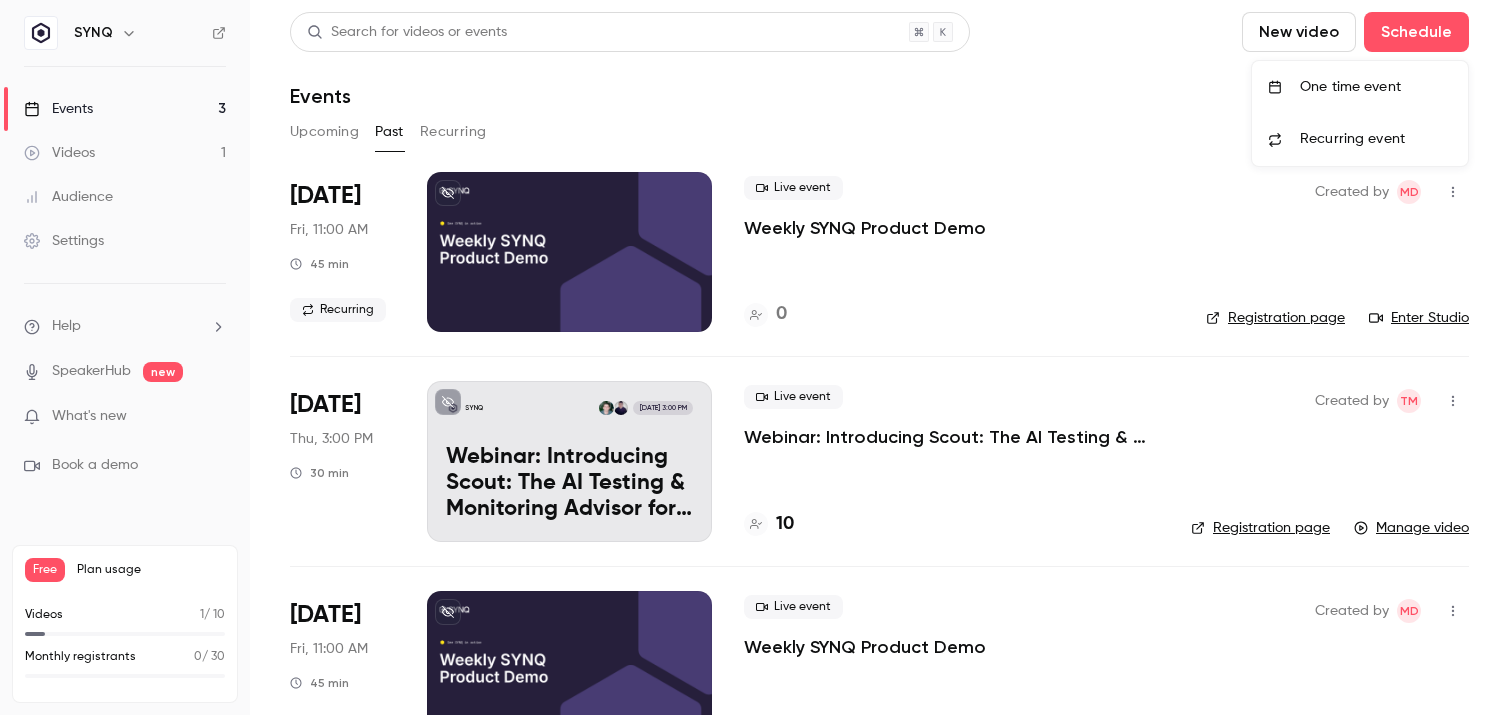 click on "One time event" at bounding box center [1376, 87] 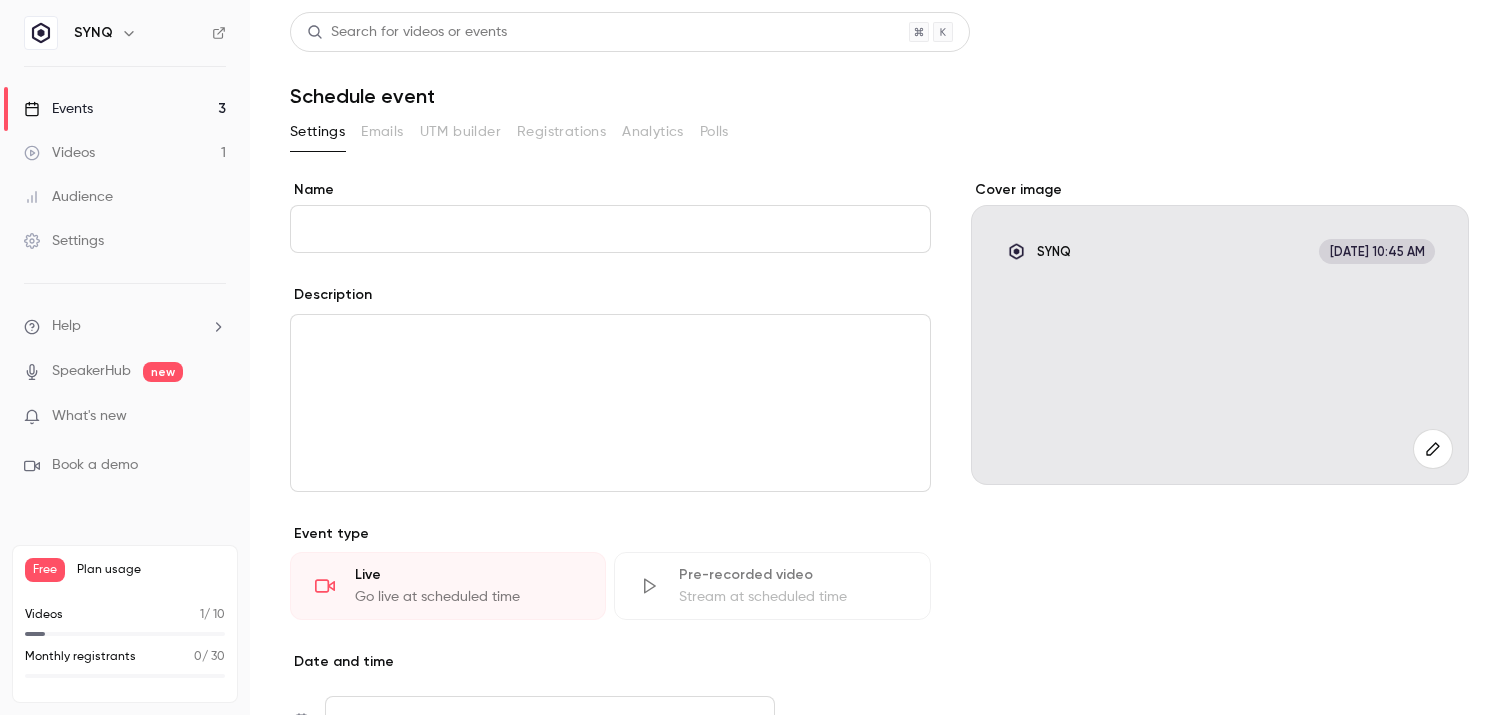 click on "**********" at bounding box center [610, 605] 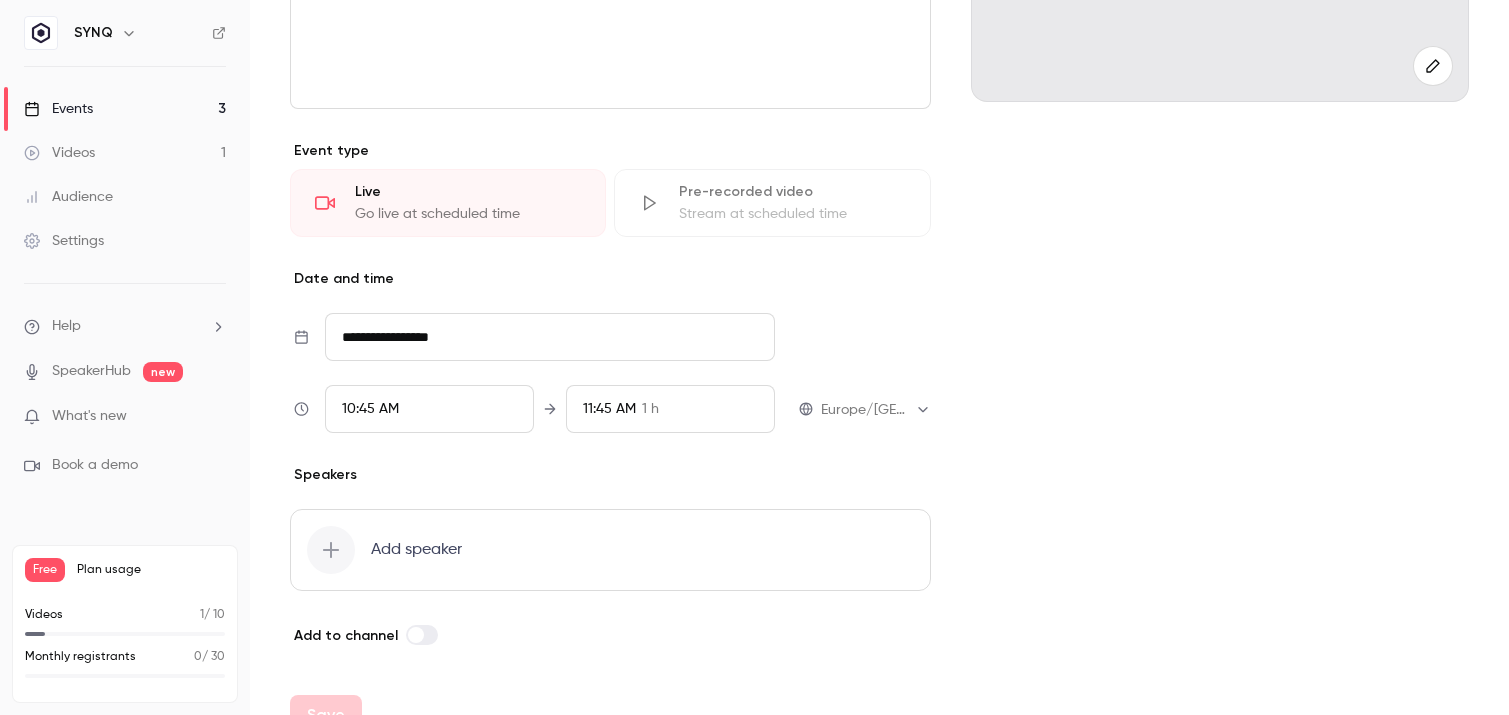 scroll, scrollTop: 419, scrollLeft: 0, axis: vertical 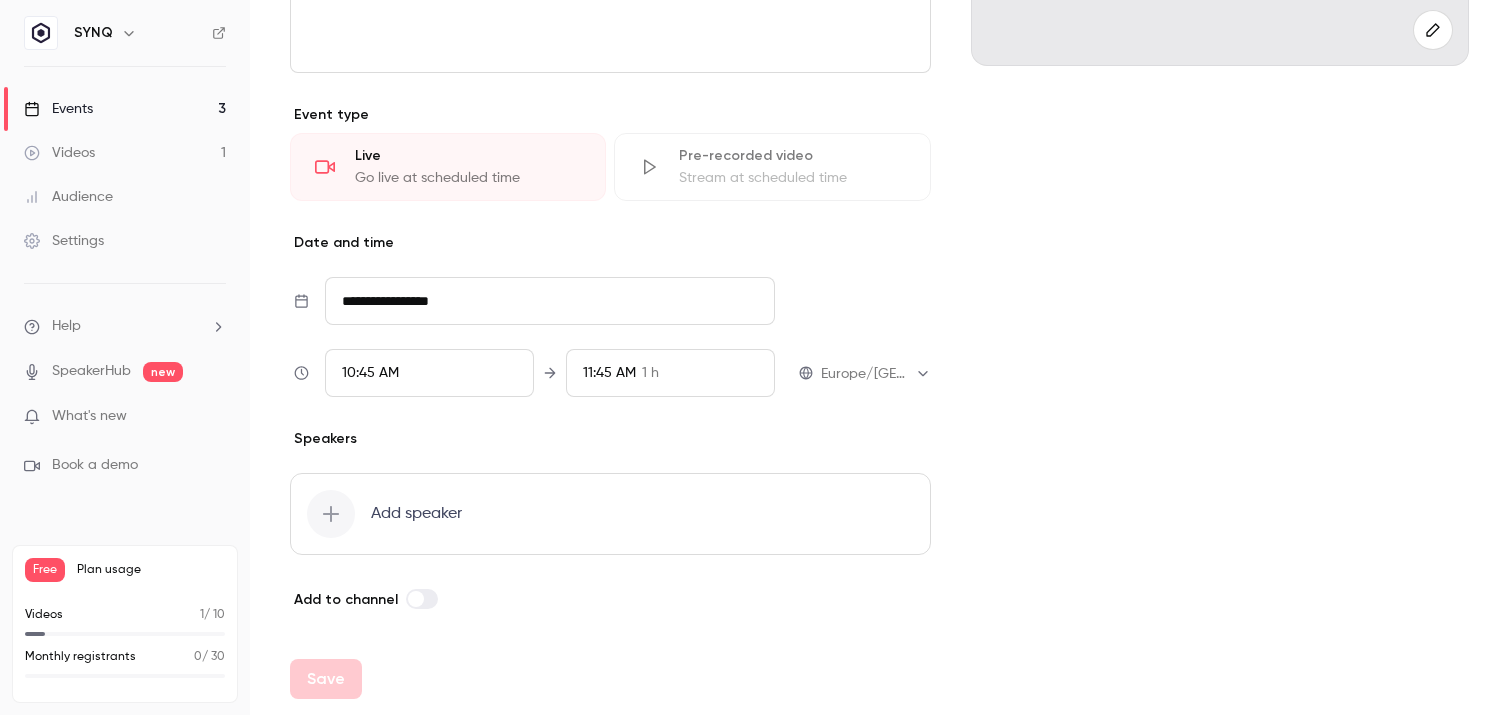 click on "10:45 AM" at bounding box center [370, 373] 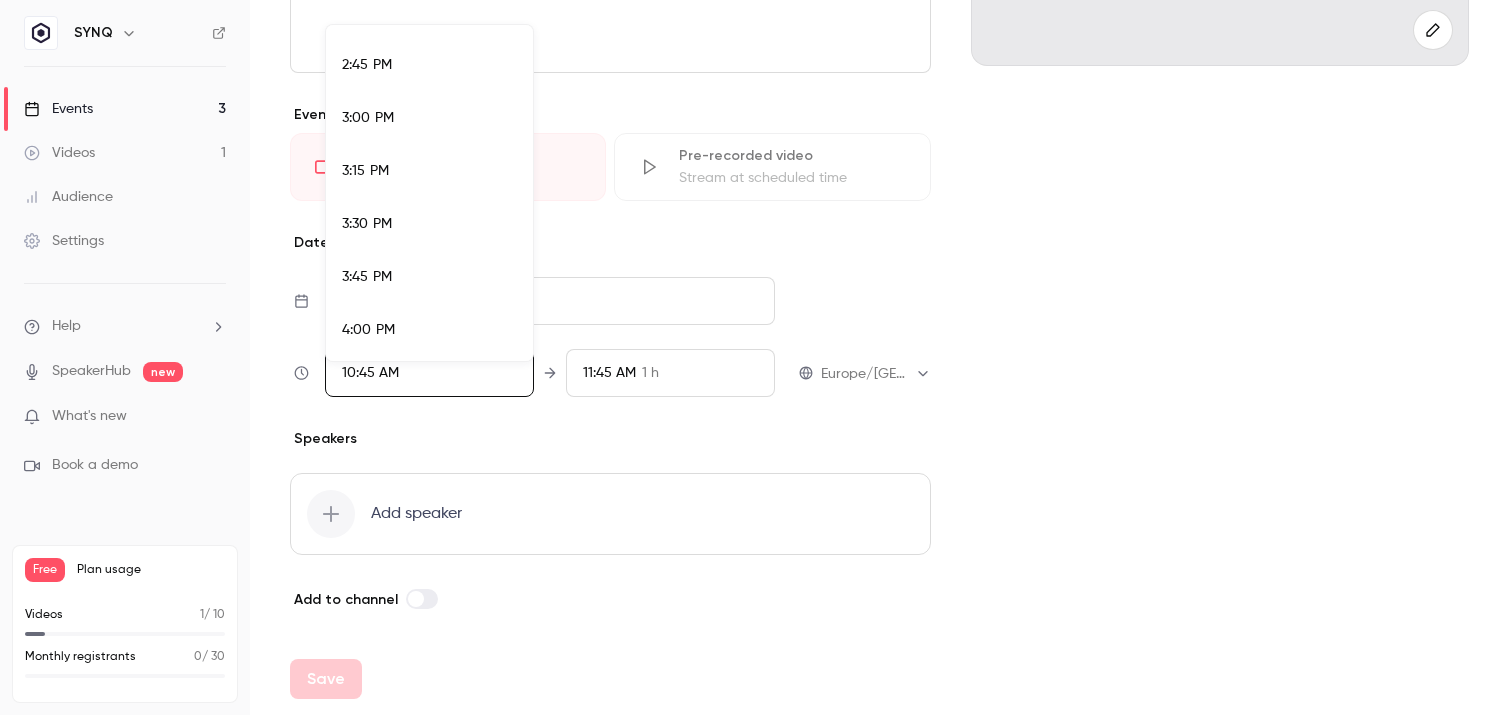 scroll, scrollTop: 3114, scrollLeft: 0, axis: vertical 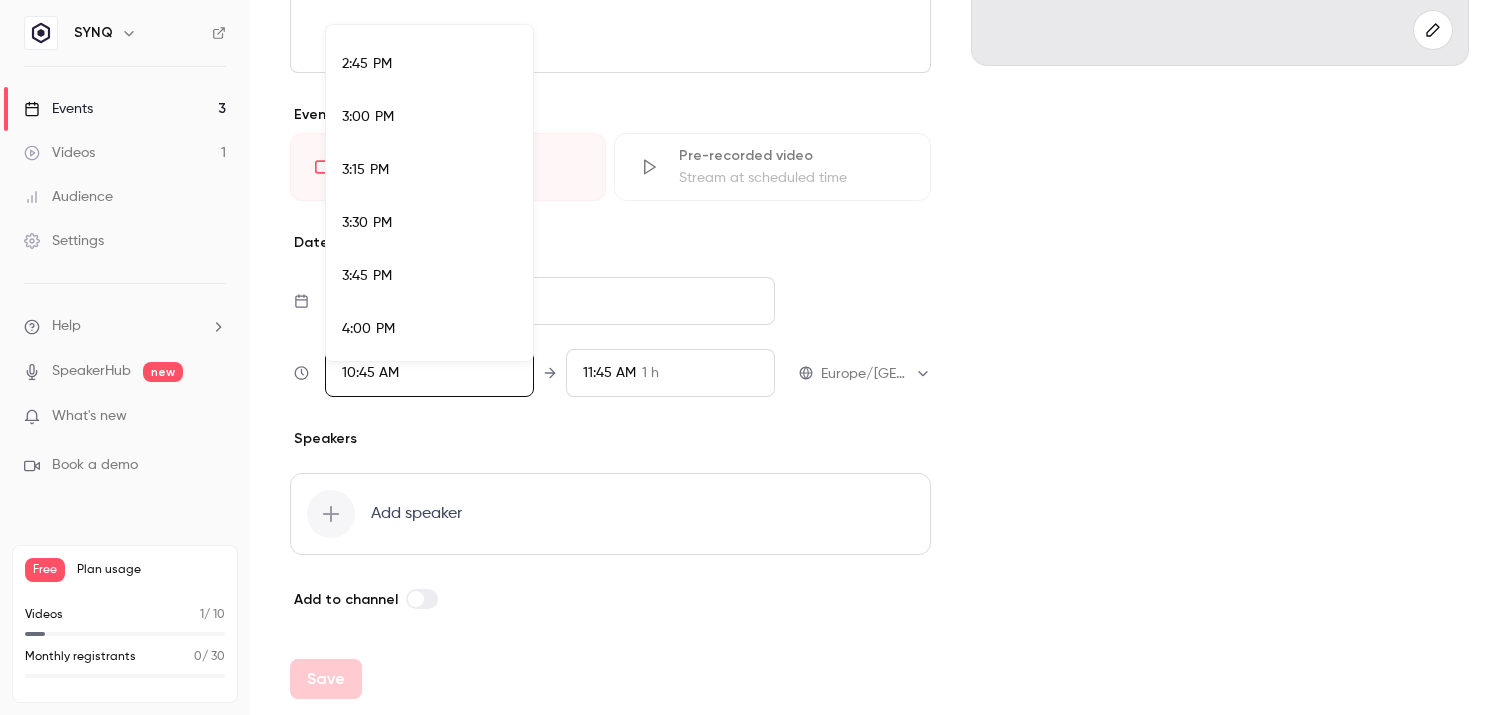 click on "4:00 PM" at bounding box center (429, 329) 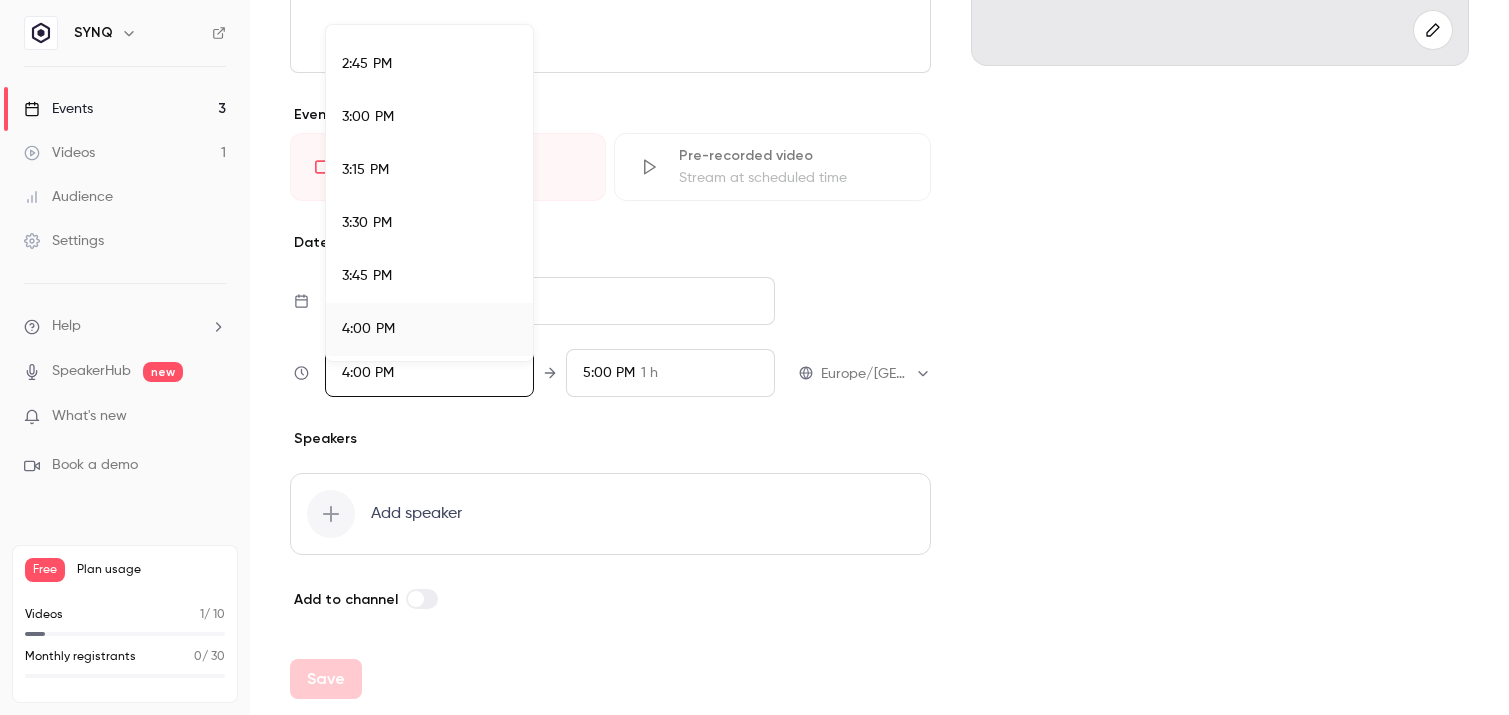 click at bounding box center (754, 357) 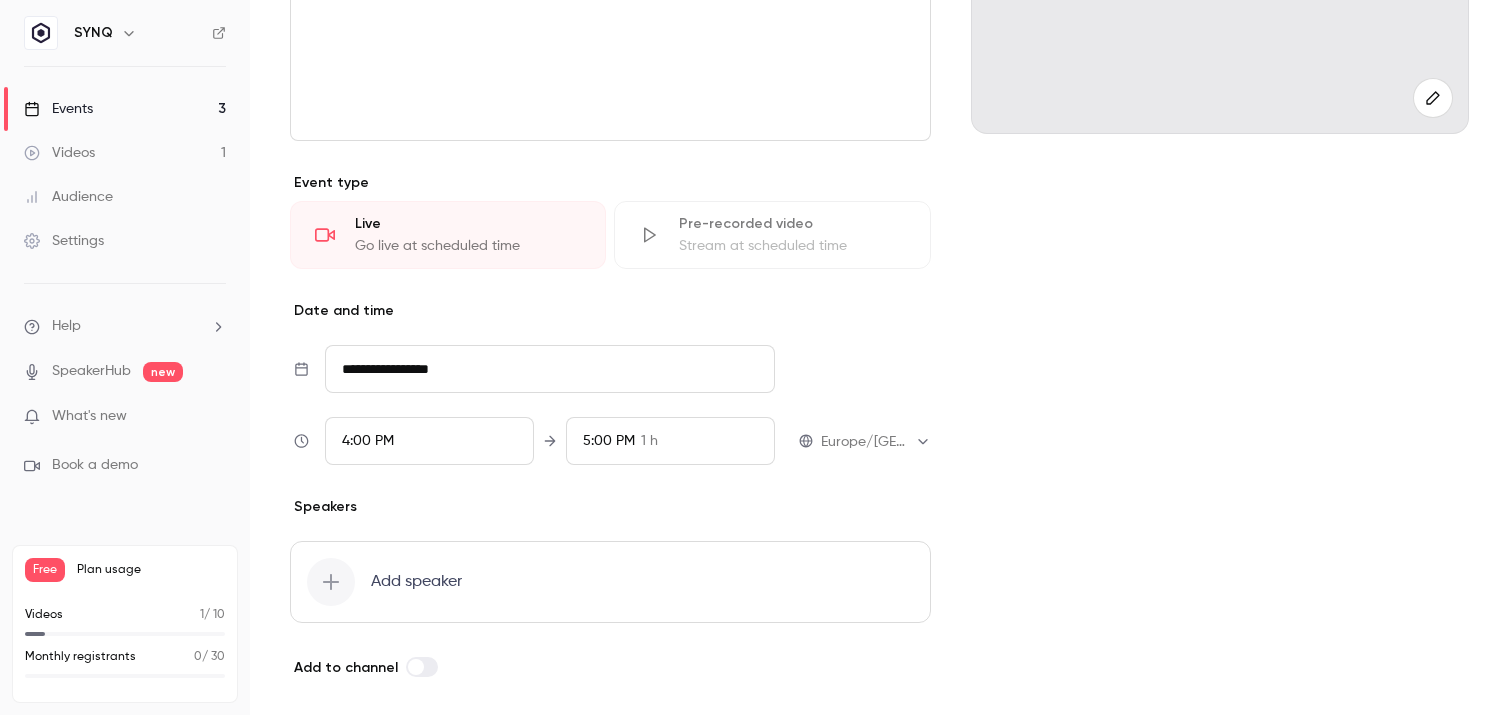 scroll, scrollTop: 349, scrollLeft: 0, axis: vertical 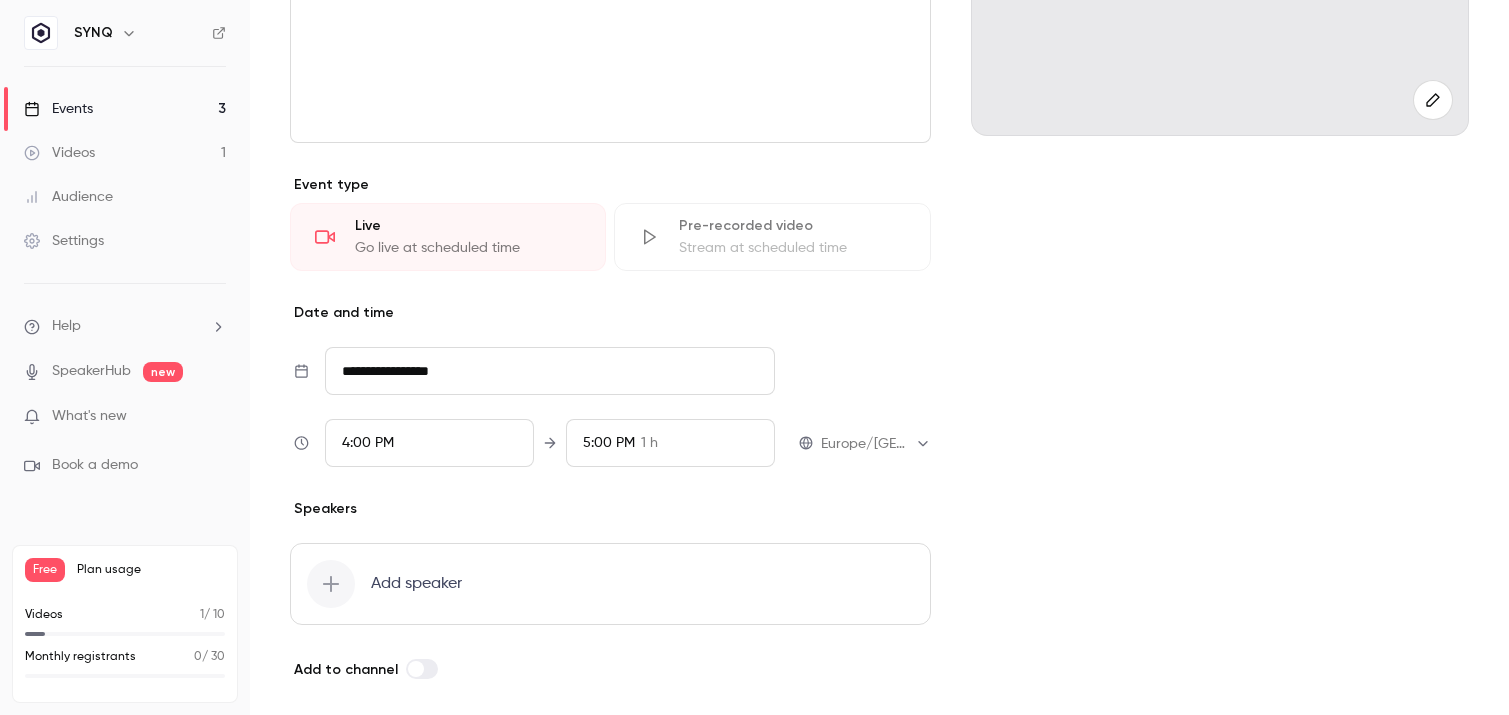 click on "1 h" at bounding box center (649, 443) 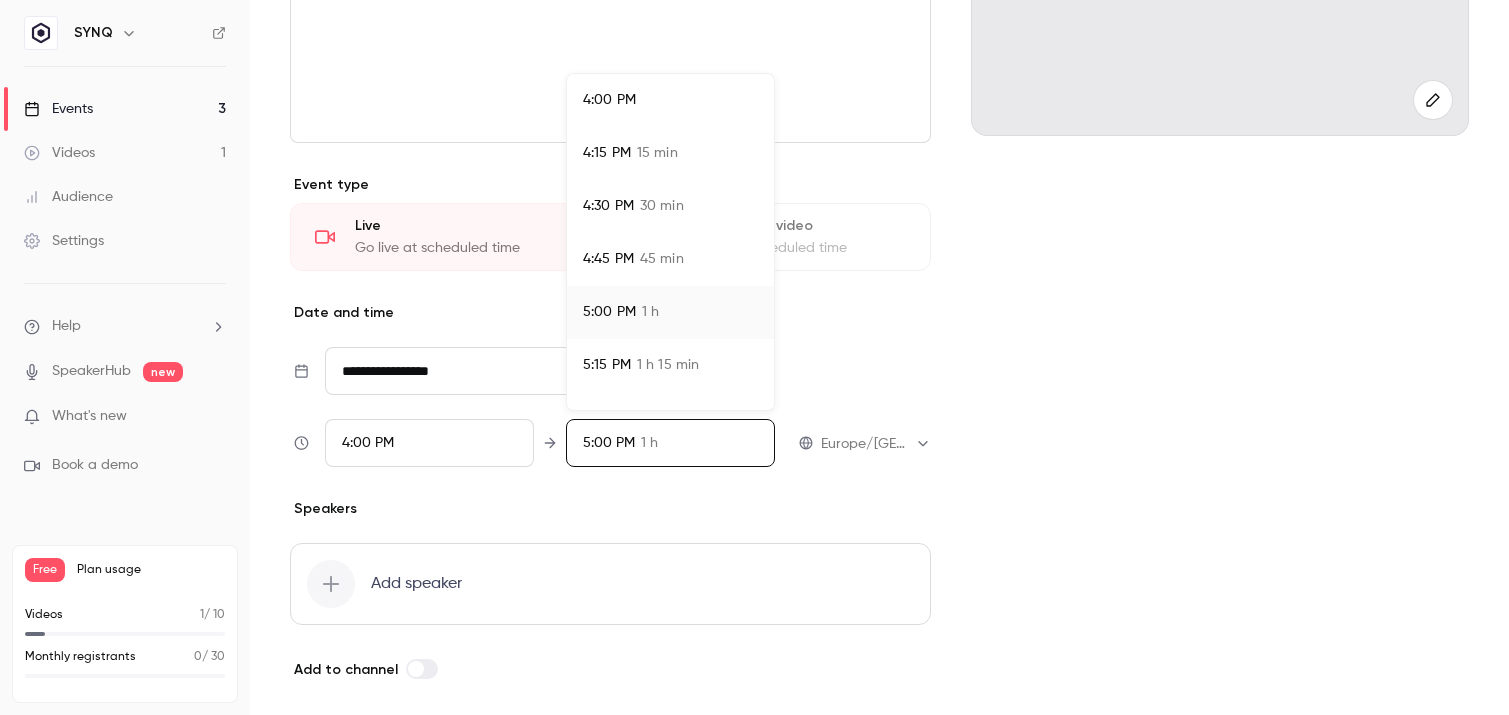 click on "45 min" at bounding box center [662, 259] 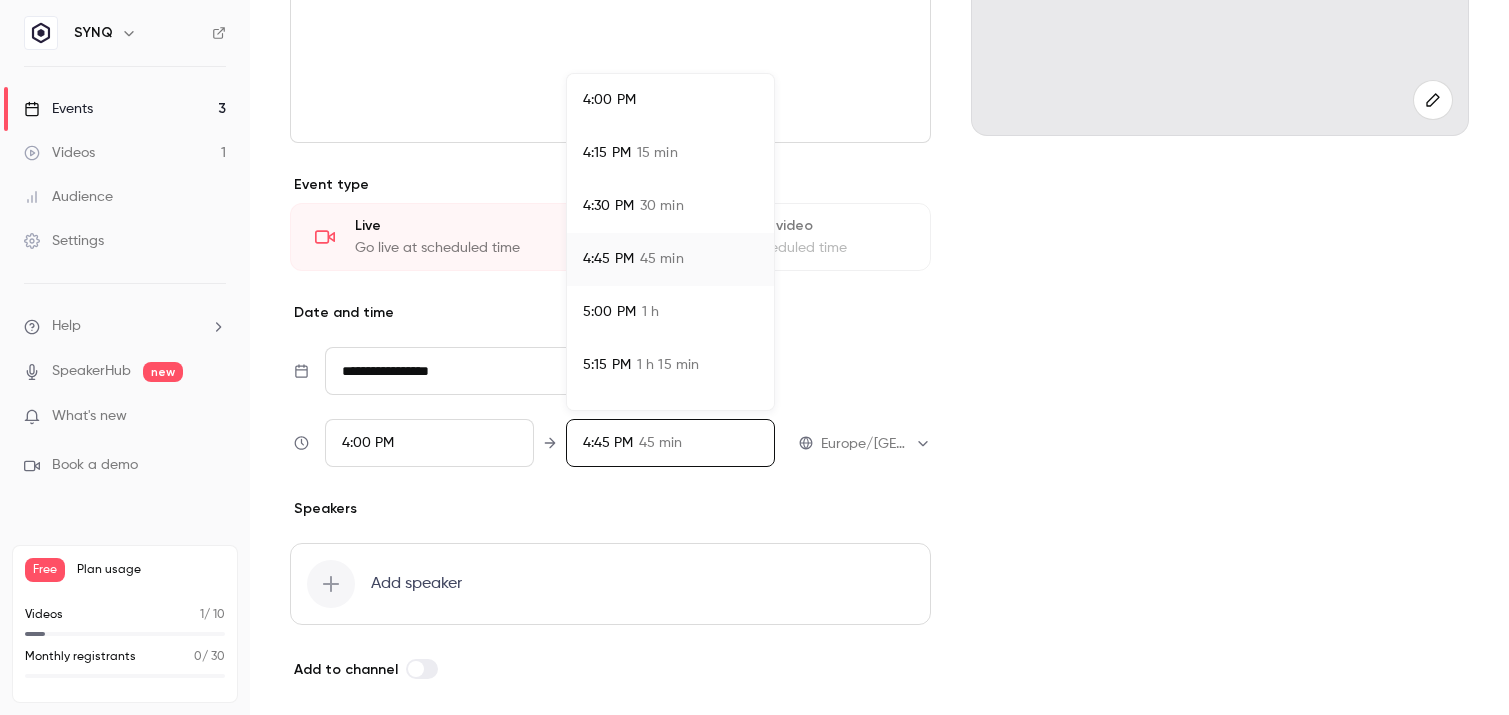 click at bounding box center (754, 357) 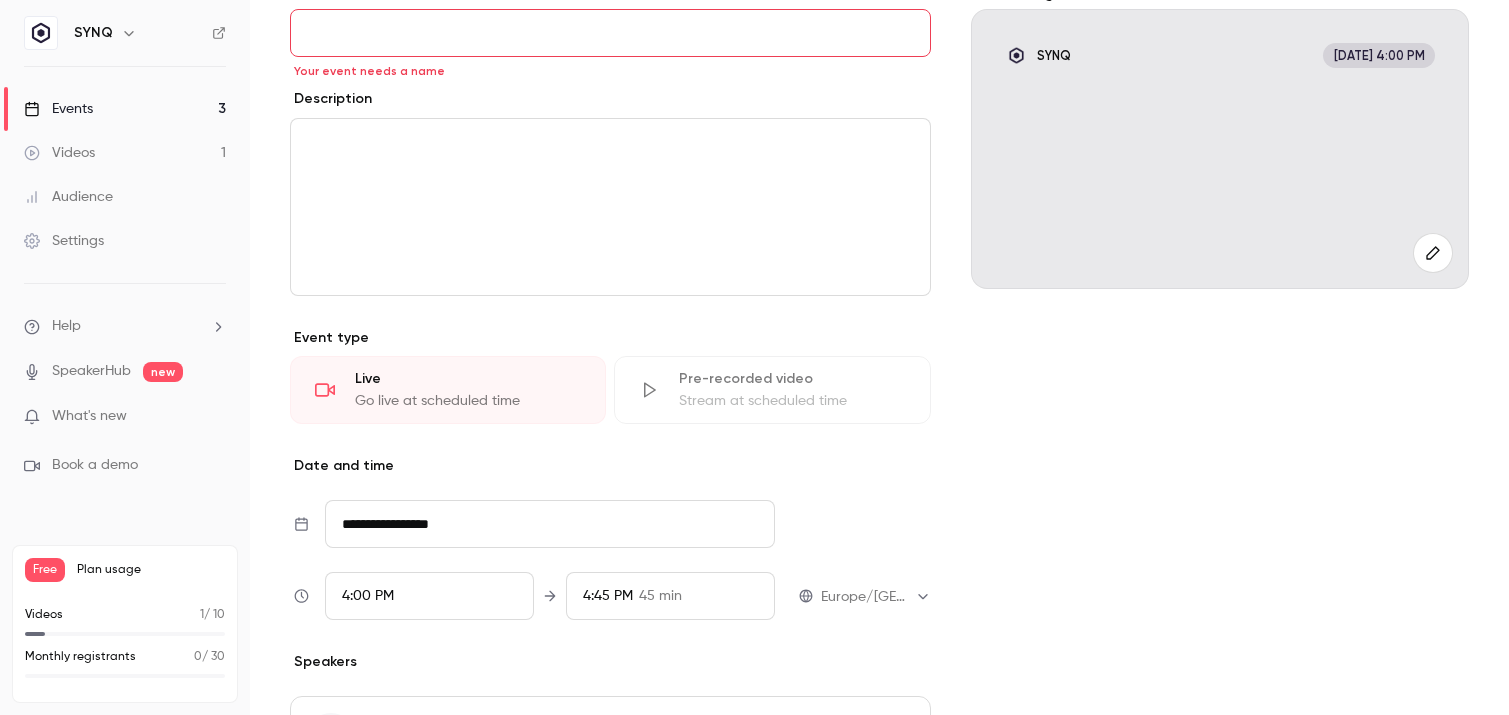scroll, scrollTop: 189, scrollLeft: 0, axis: vertical 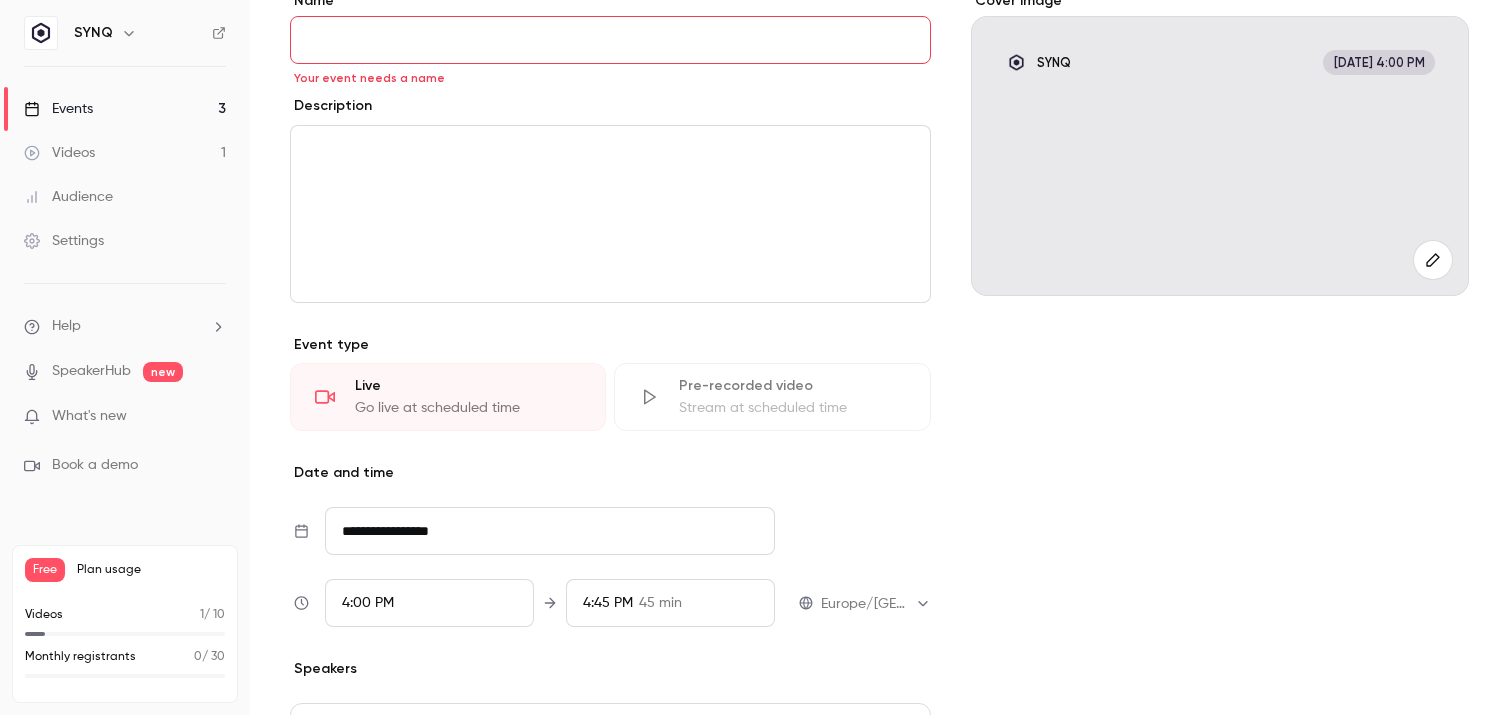 click on "**********" at bounding box center (550, 531) 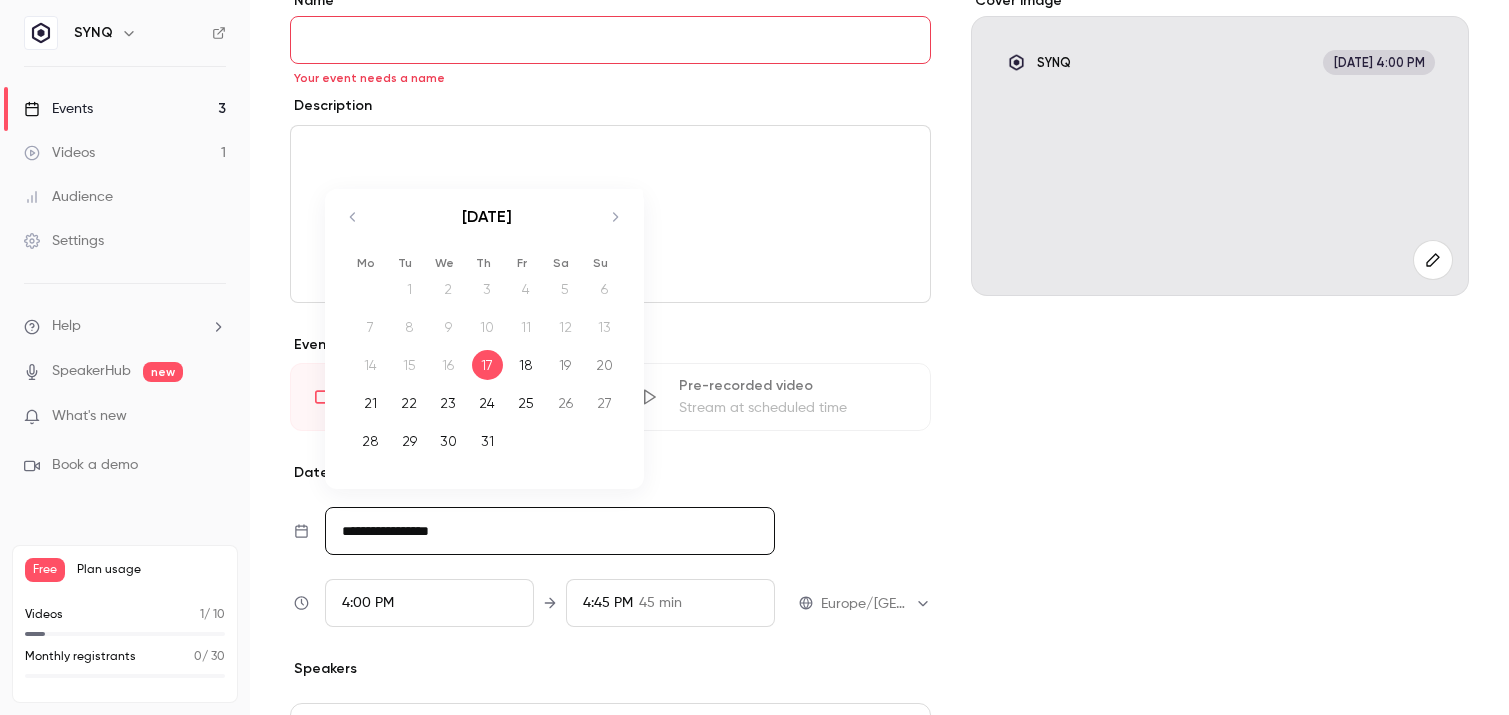click 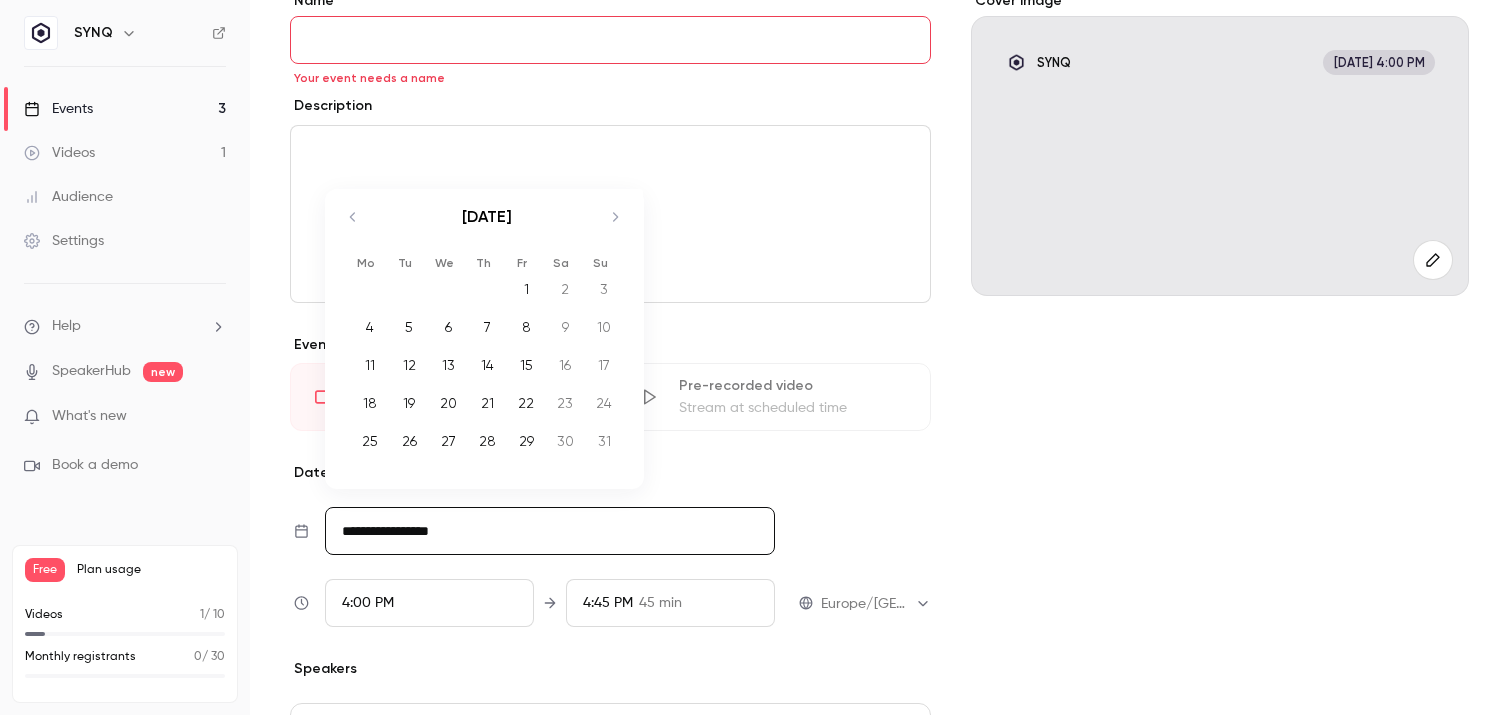 click on "4" at bounding box center (370, 327) 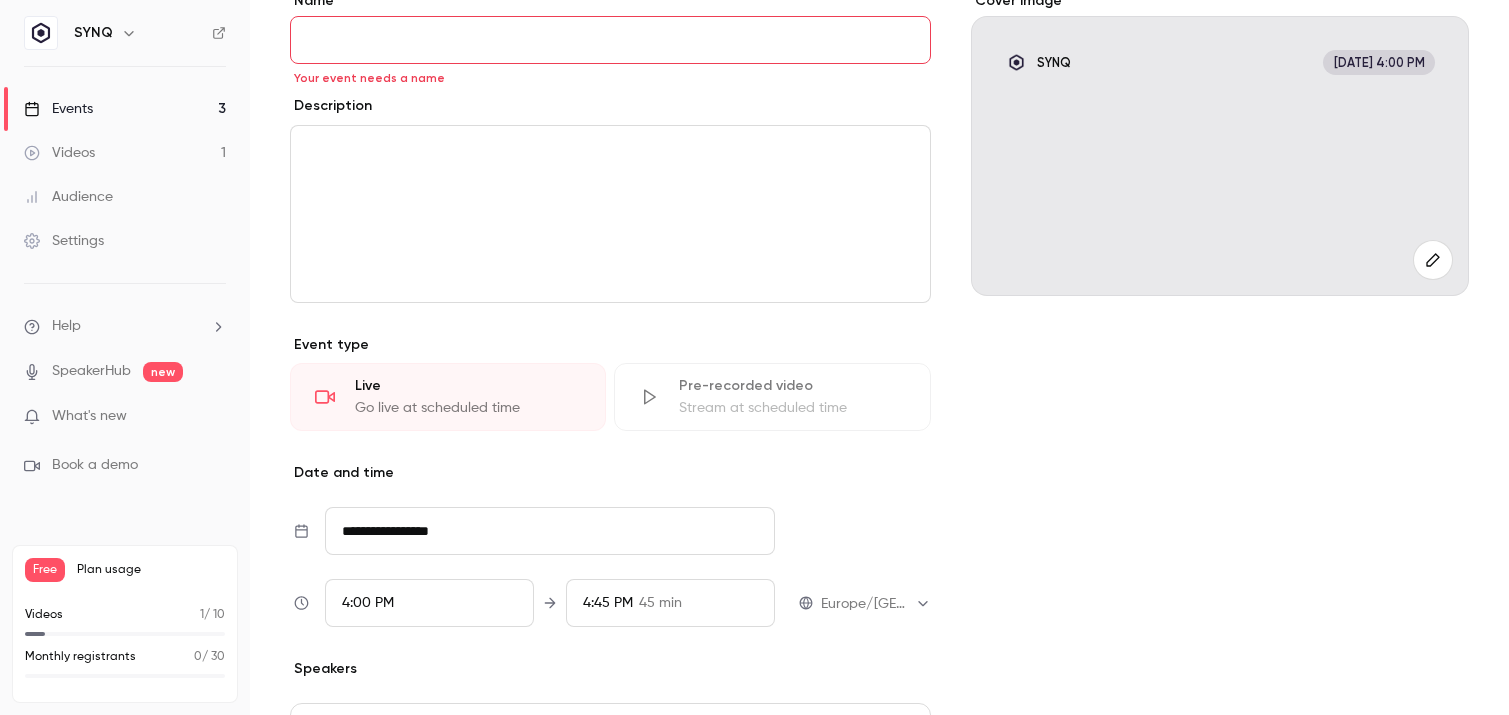 click on "Cover image SYNQ [DATE] 4:00 PM" at bounding box center (1220, 416) 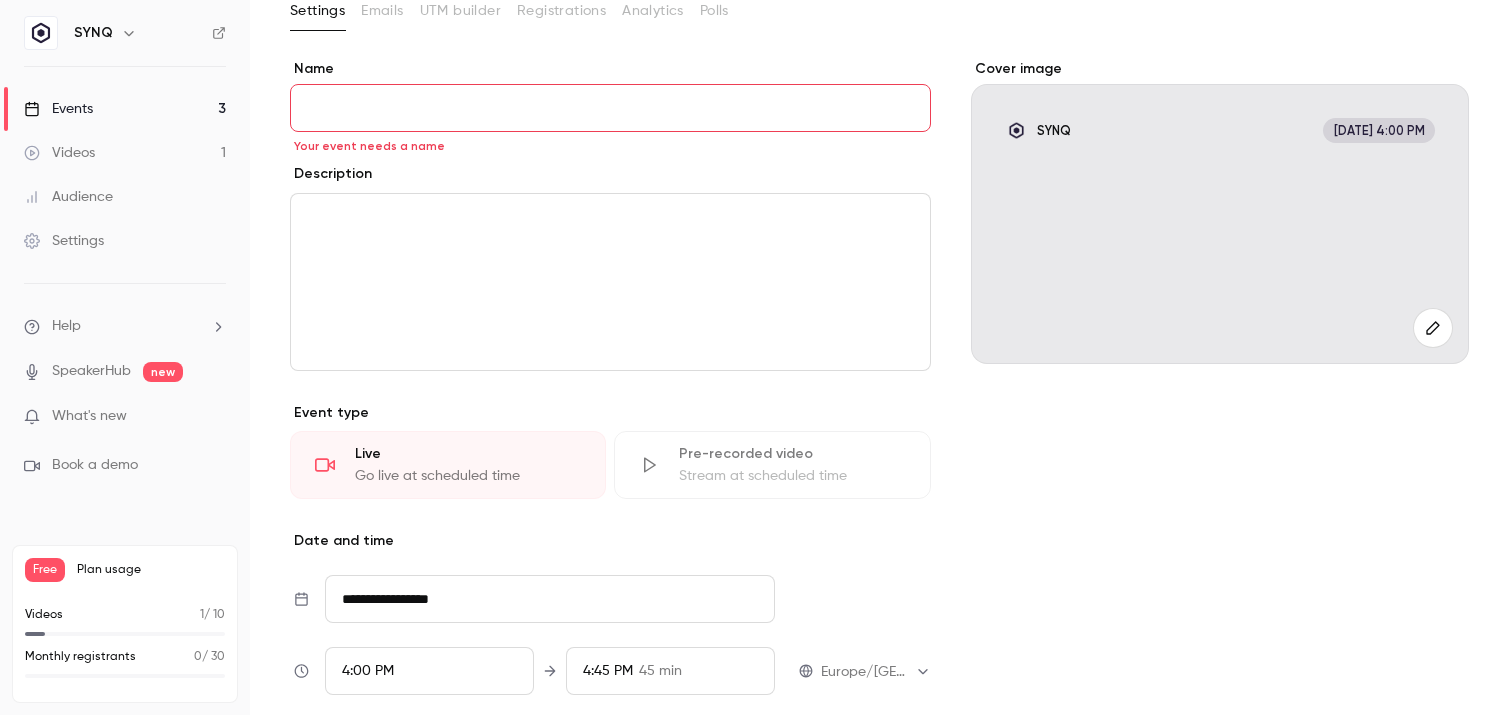 scroll, scrollTop: 120, scrollLeft: 0, axis: vertical 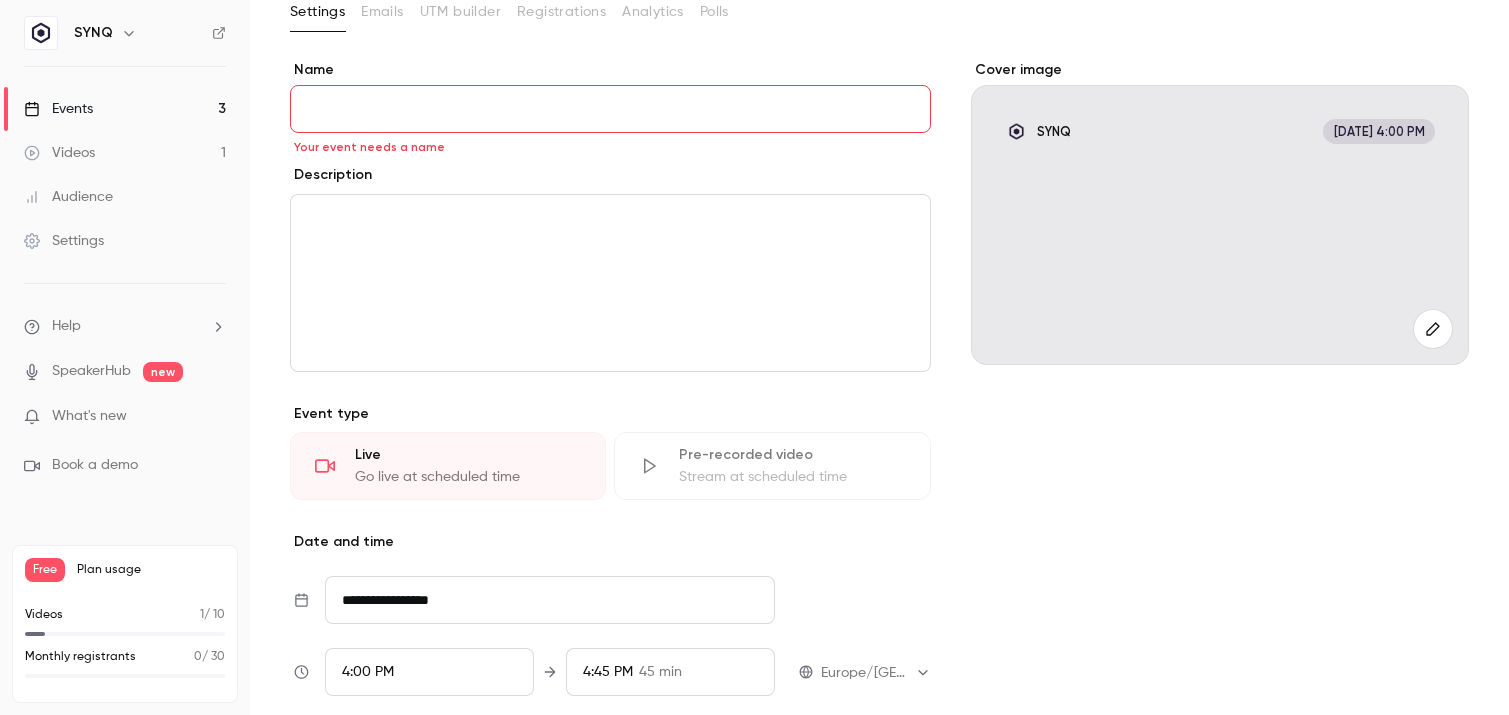click at bounding box center (610, 283) 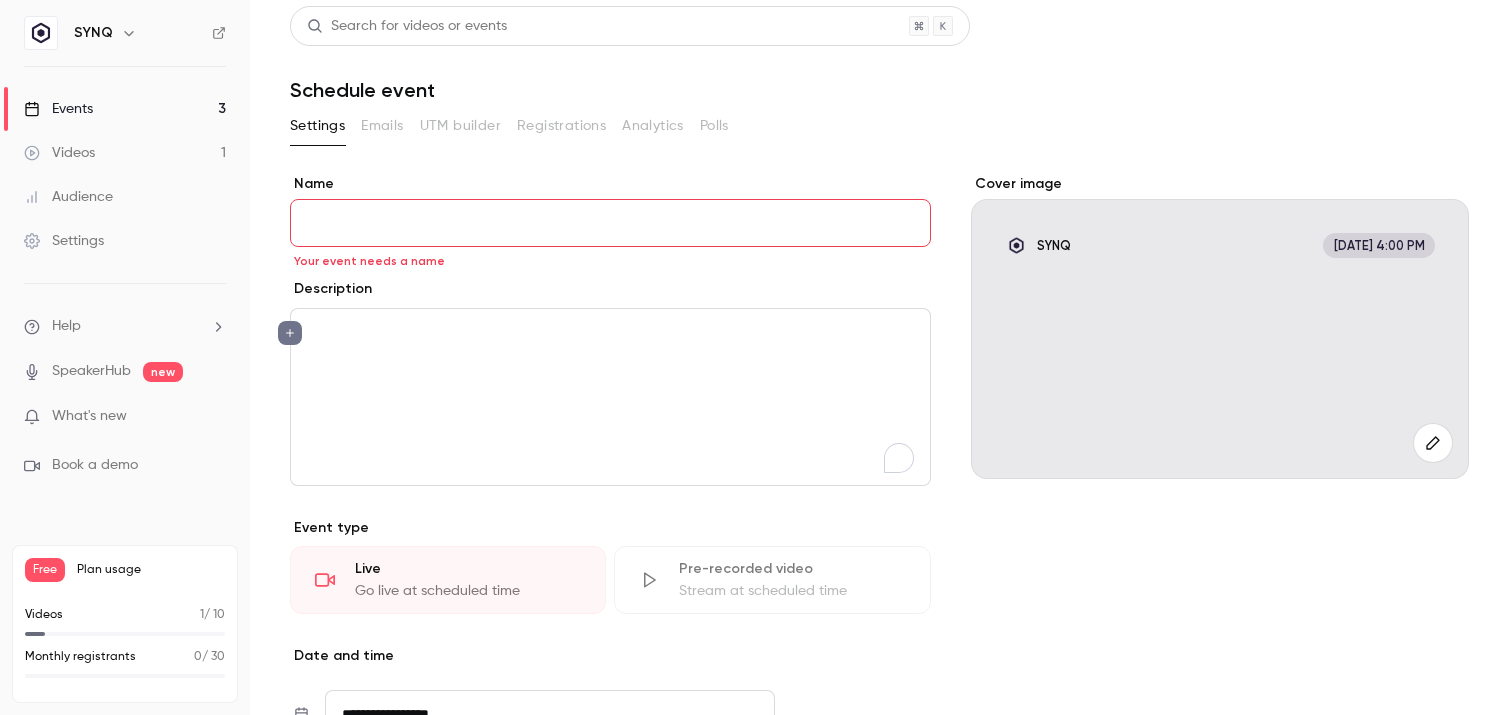 scroll, scrollTop: 0, scrollLeft: 0, axis: both 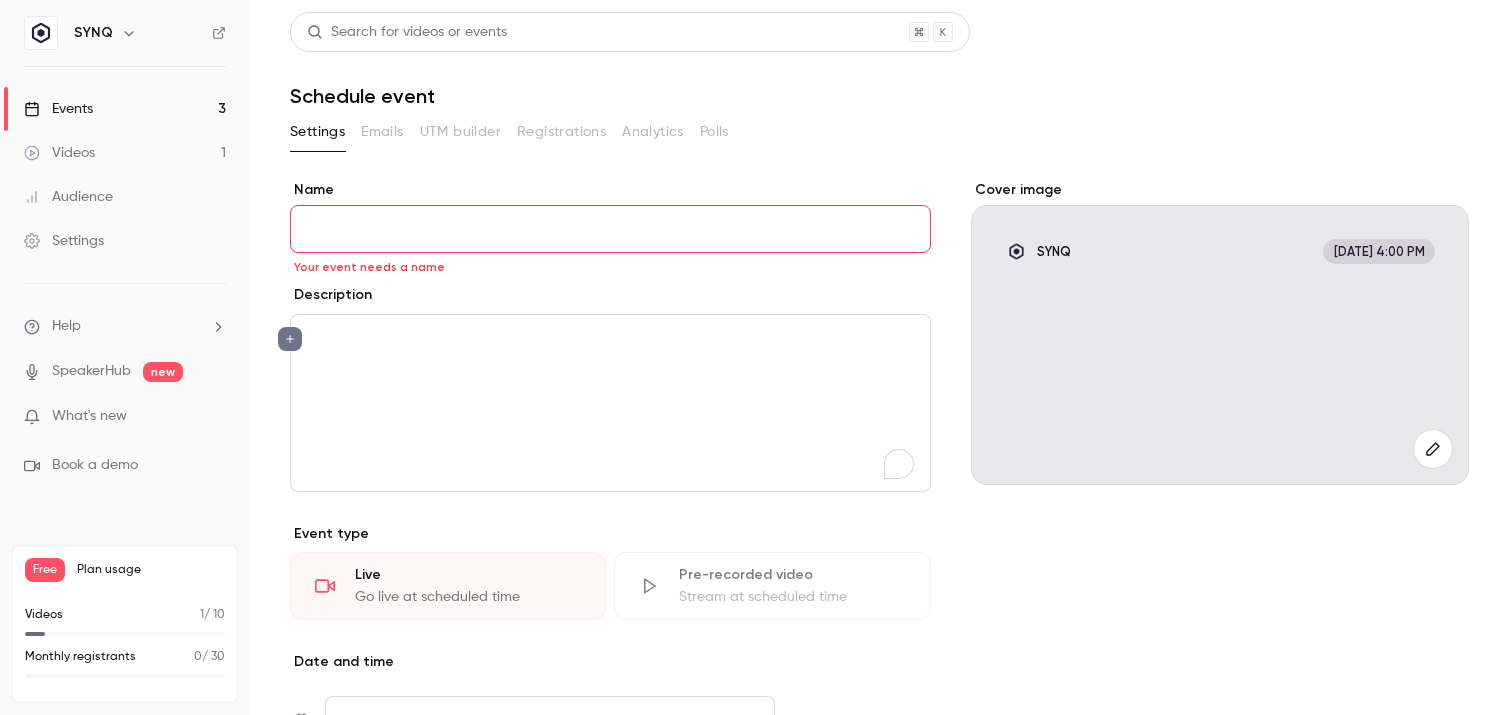 click on "Name" at bounding box center [610, 229] 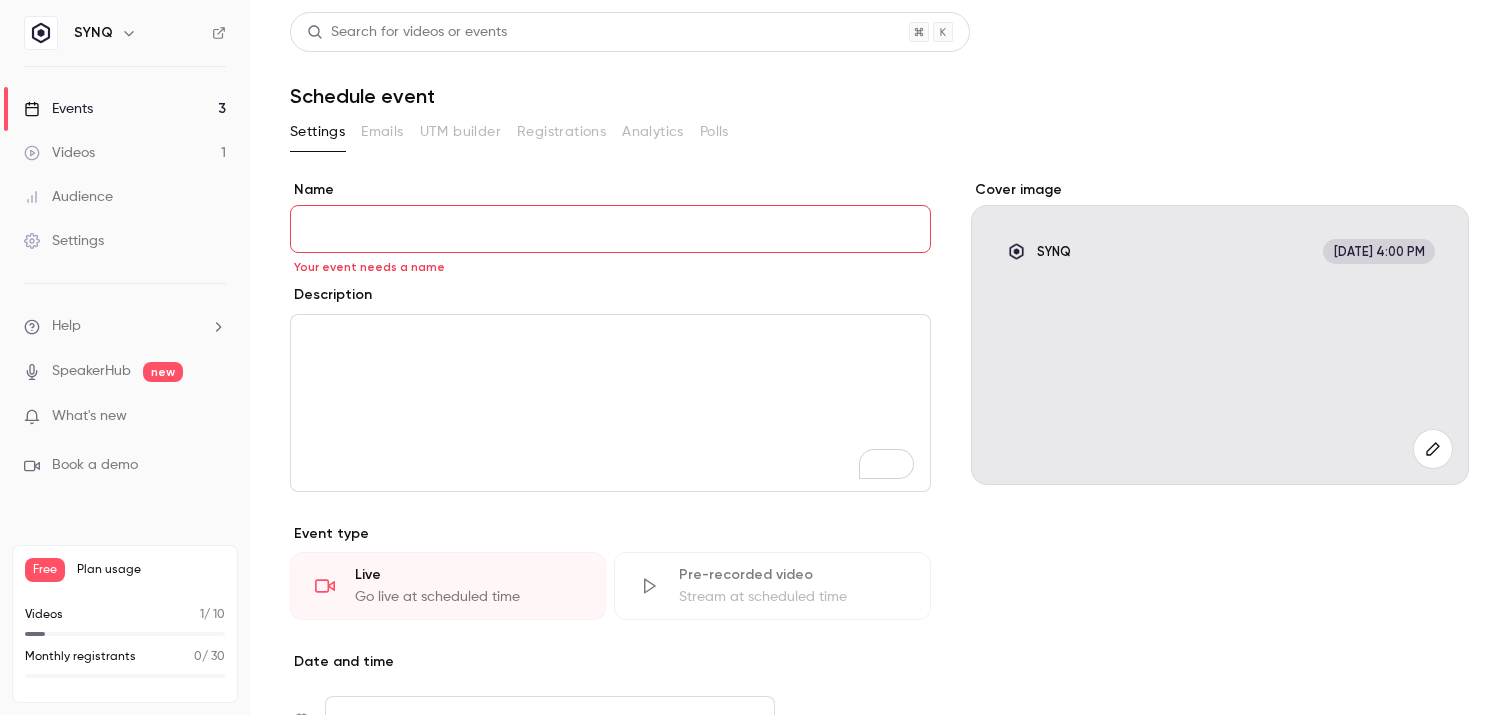 click at bounding box center (610, 403) 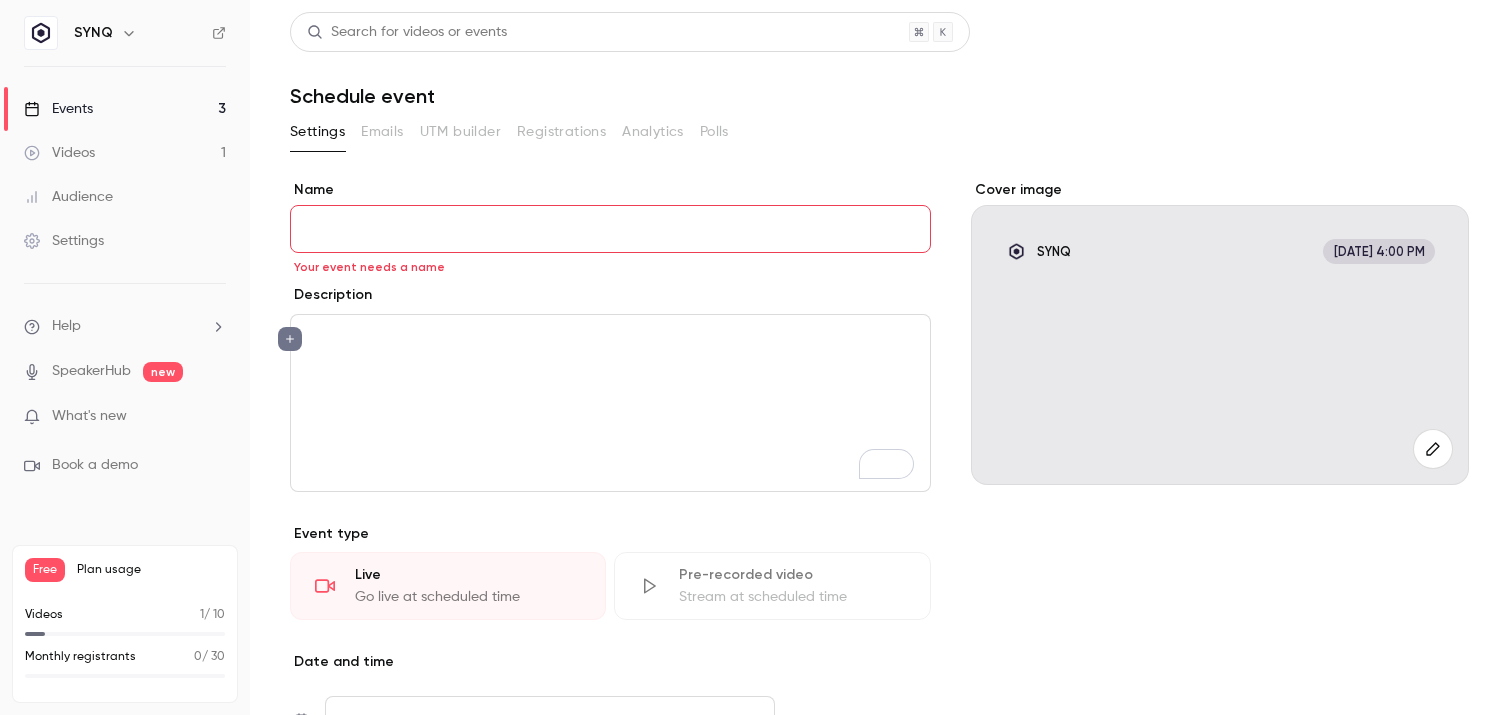 click on "Name" at bounding box center (610, 229) 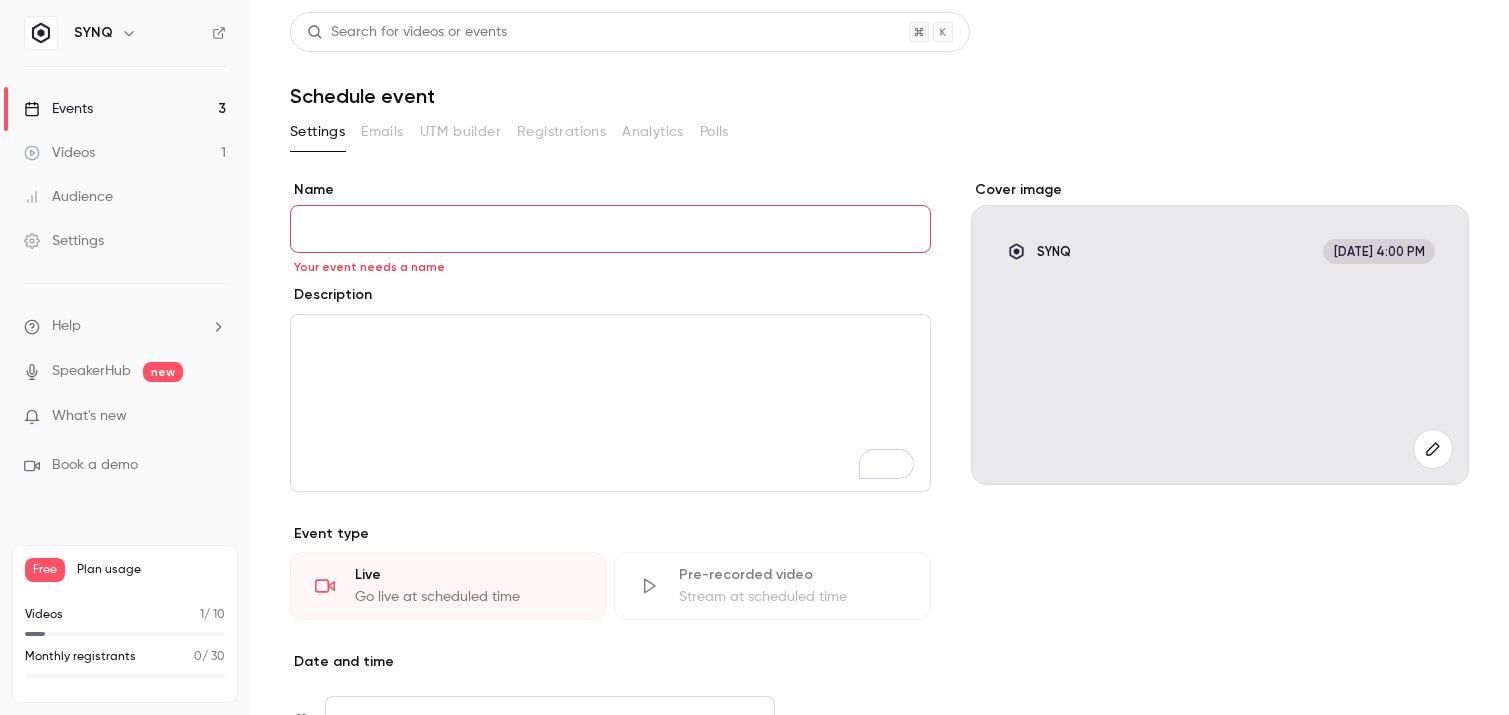 click on "Name" at bounding box center [610, 229] 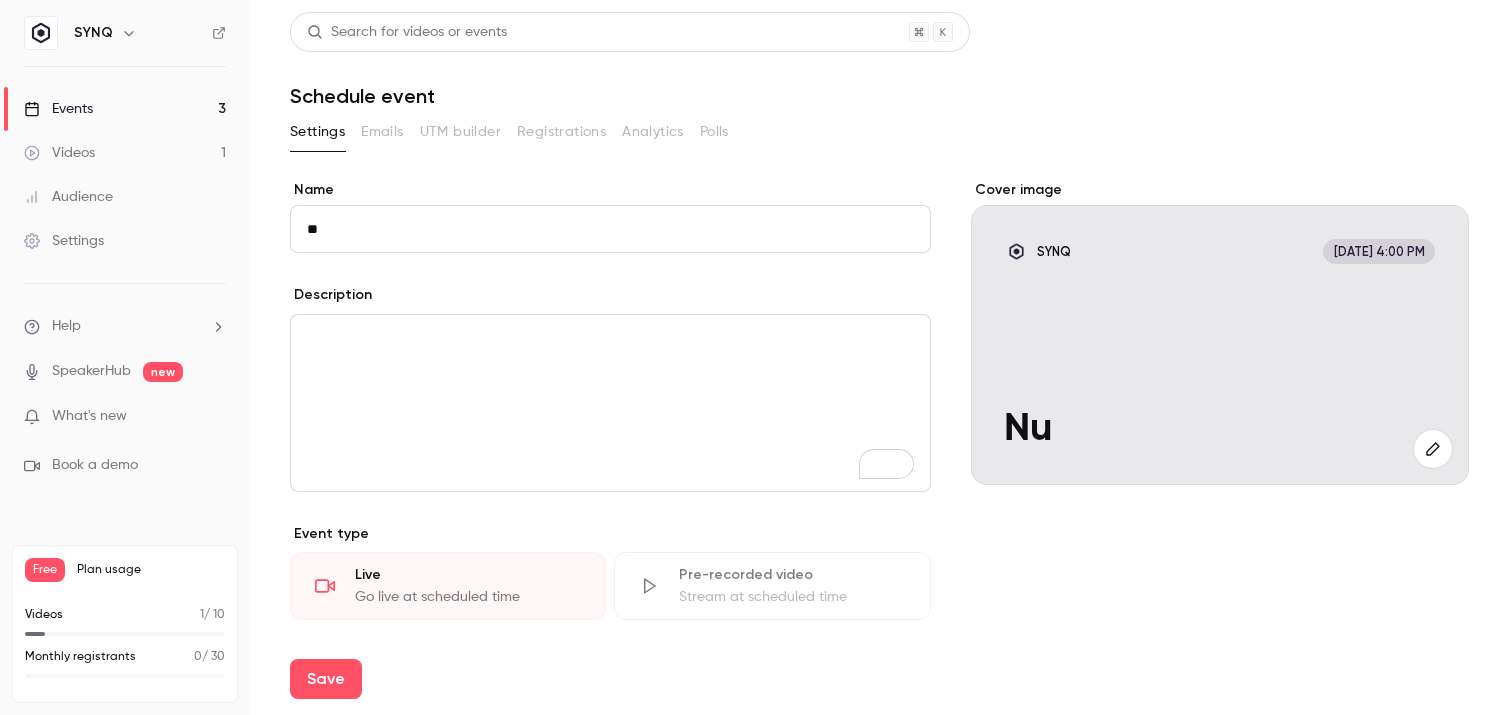 type on "*" 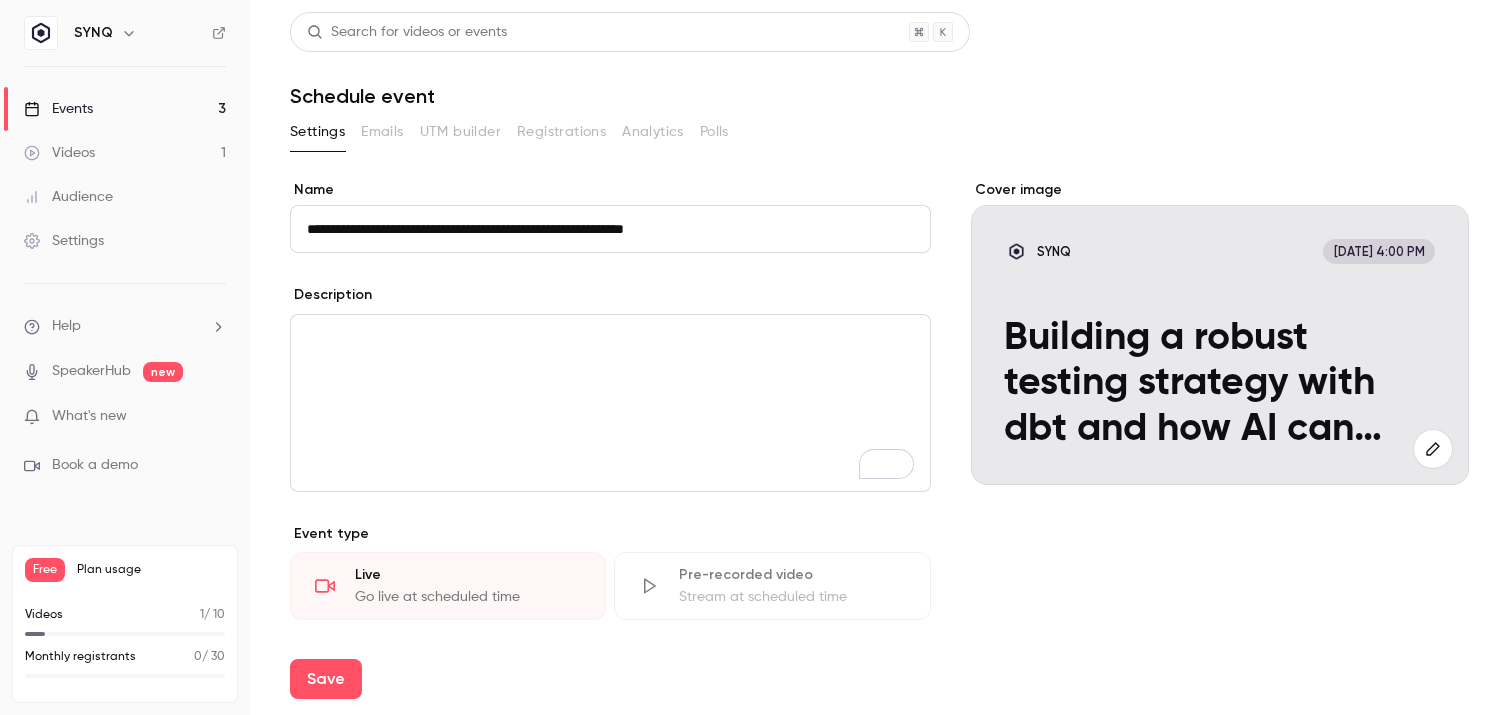type on "**********" 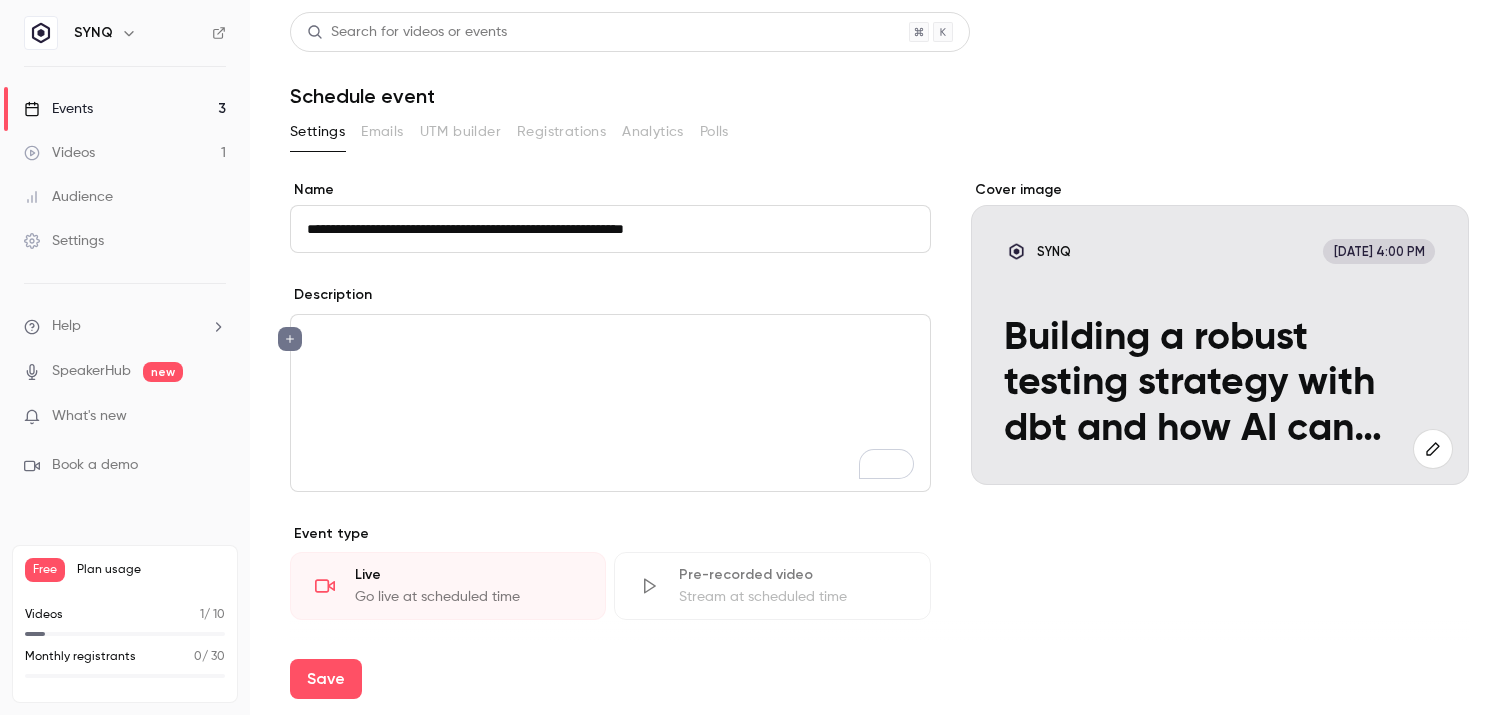 type 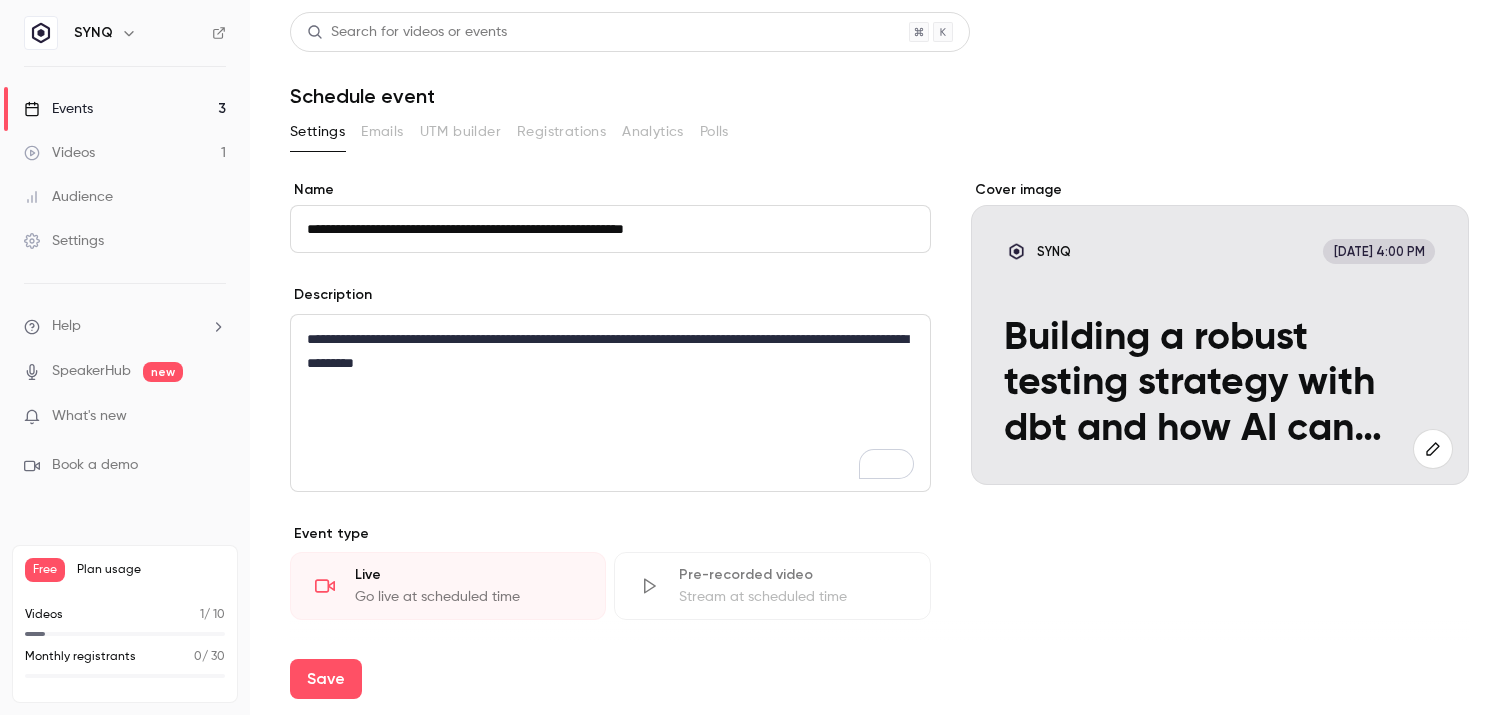 scroll, scrollTop: 0, scrollLeft: 0, axis: both 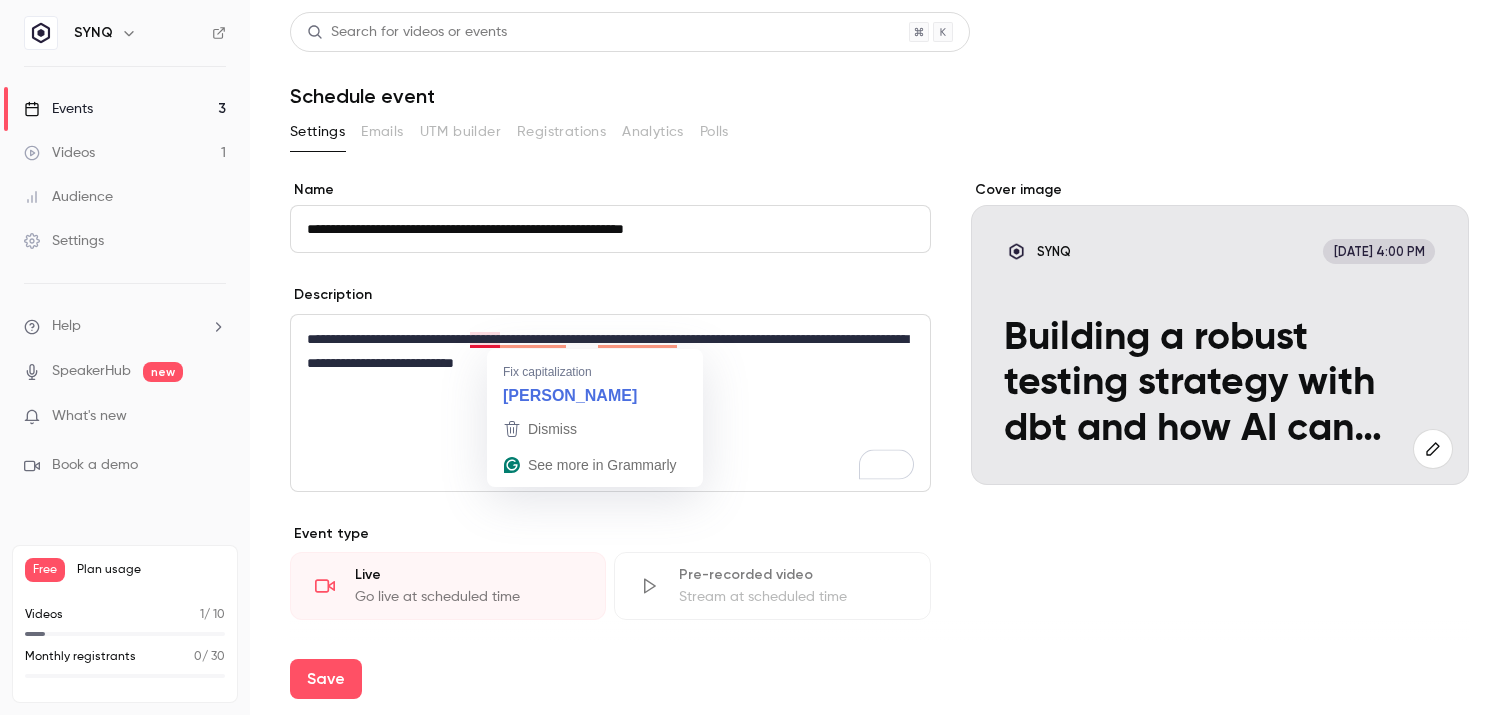 click on "**********" at bounding box center [610, 351] 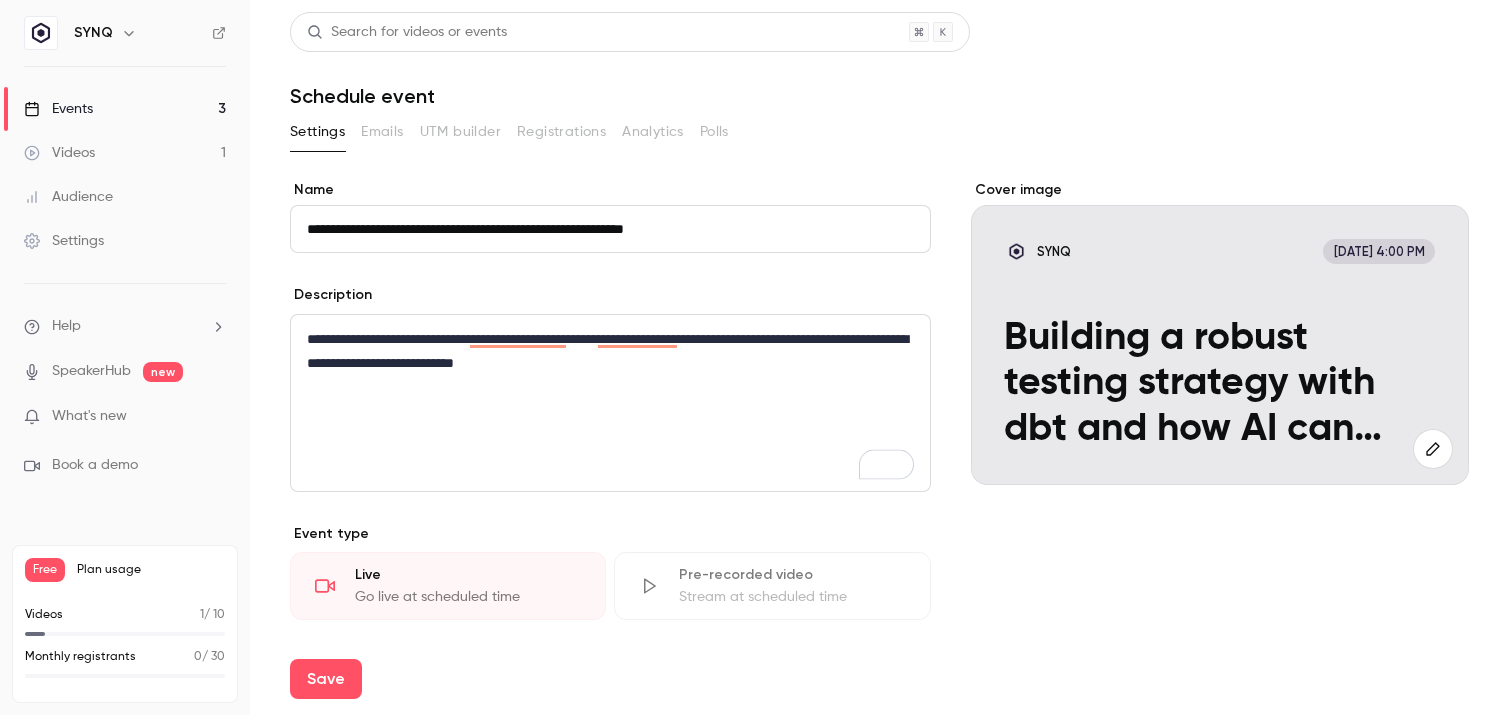click on "**********" at bounding box center (610, 351) 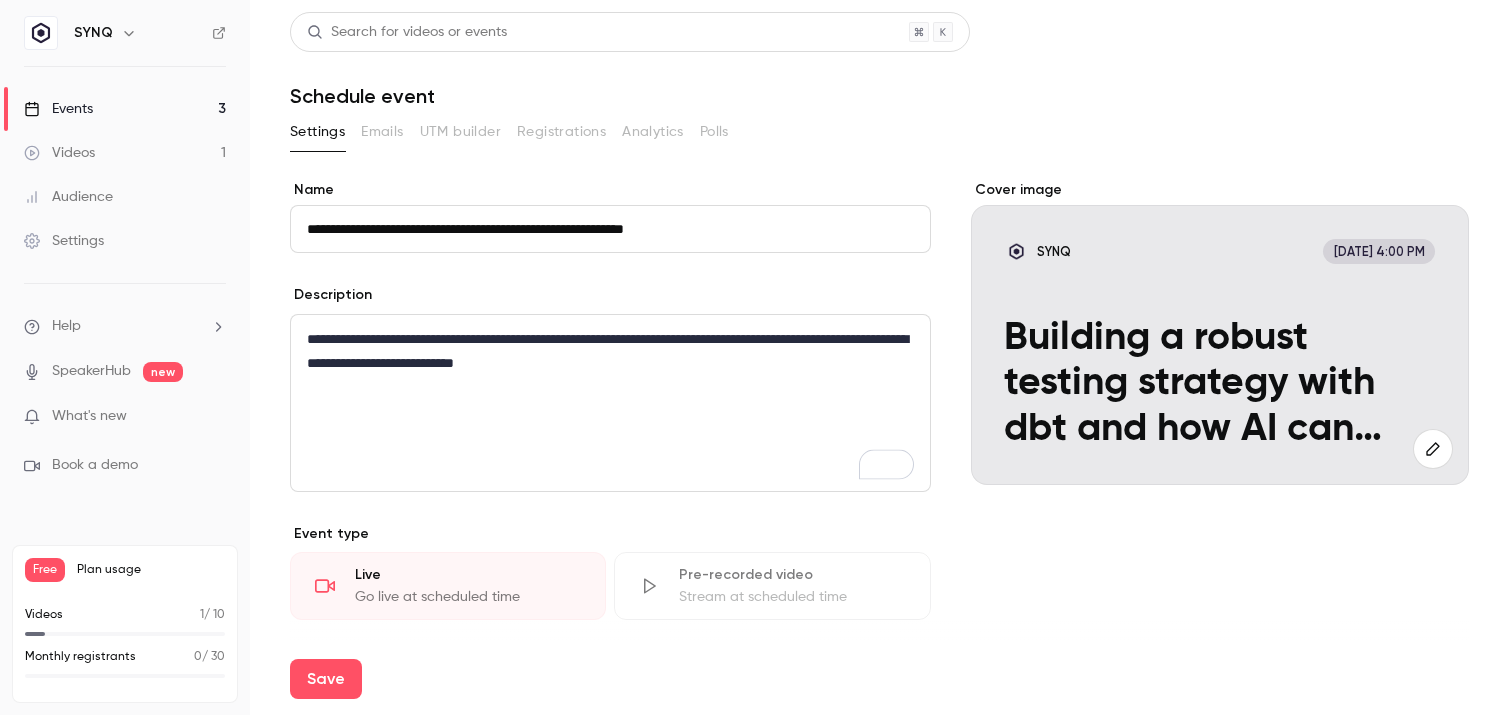 click on "**********" at bounding box center (610, 351) 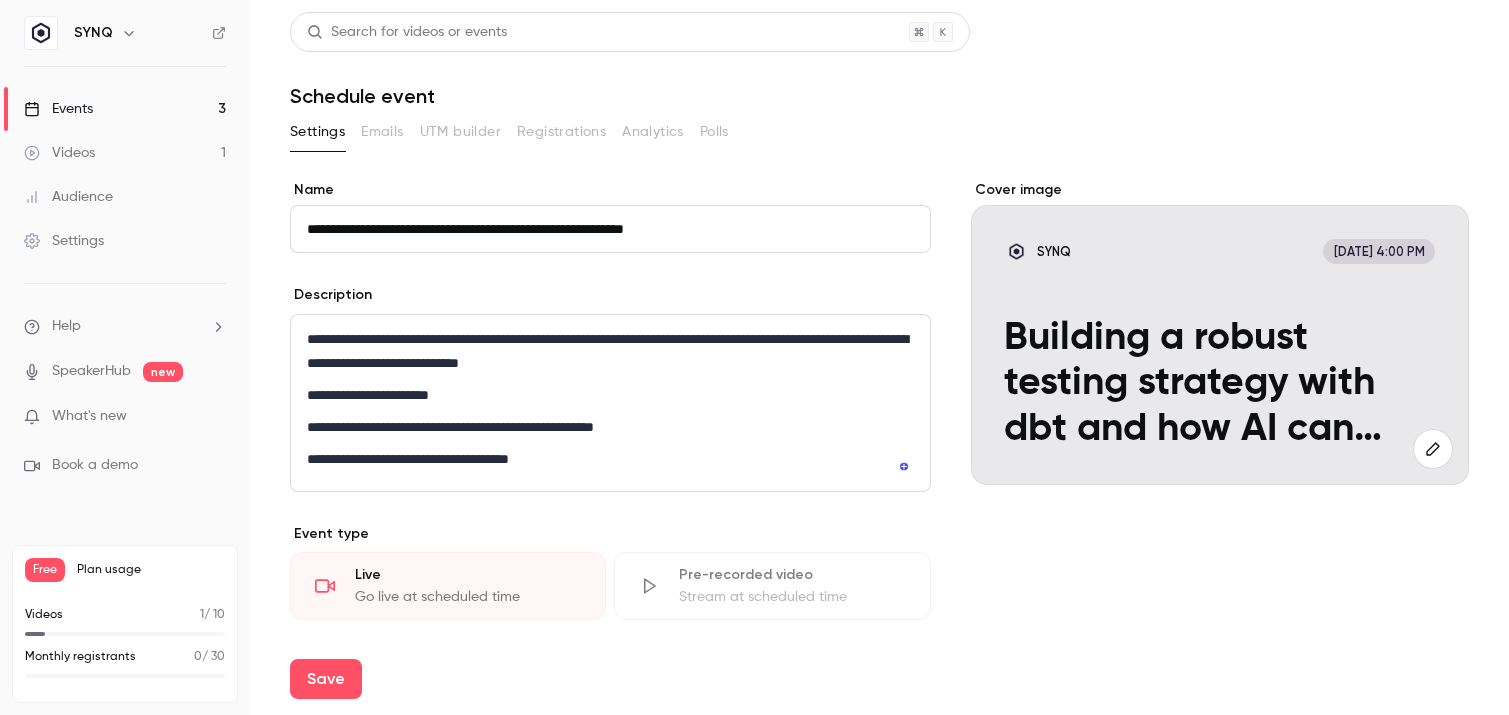 scroll, scrollTop: 0, scrollLeft: 0, axis: both 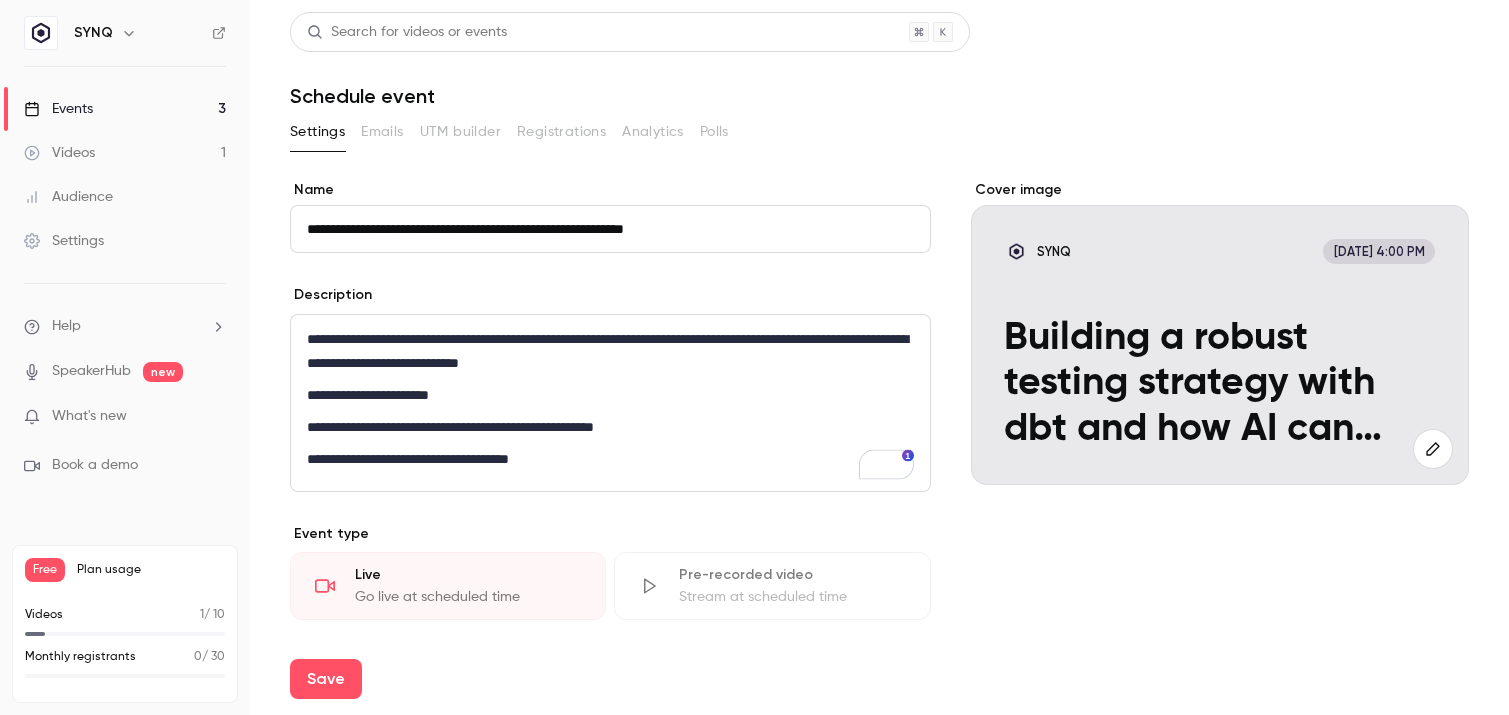 click on "**********" at bounding box center (610, 459) 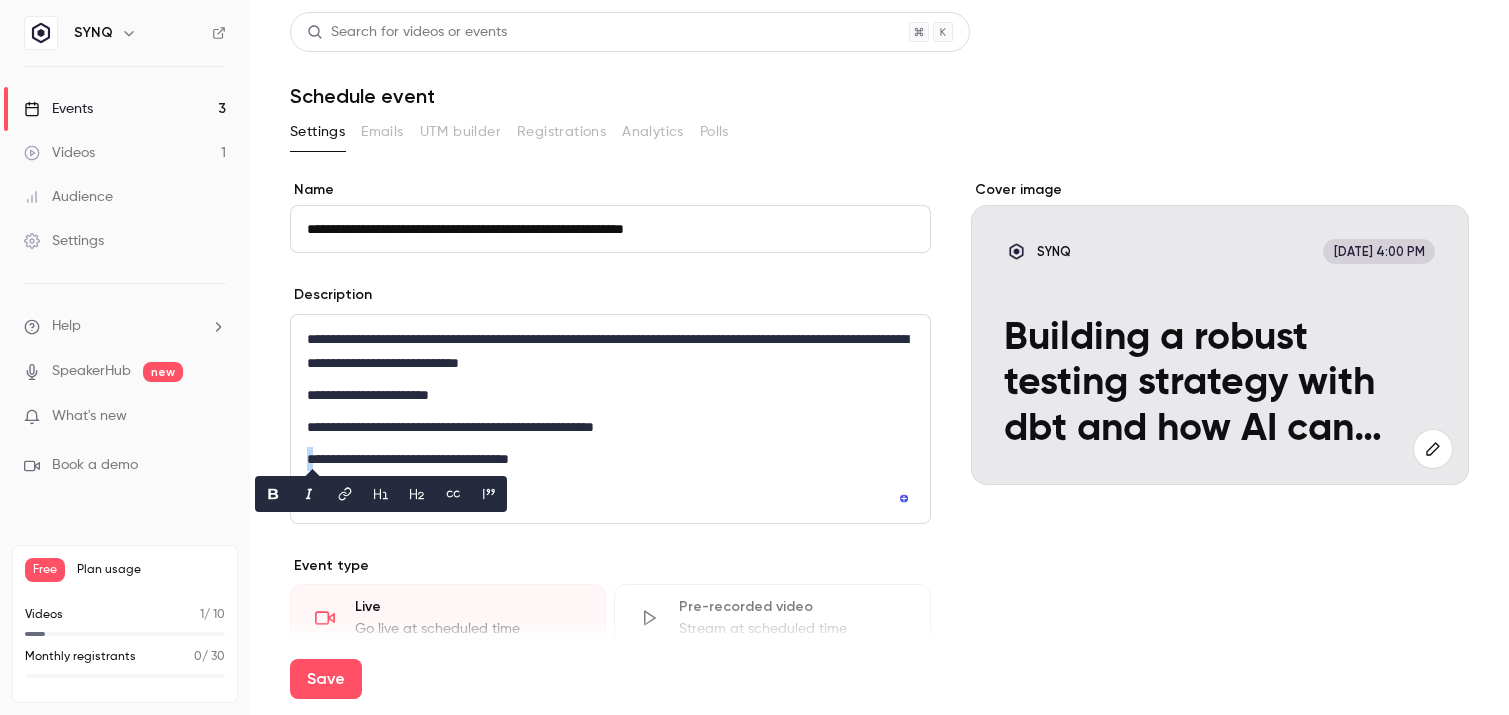 copy on "*" 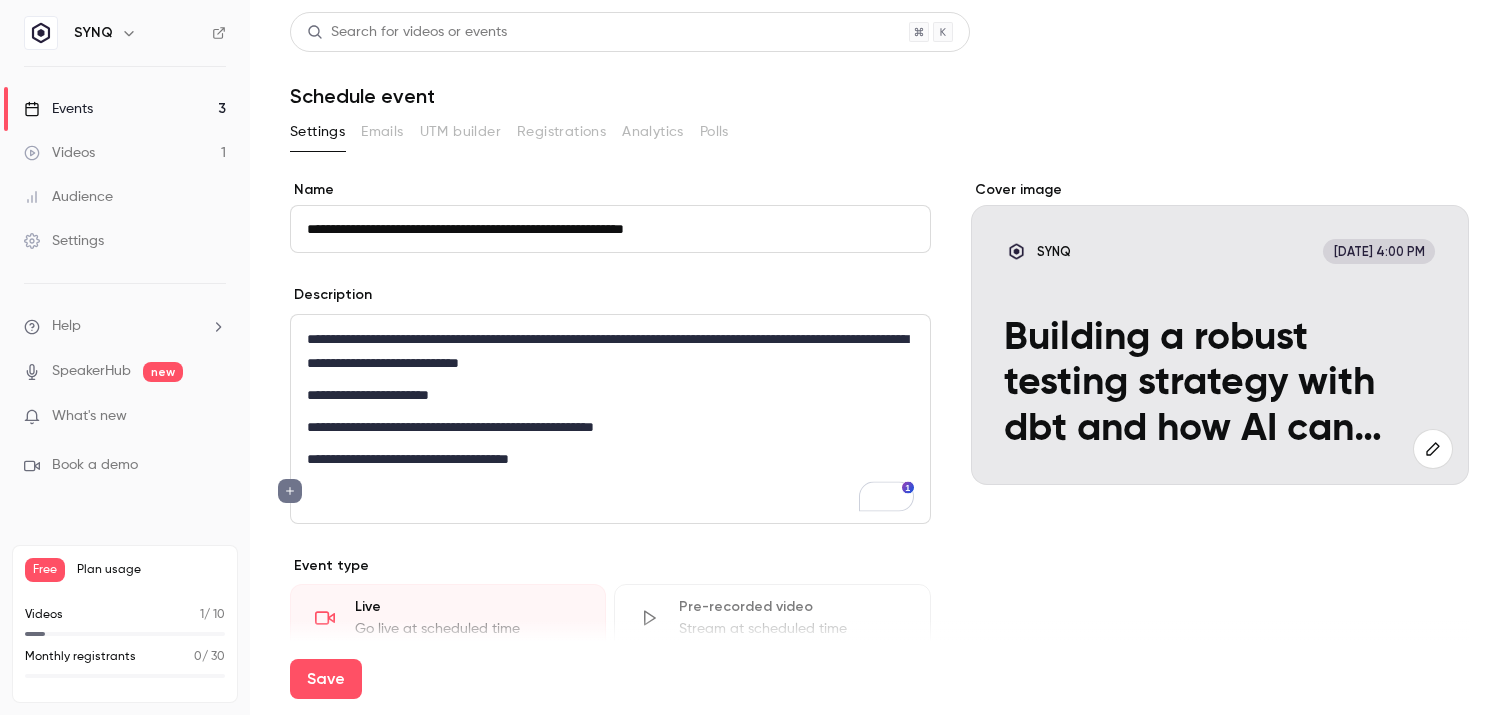 scroll, scrollTop: 0, scrollLeft: 0, axis: both 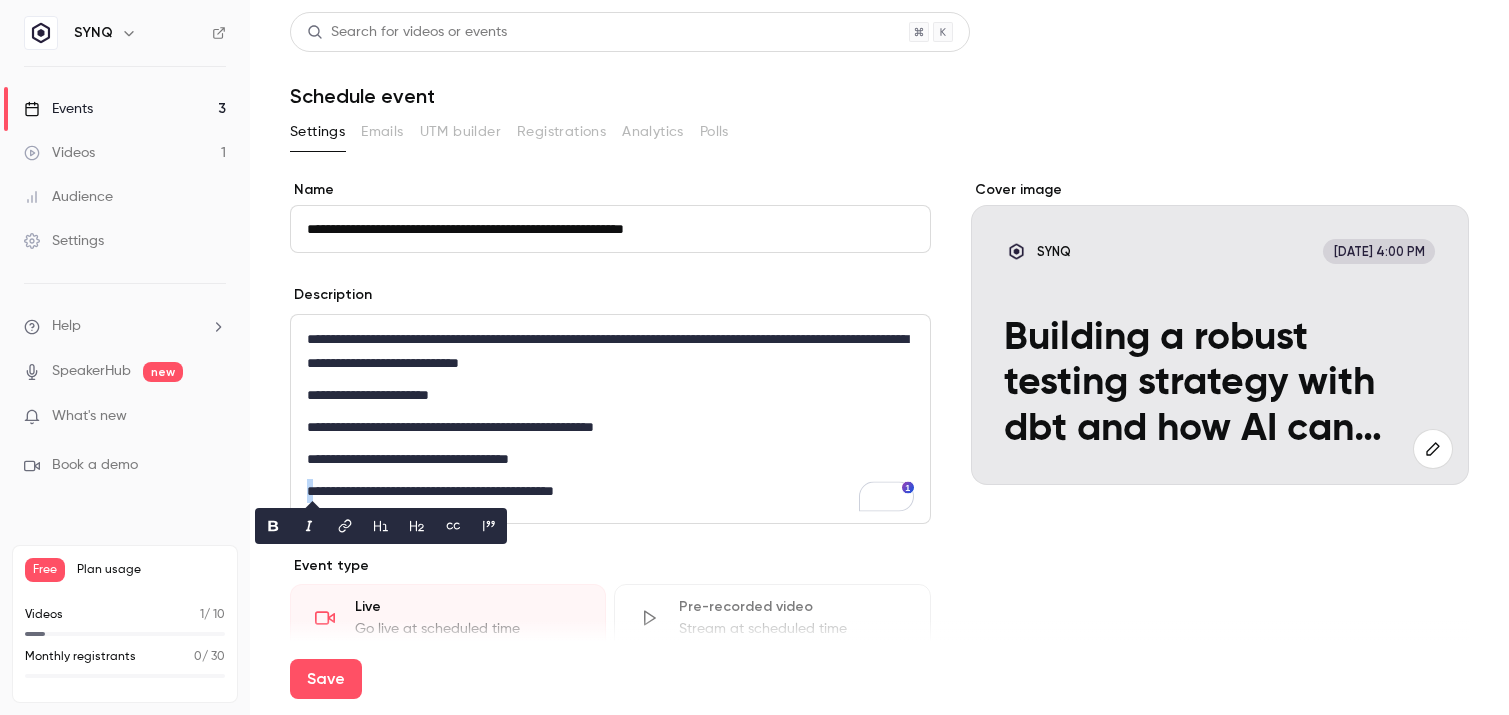 copy on "*" 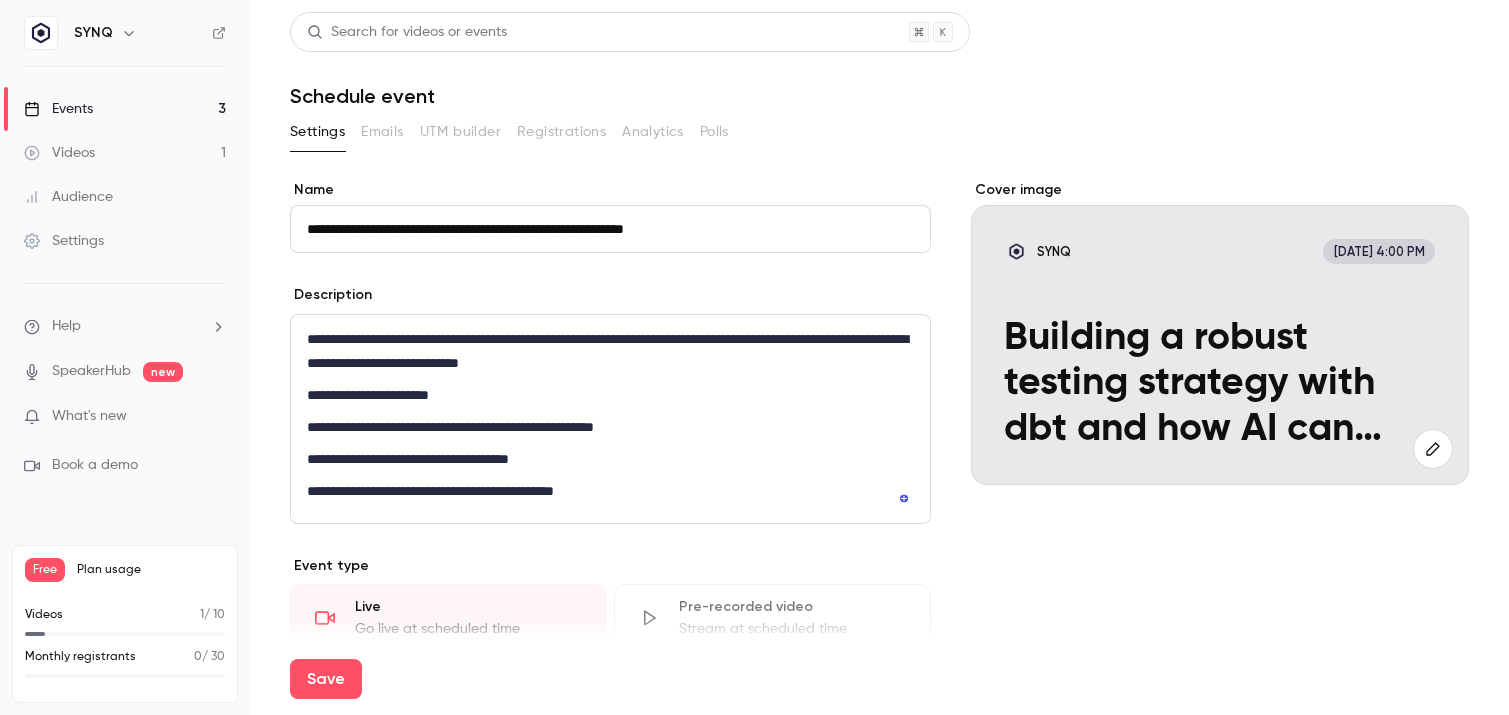 scroll, scrollTop: 0, scrollLeft: 0, axis: both 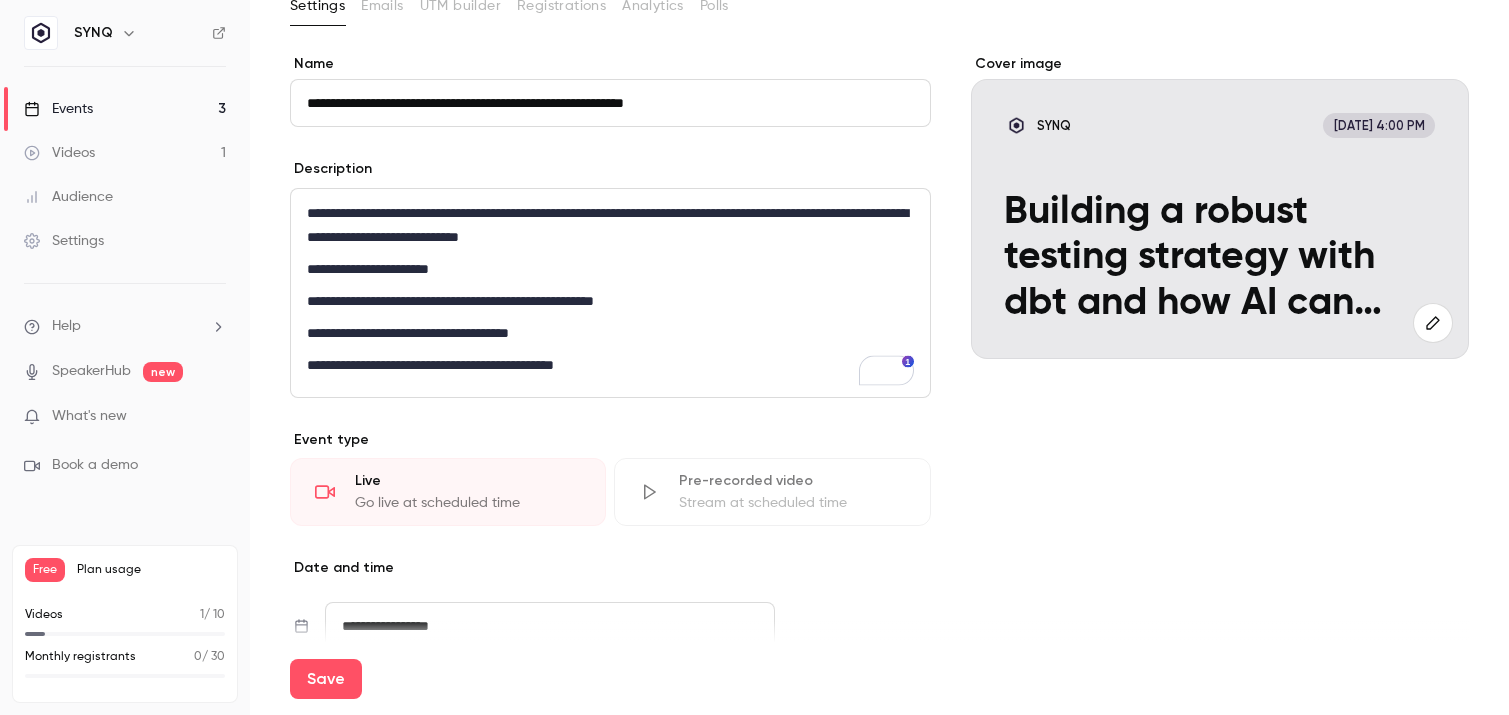click on "**********" at bounding box center [610, 293] 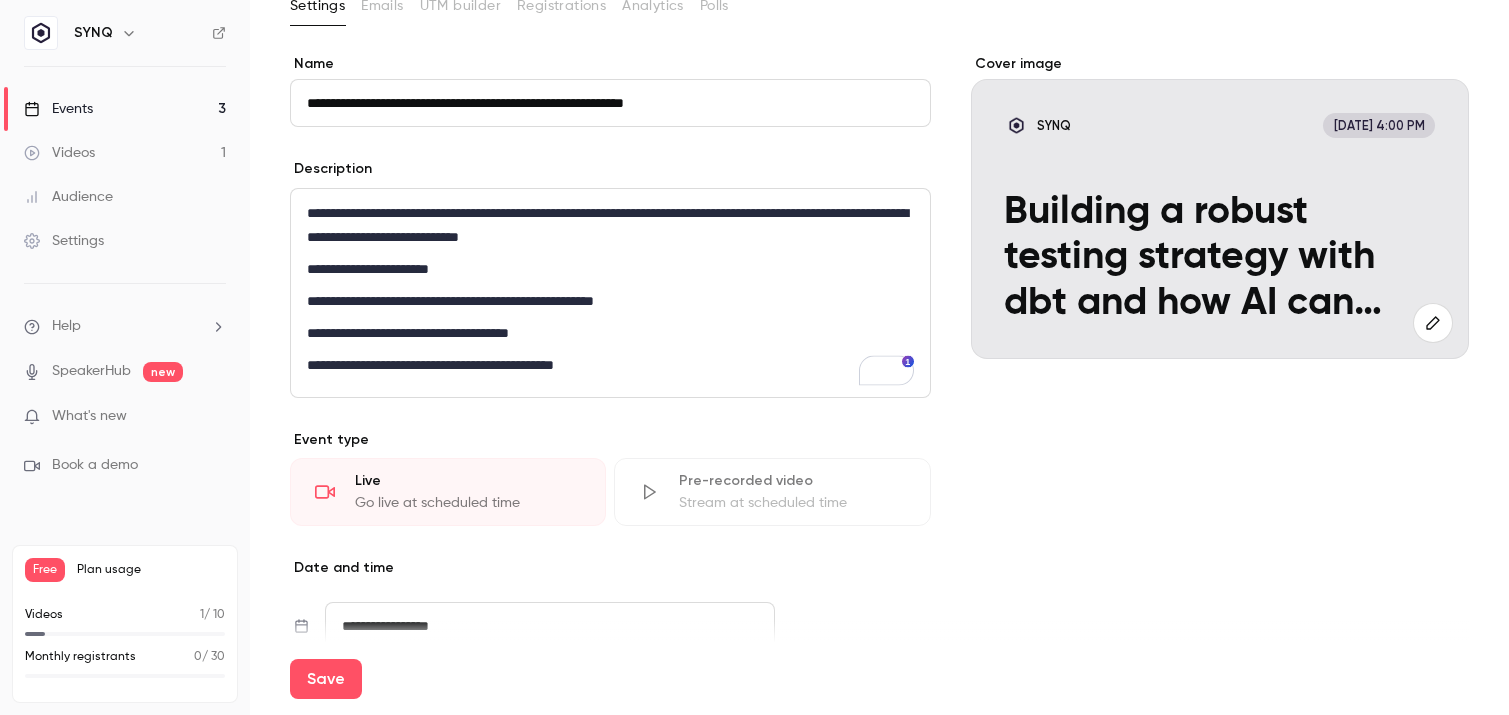 click on "**********" at bounding box center [610, 365] 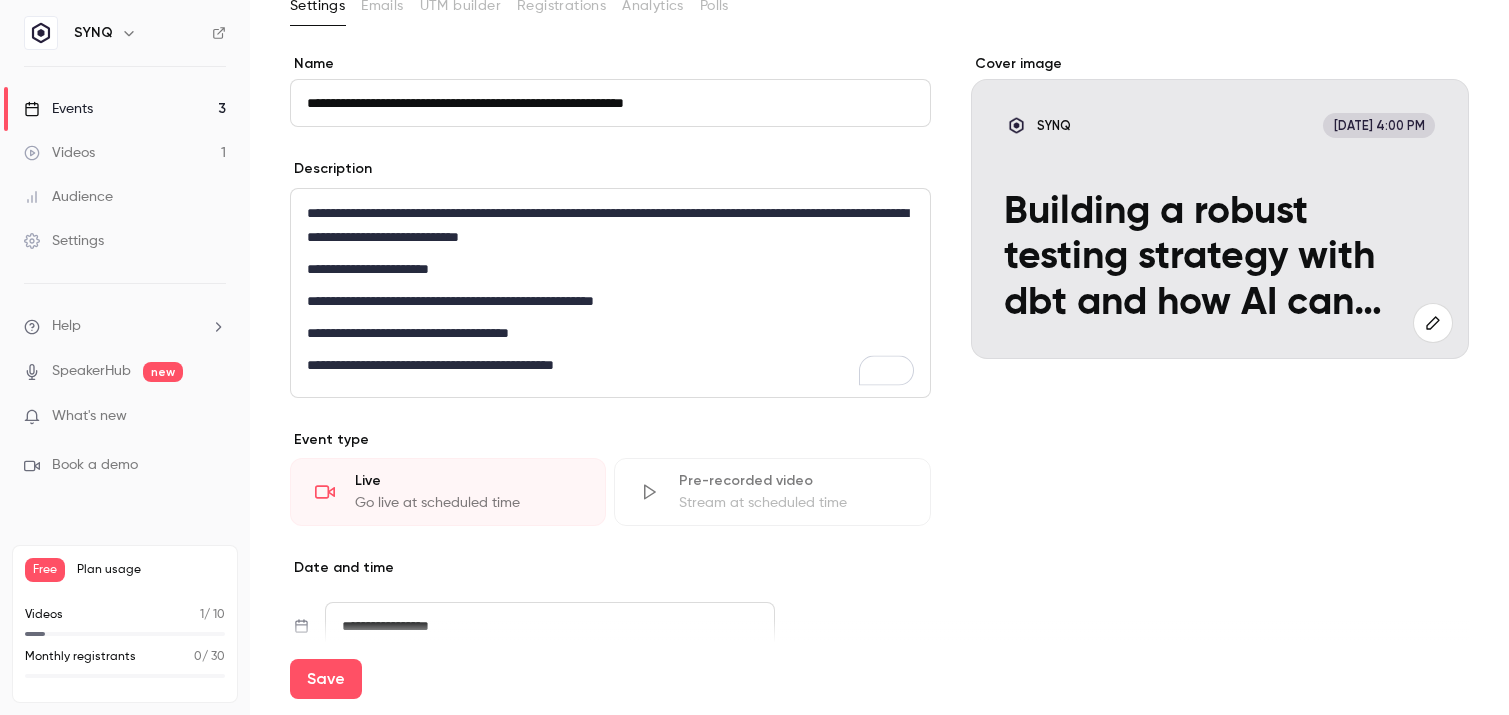 scroll, scrollTop: 255, scrollLeft: 0, axis: vertical 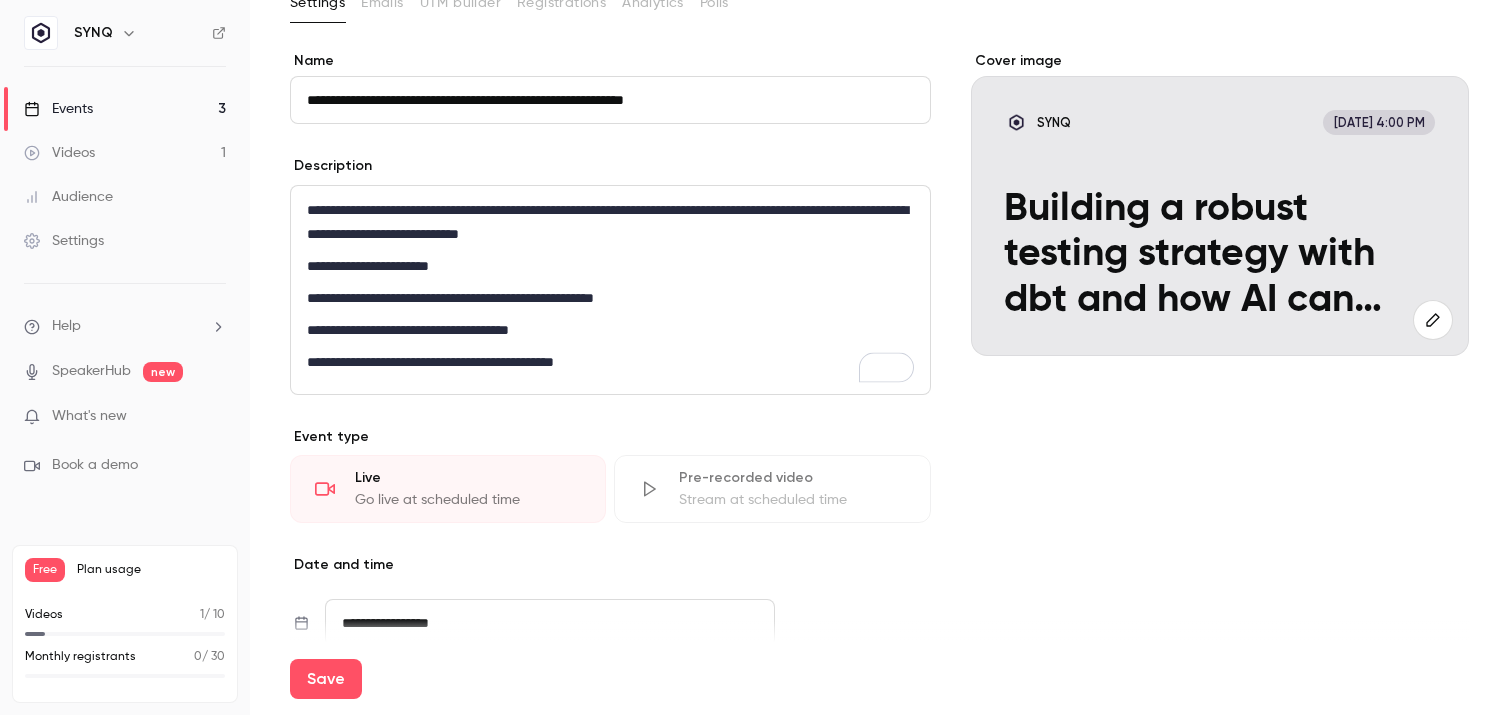 click on "**********" at bounding box center (610, 290) 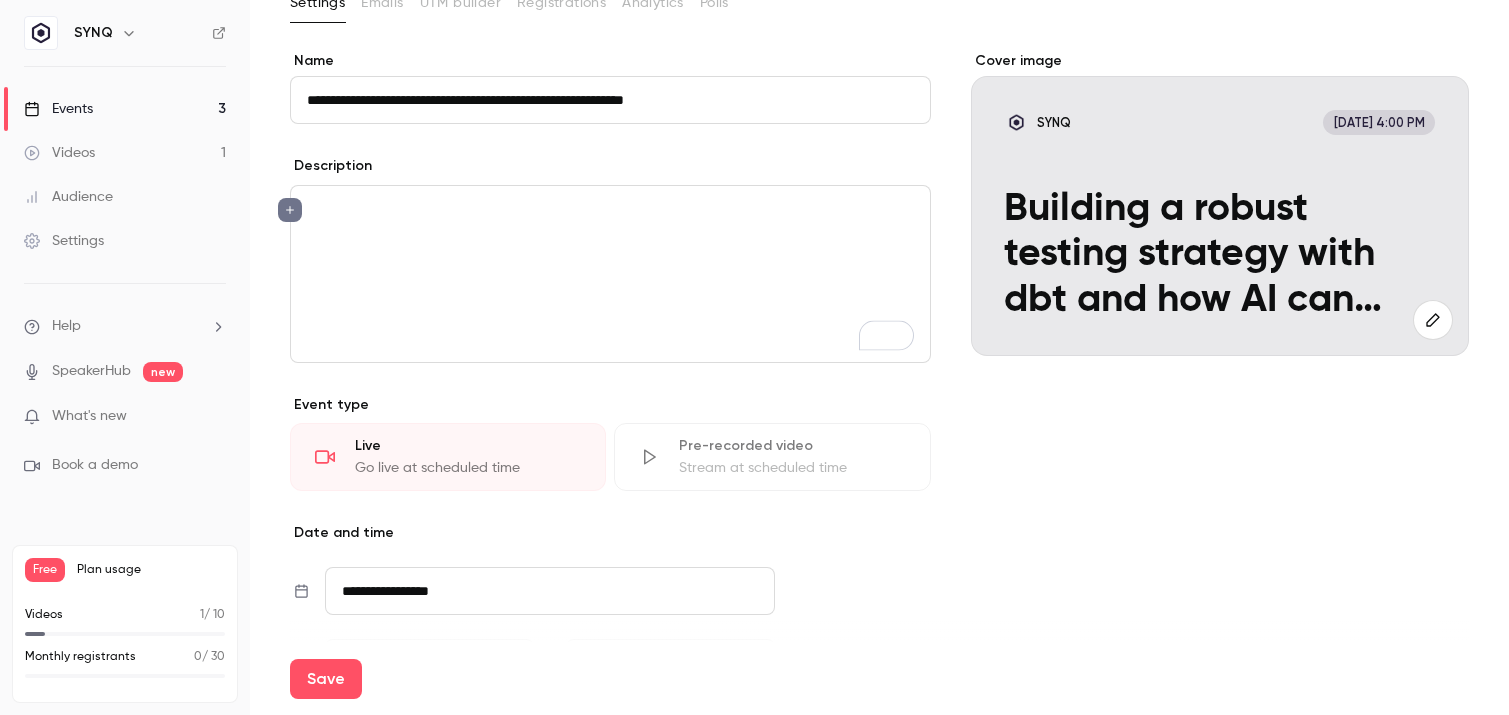 scroll, scrollTop: 0, scrollLeft: 0, axis: both 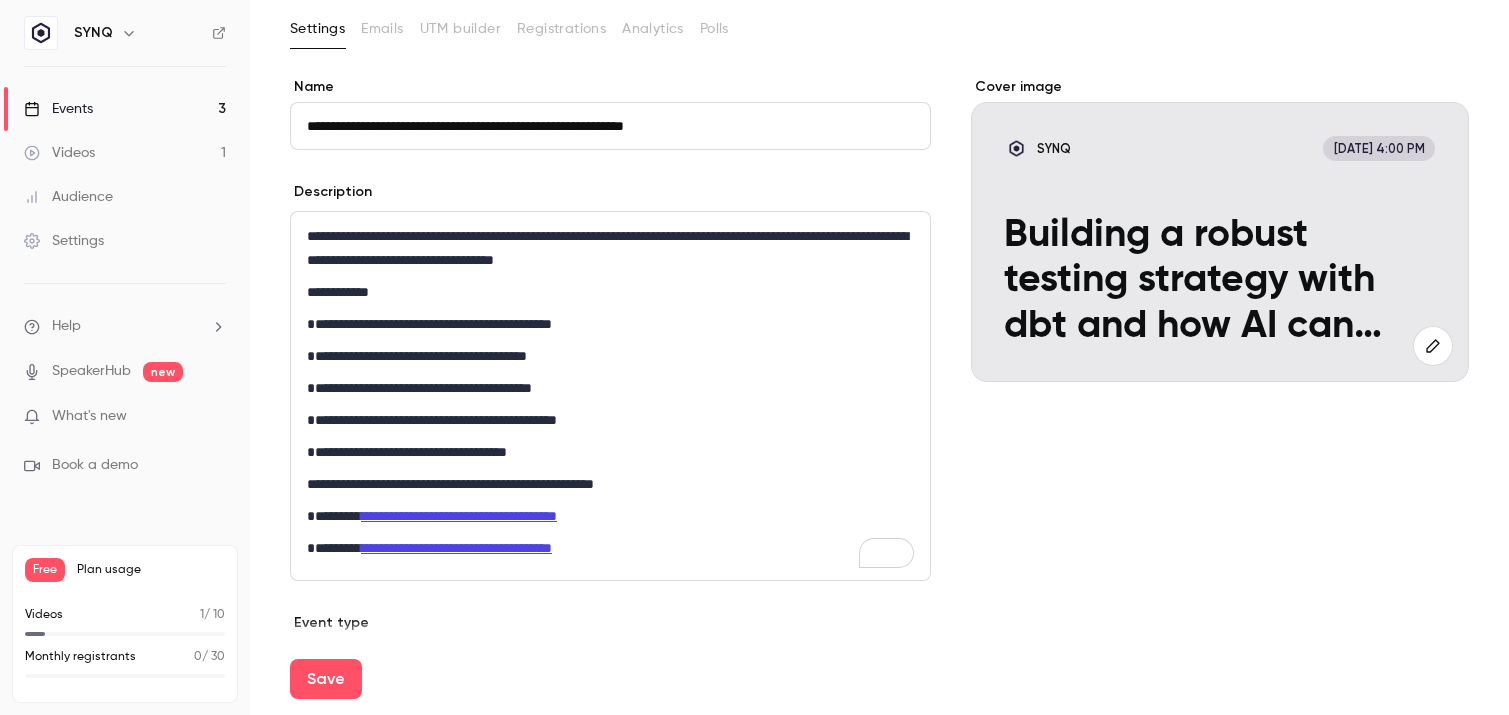 click on "**********" at bounding box center [610, 452] 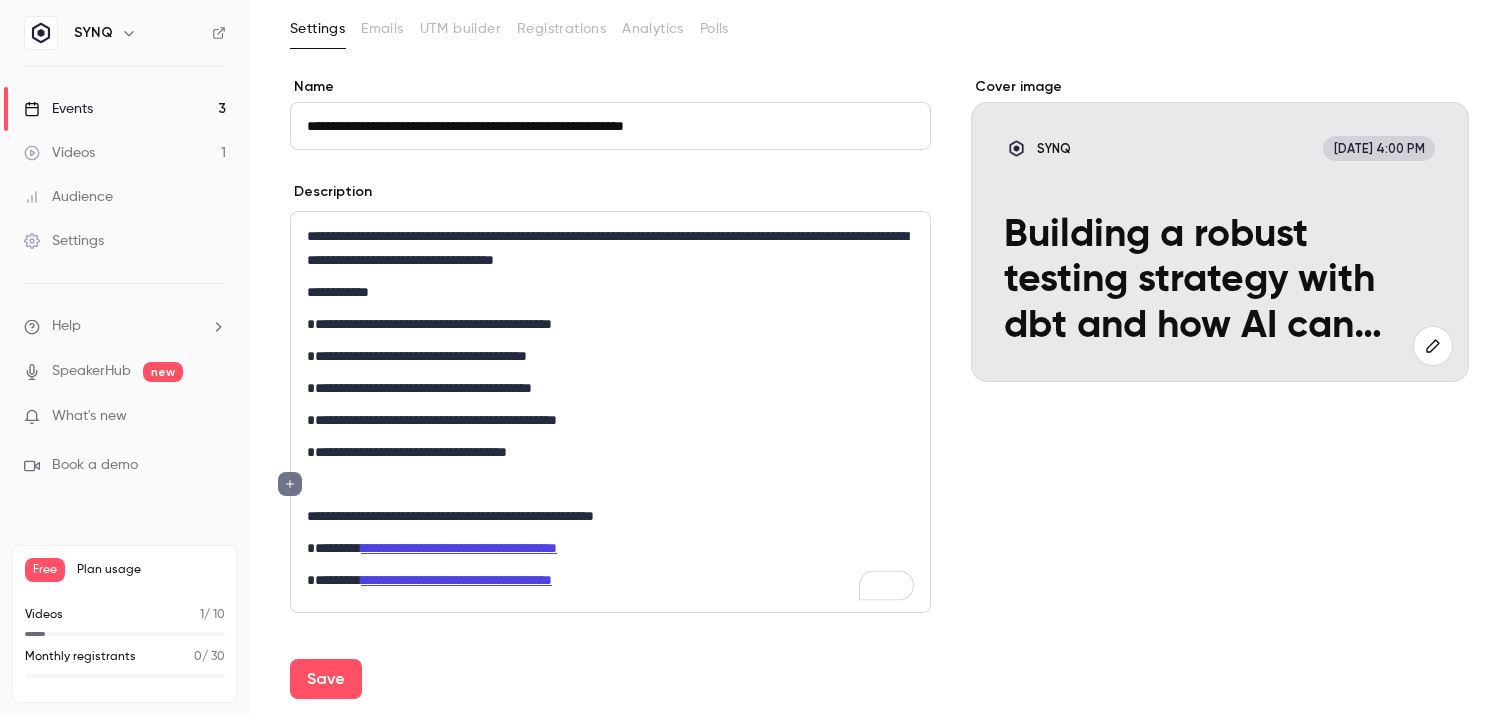 click on "**********" at bounding box center [610, 292] 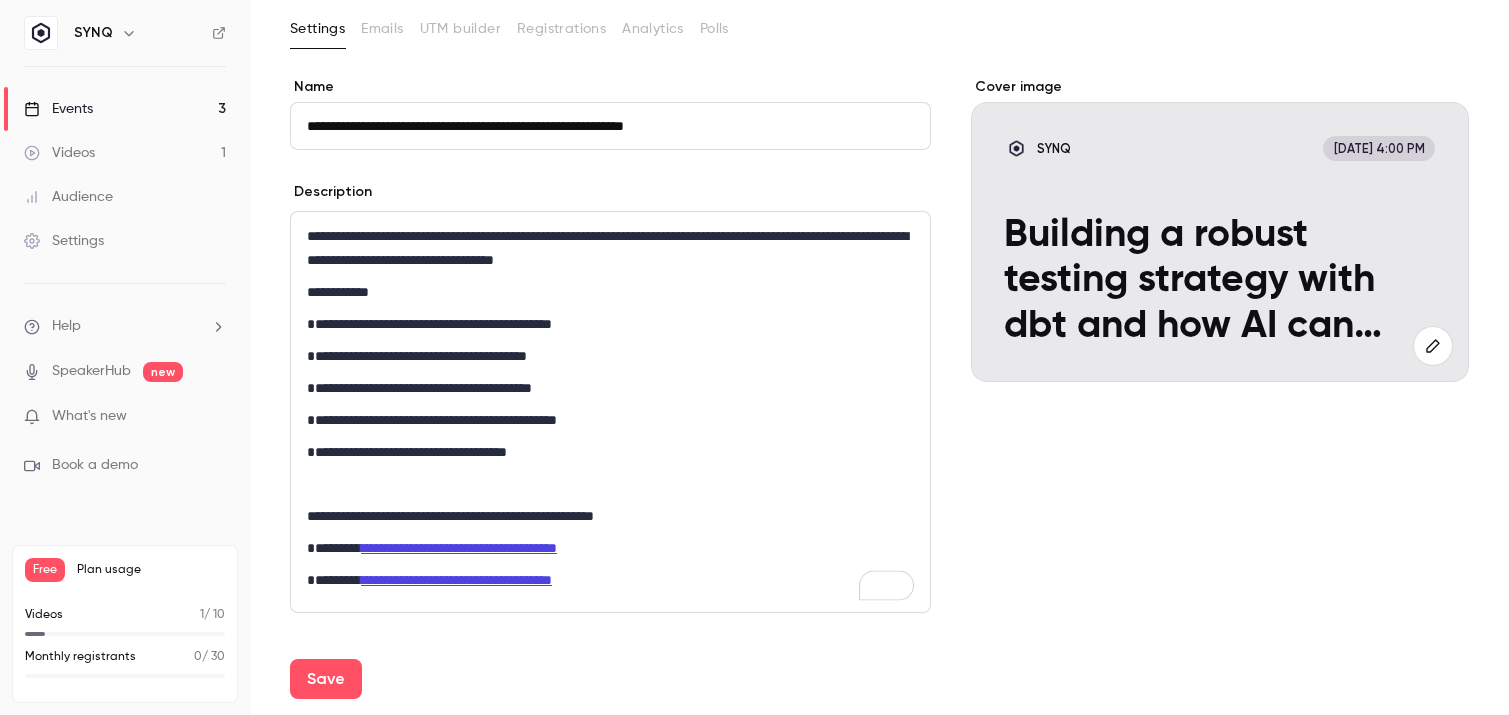click on "**********" at bounding box center [610, 248] 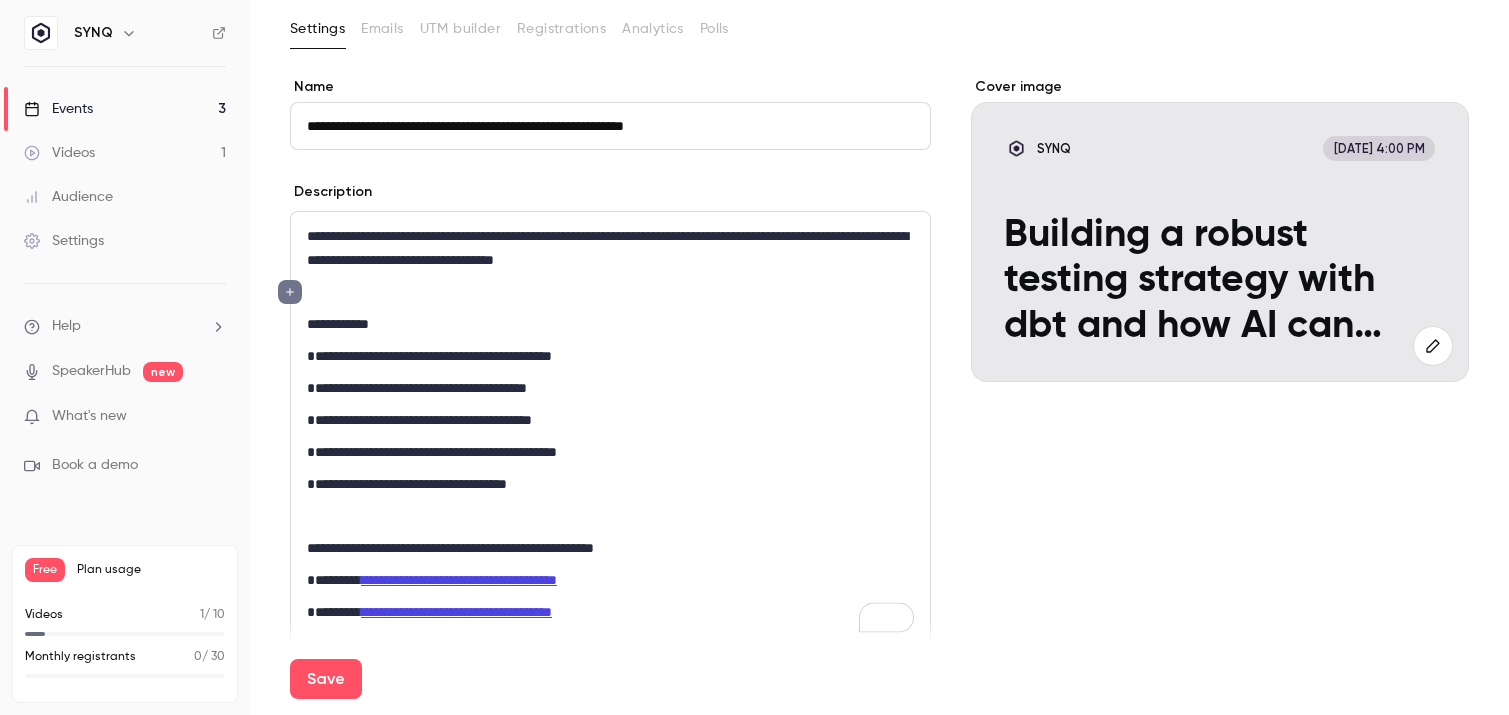 scroll, scrollTop: 314, scrollLeft: 0, axis: vertical 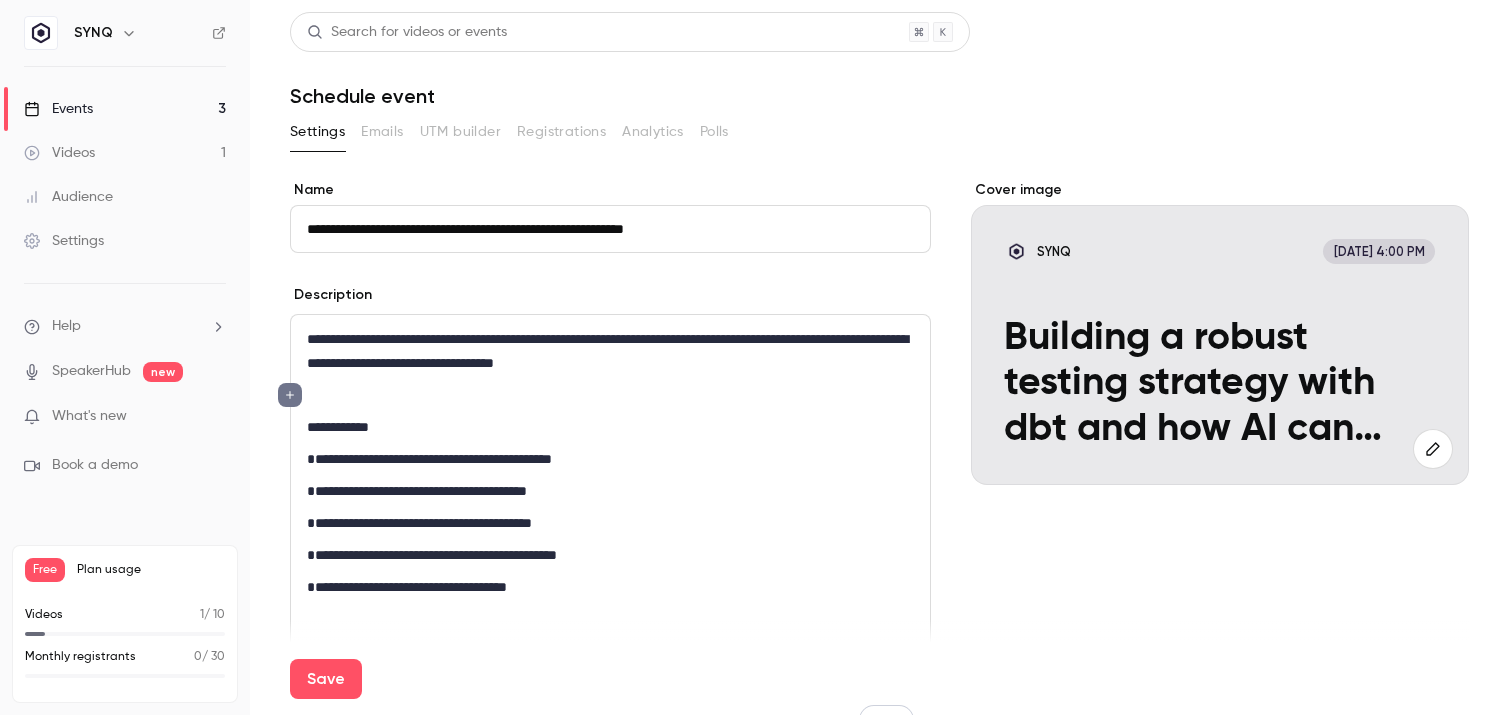 click on "**********" at bounding box center [610, 229] 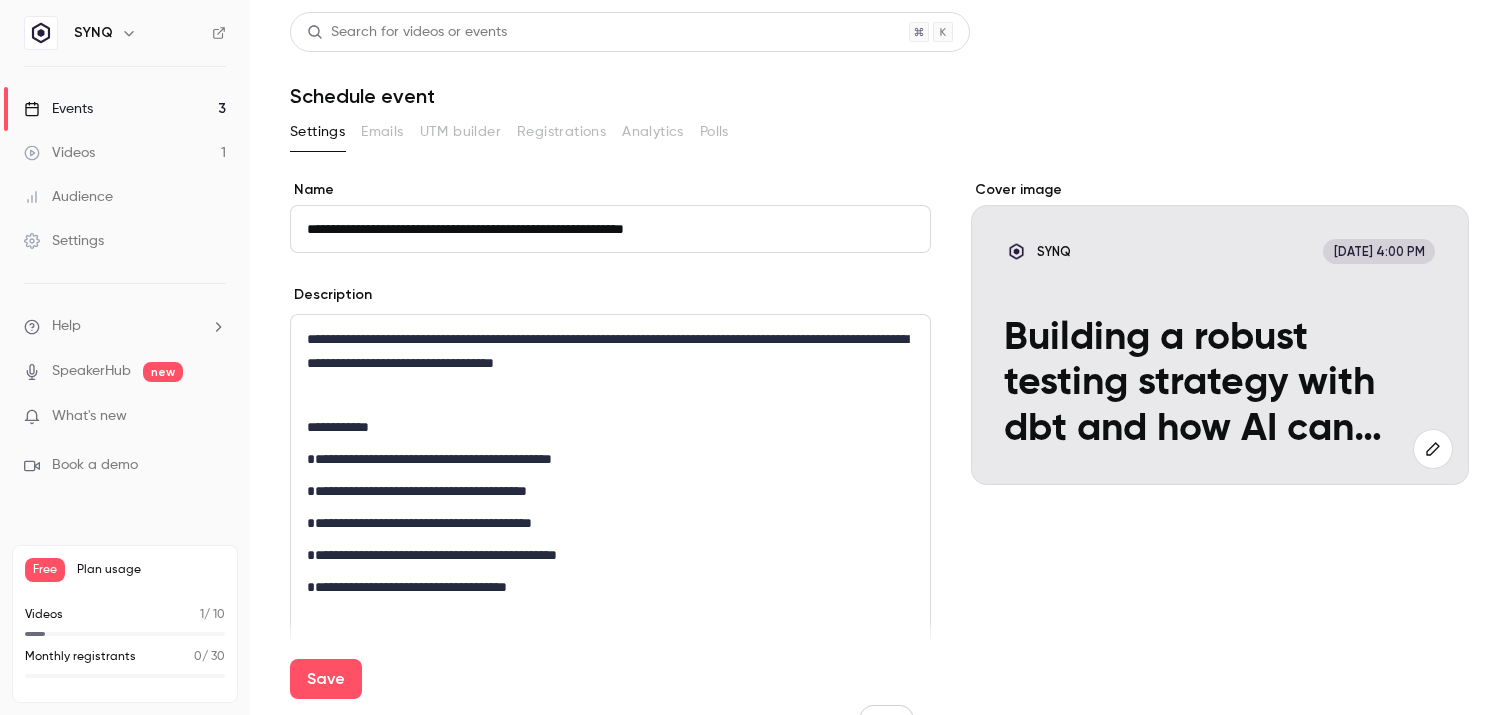 click on "**********" at bounding box center [610, 229] 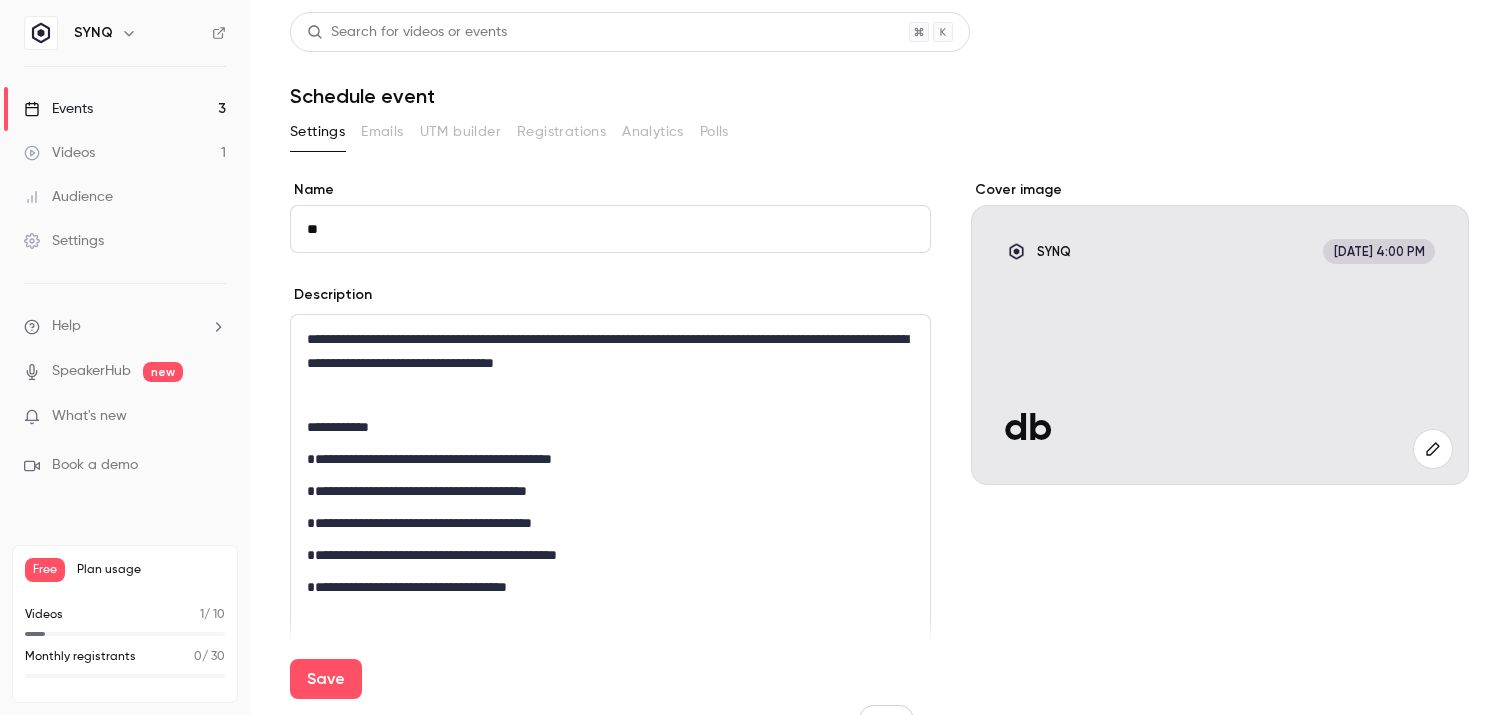 type on "*" 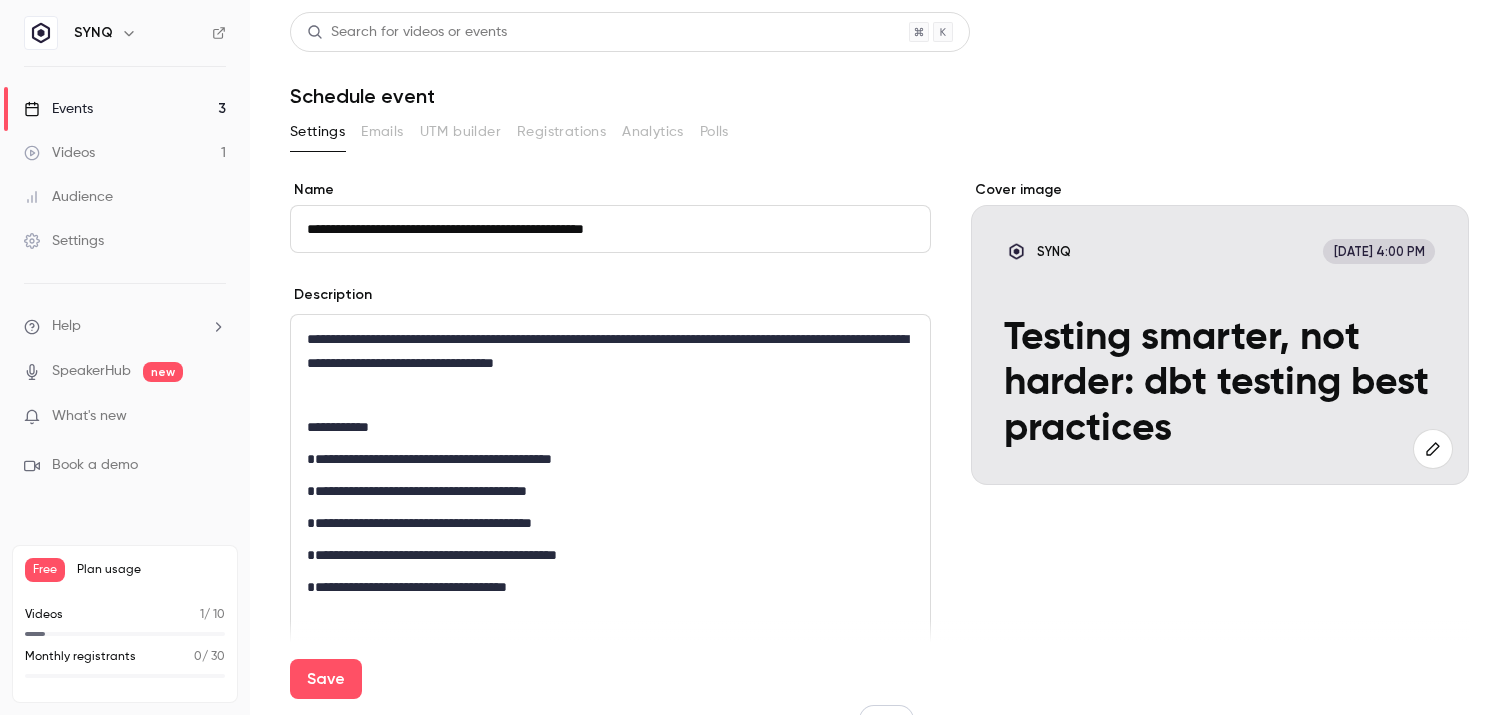 type on "**********" 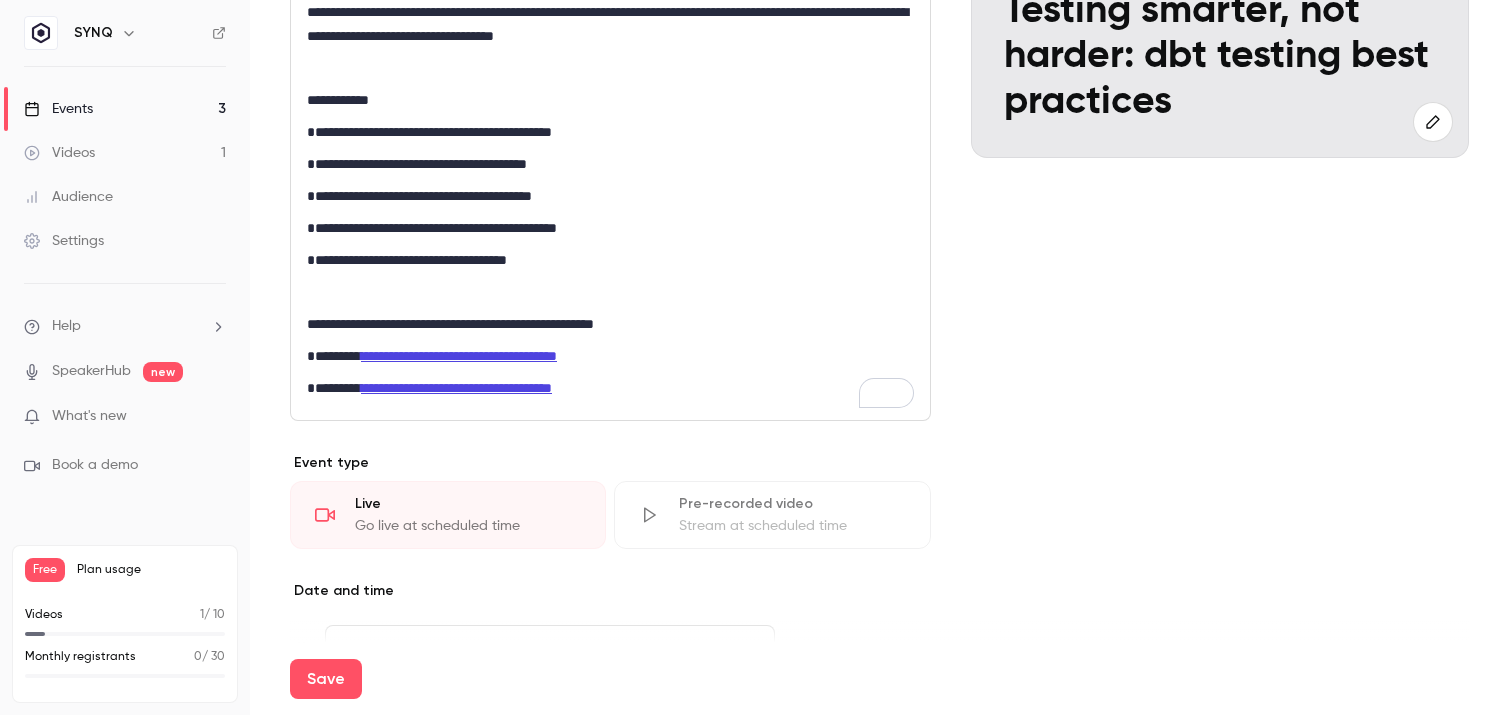 scroll, scrollTop: 333, scrollLeft: 0, axis: vertical 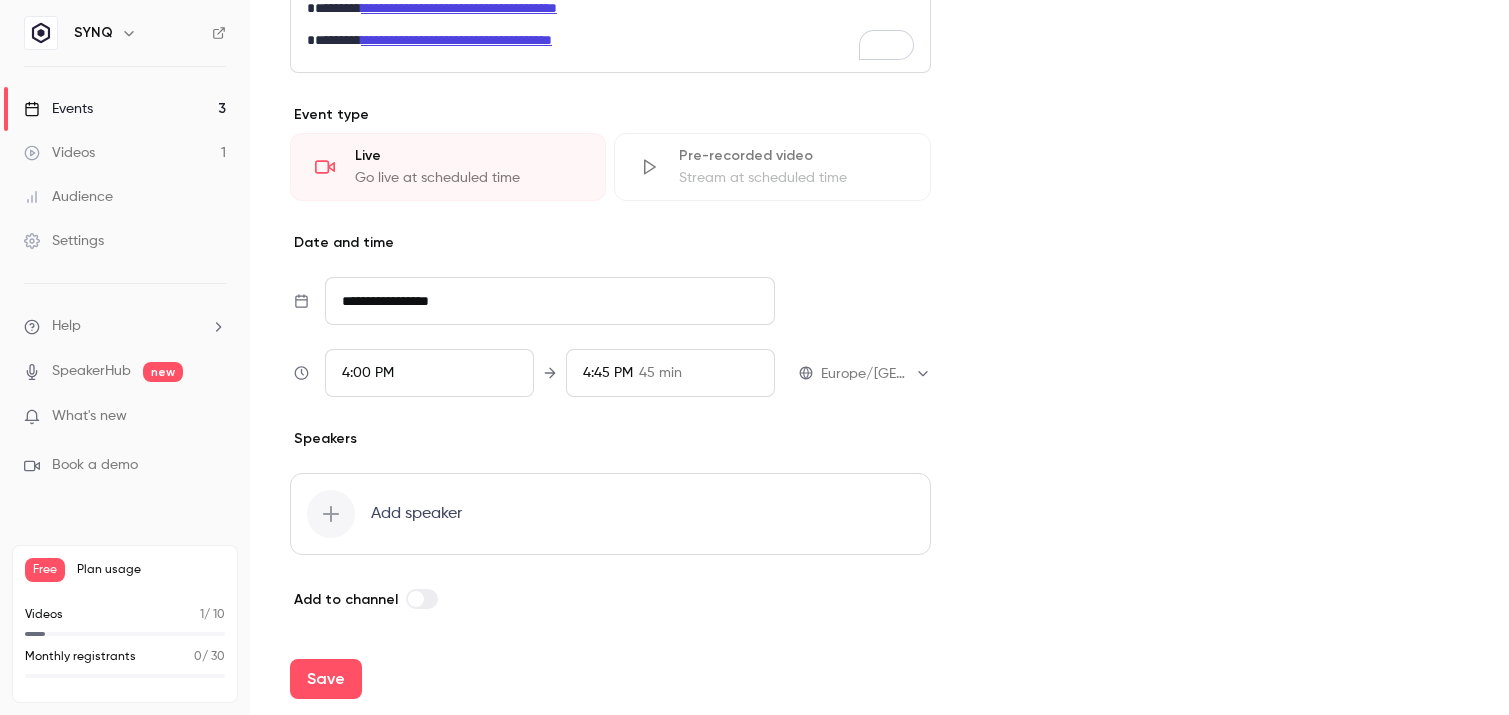 click 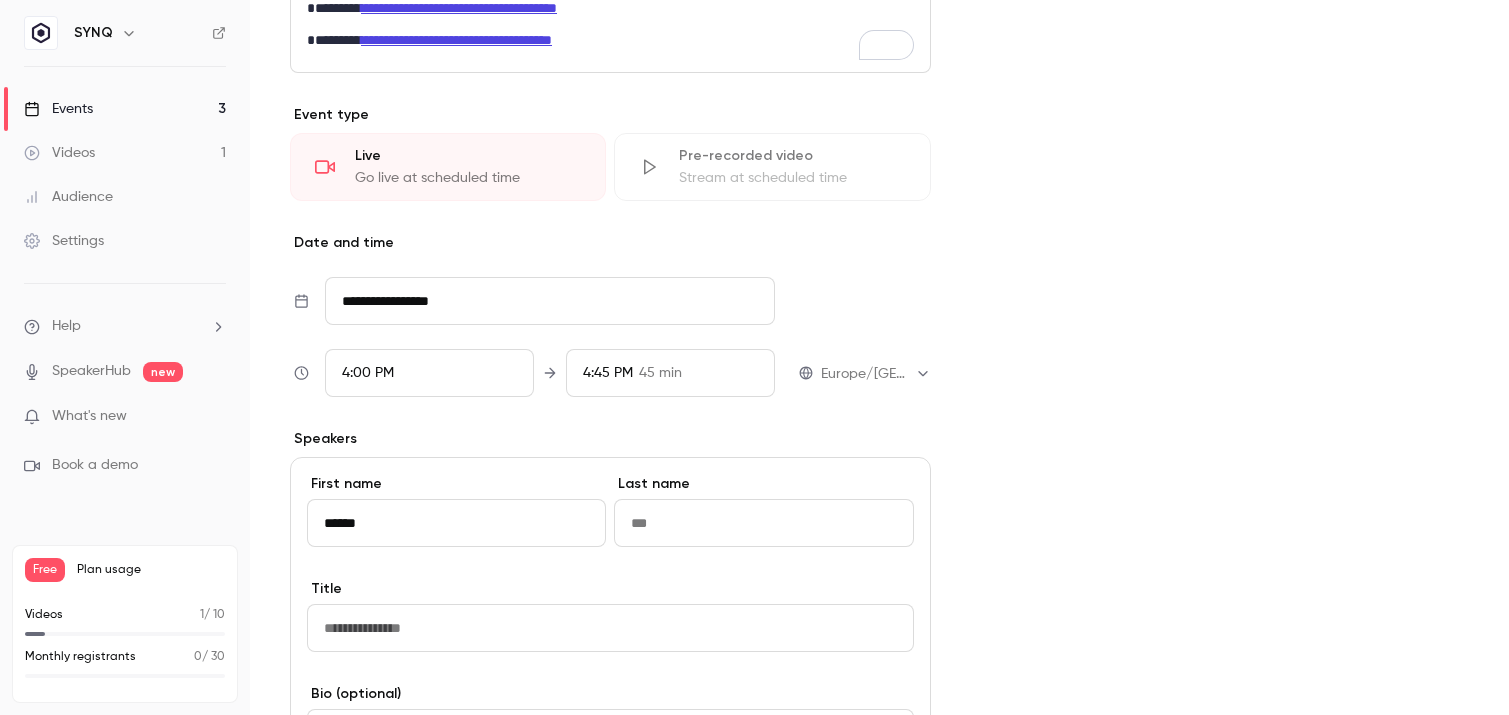 type on "******" 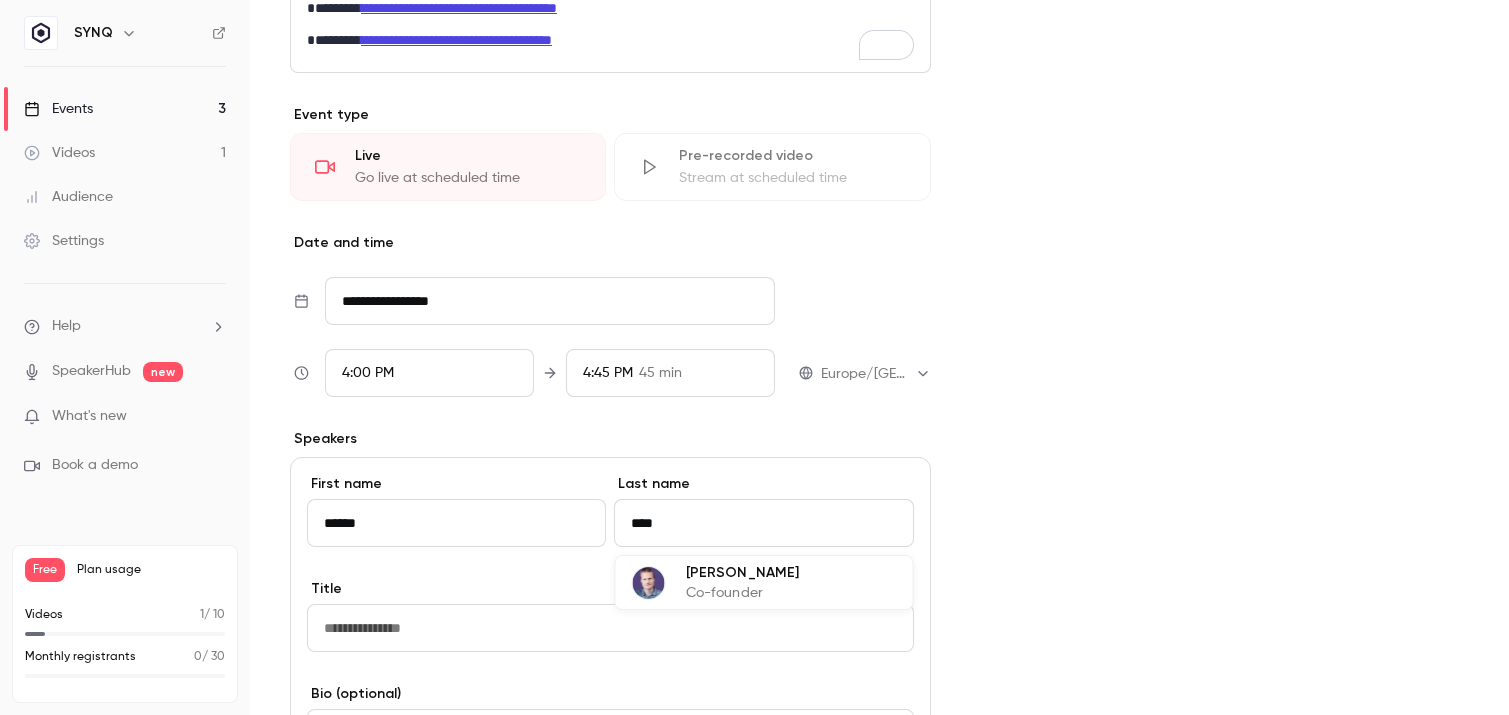 click at bounding box center (649, 583) 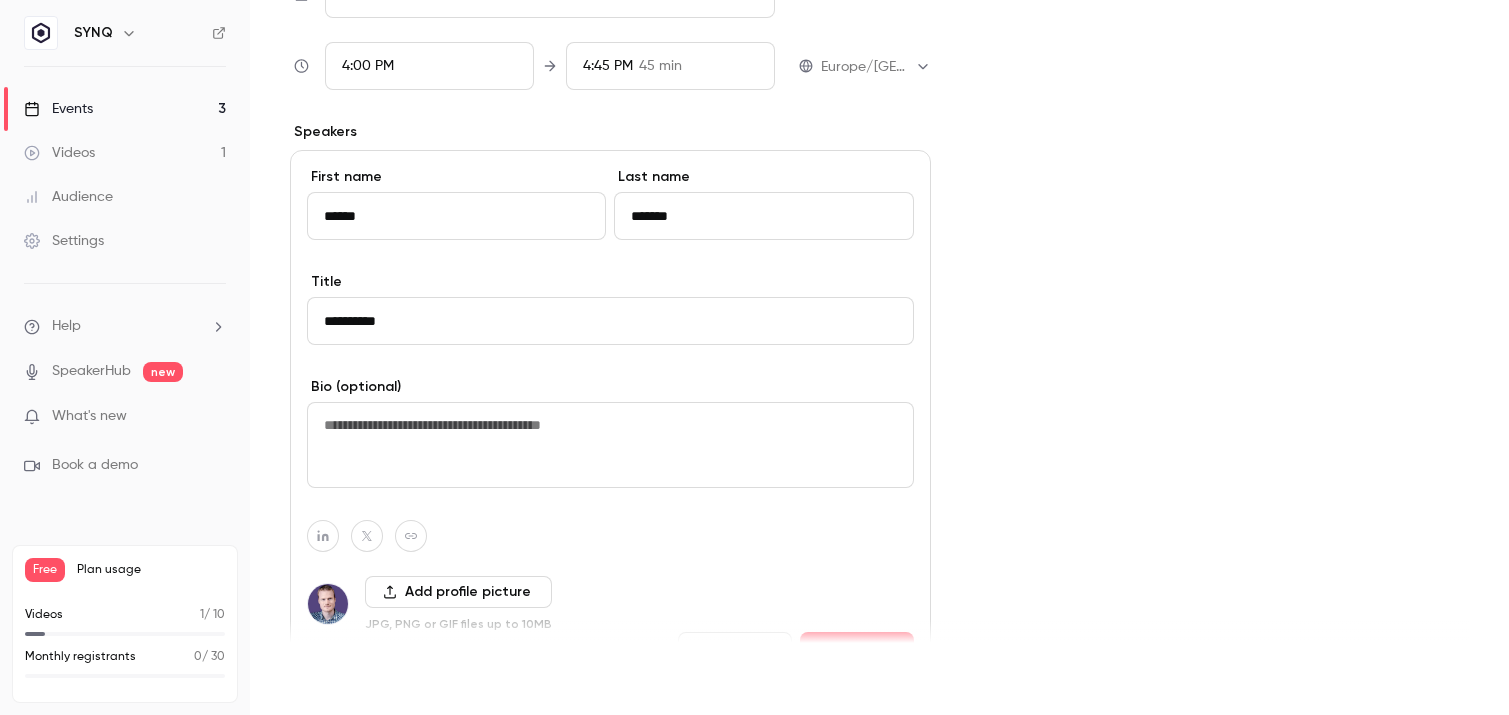type on "*******" 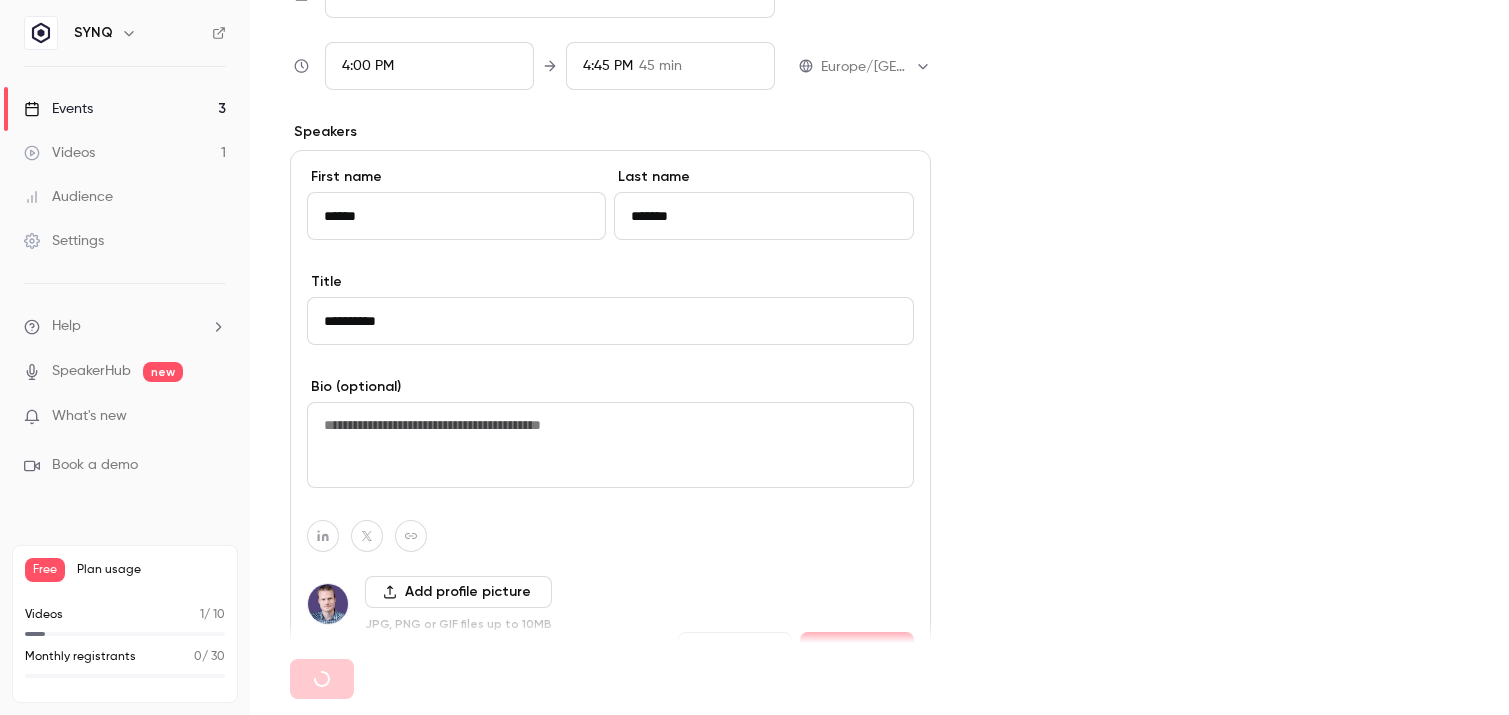 type 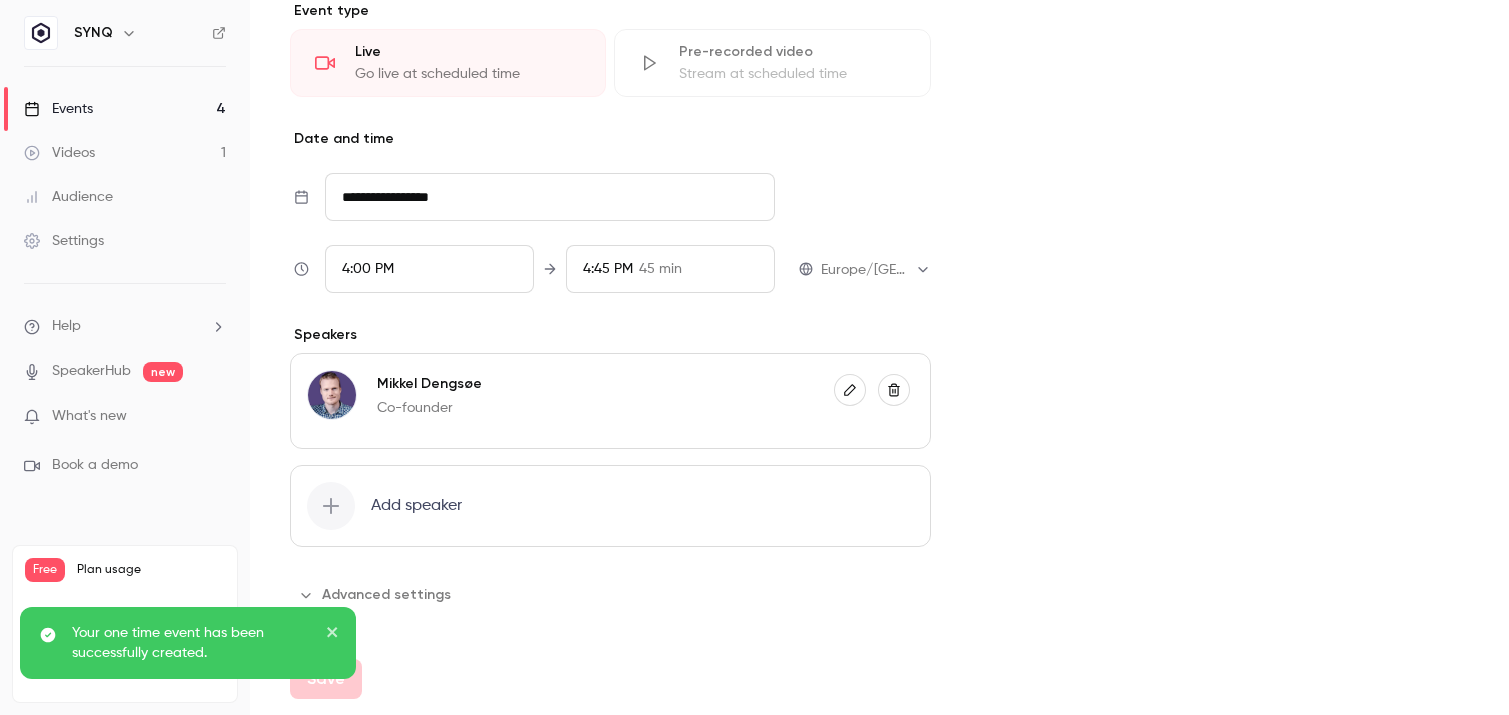click 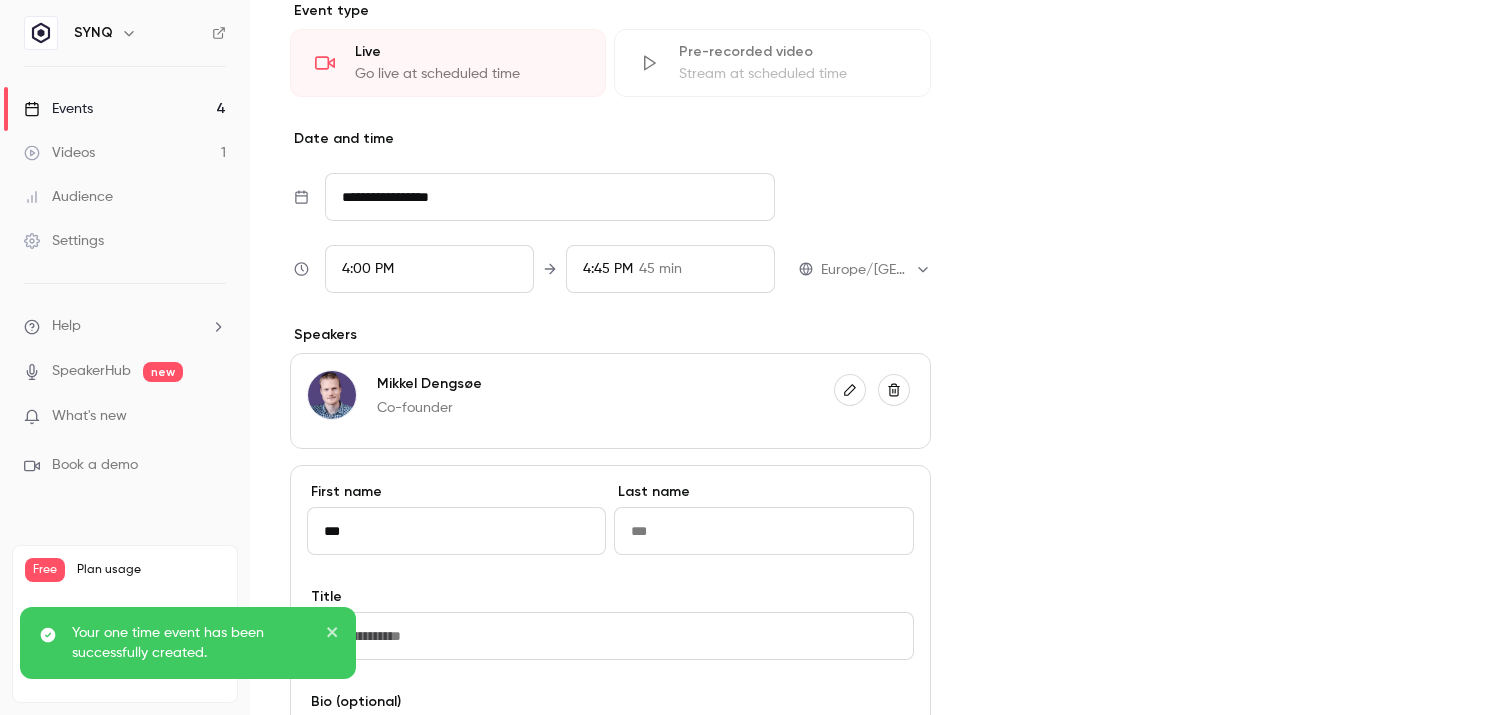 type on "****" 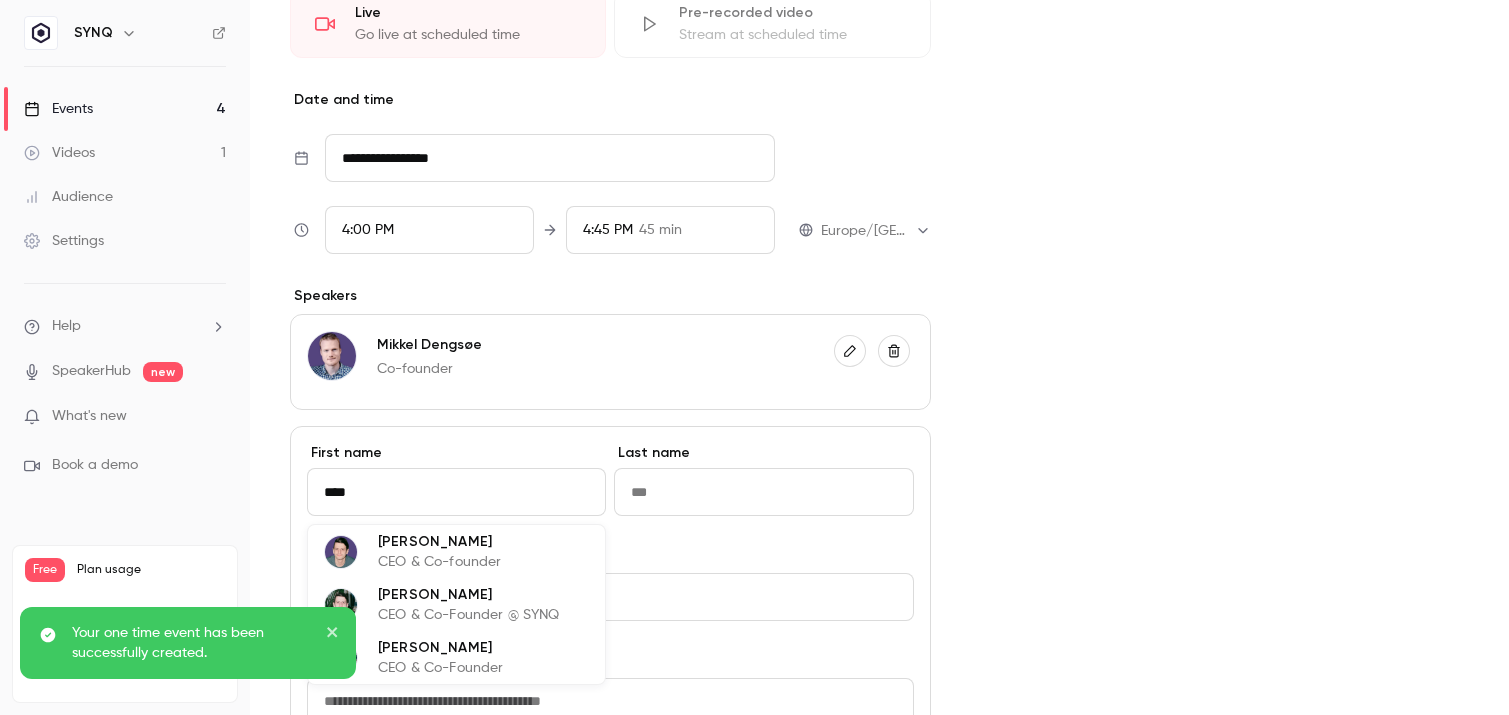 click on "[PERSON_NAME] CEO & Co-founder" at bounding box center [456, 551] 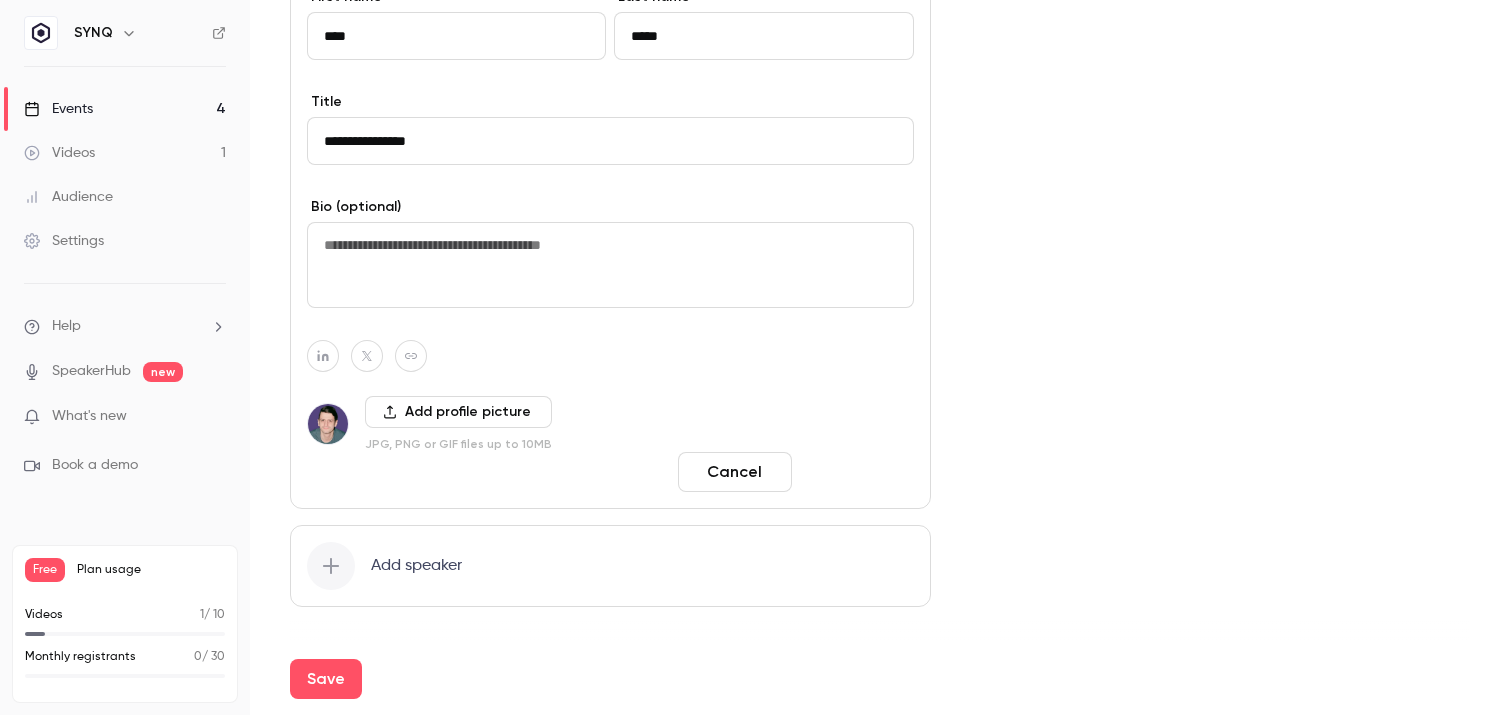 click on "Done" at bounding box center (857, 472) 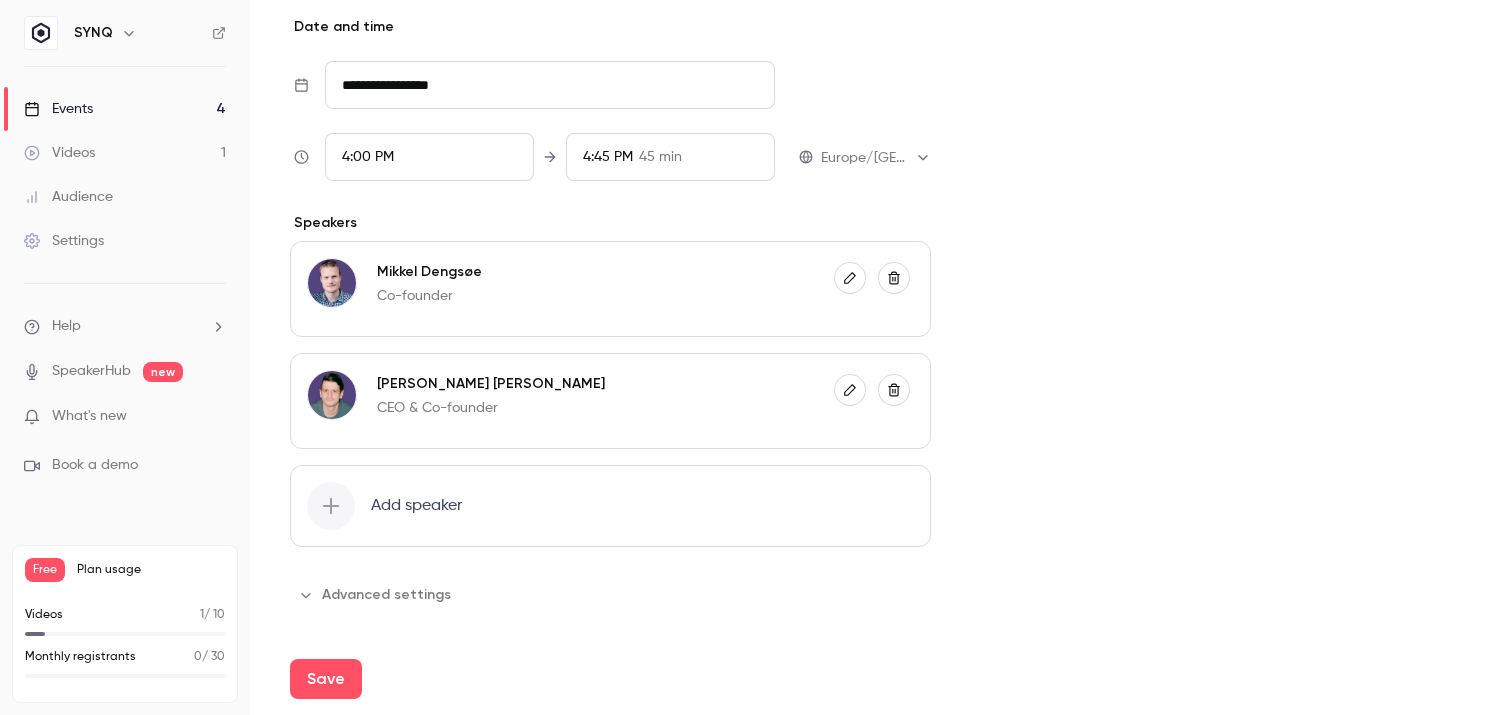 click 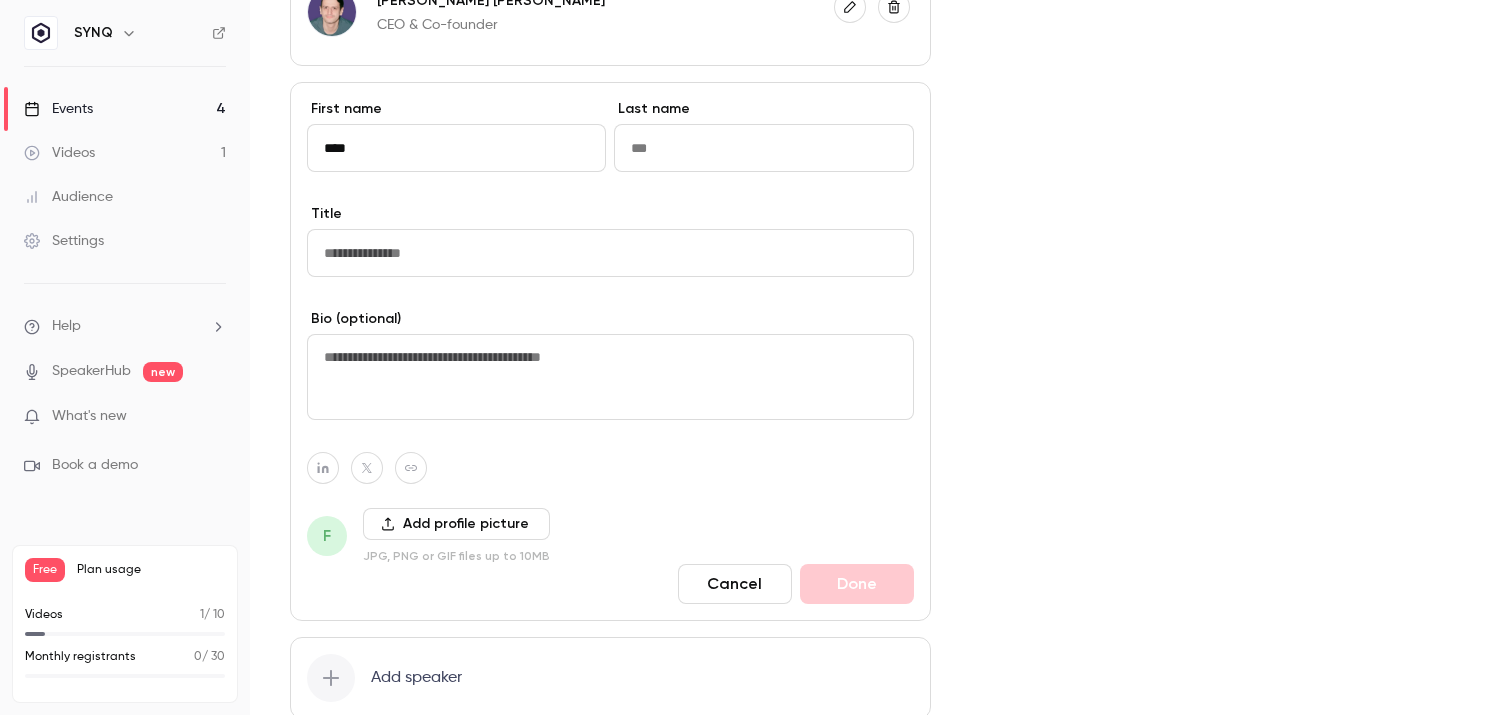 type on "*****" 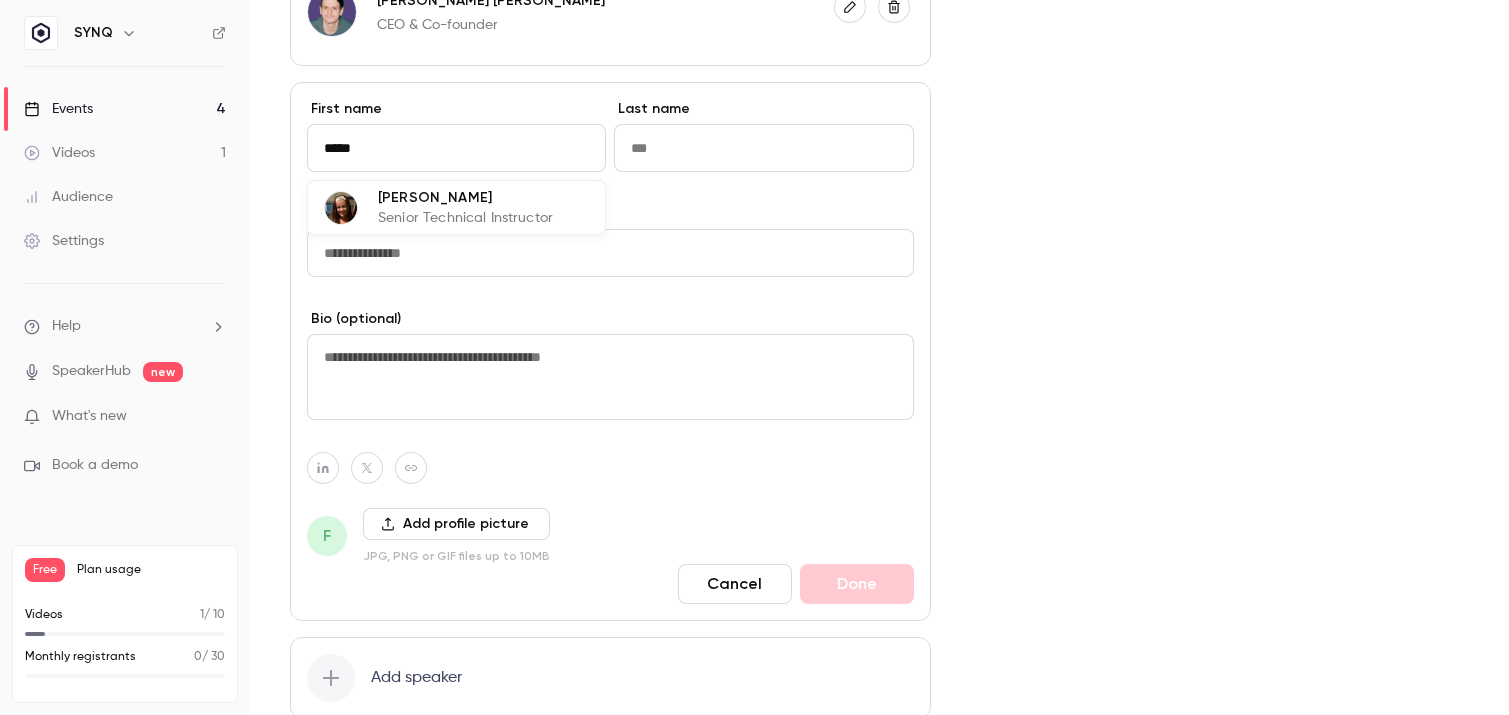 click on "[PERSON_NAME]" at bounding box center (465, 197) 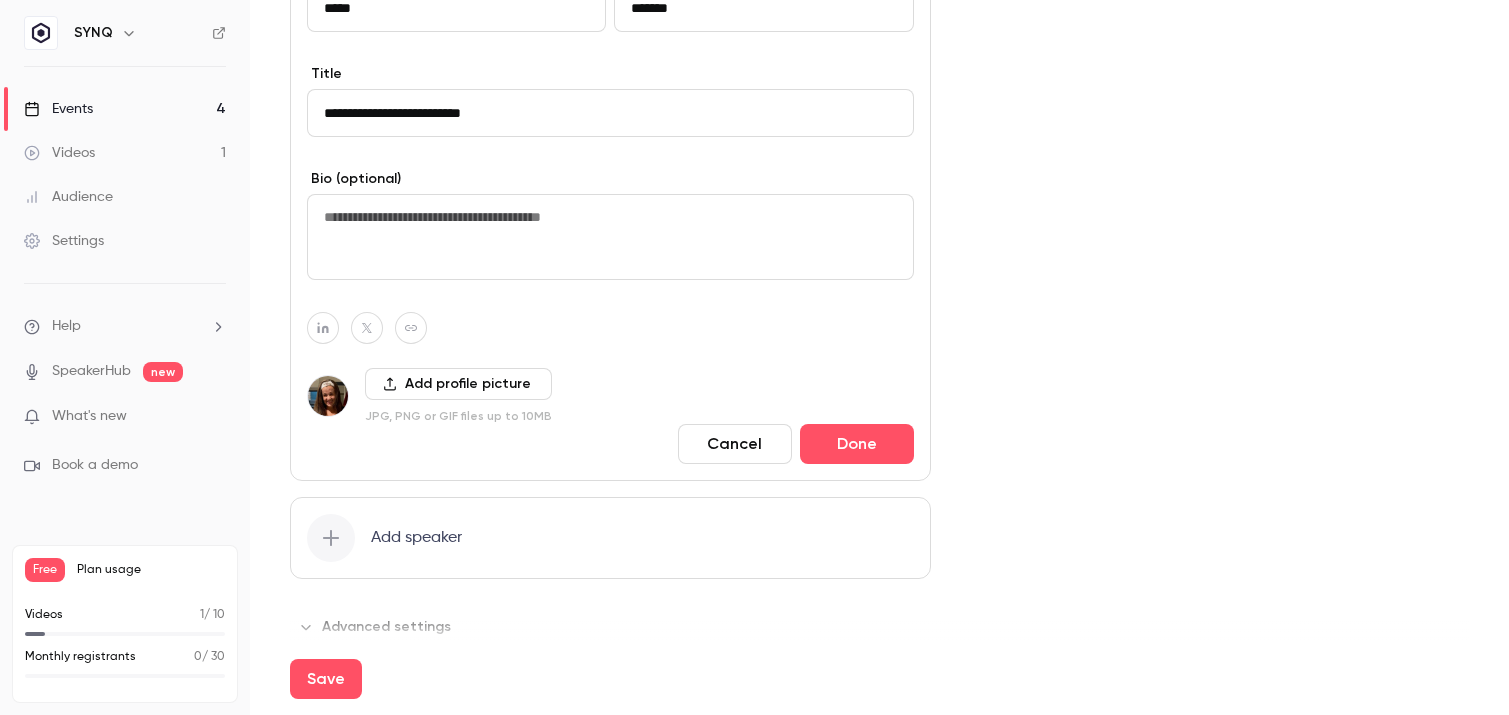 scroll, scrollTop: 1379, scrollLeft: 0, axis: vertical 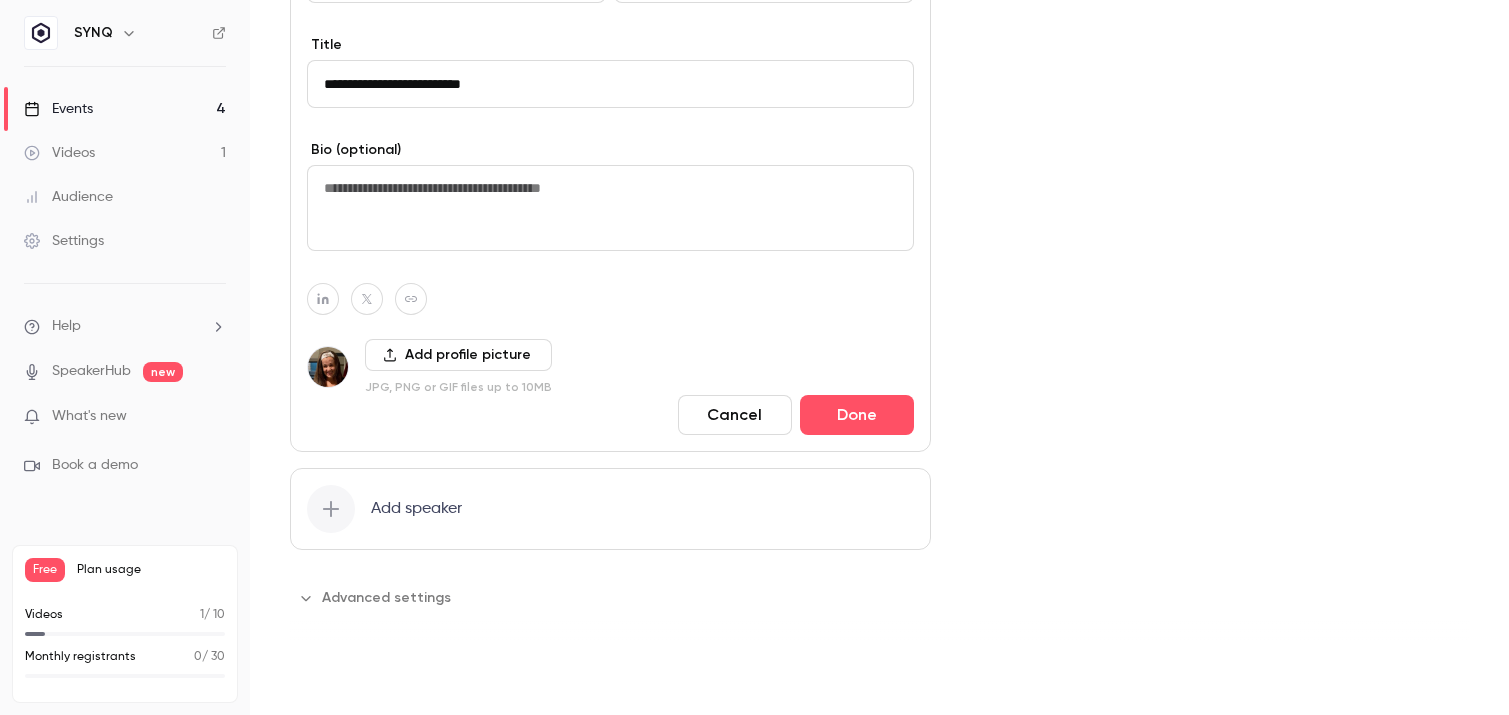 type on "*****" 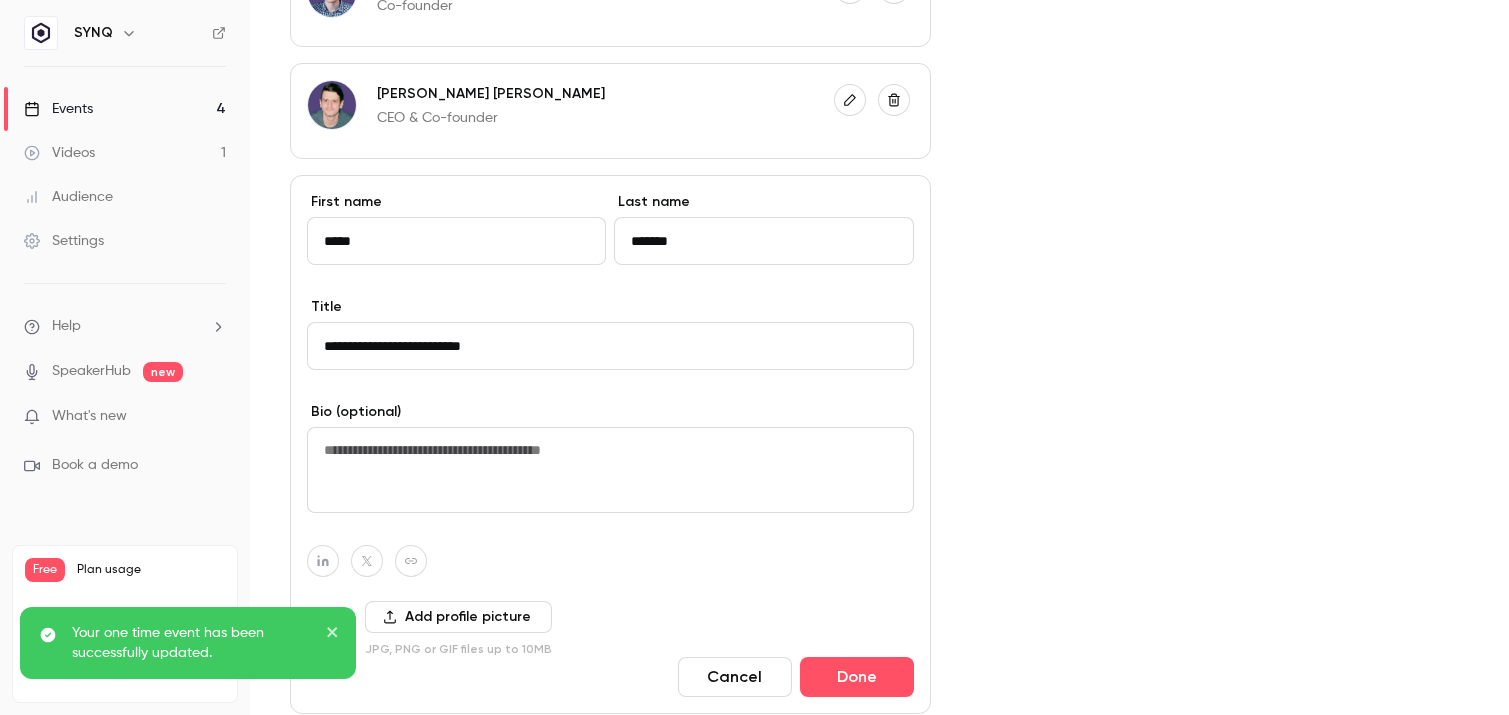 scroll, scrollTop: 1109, scrollLeft: 0, axis: vertical 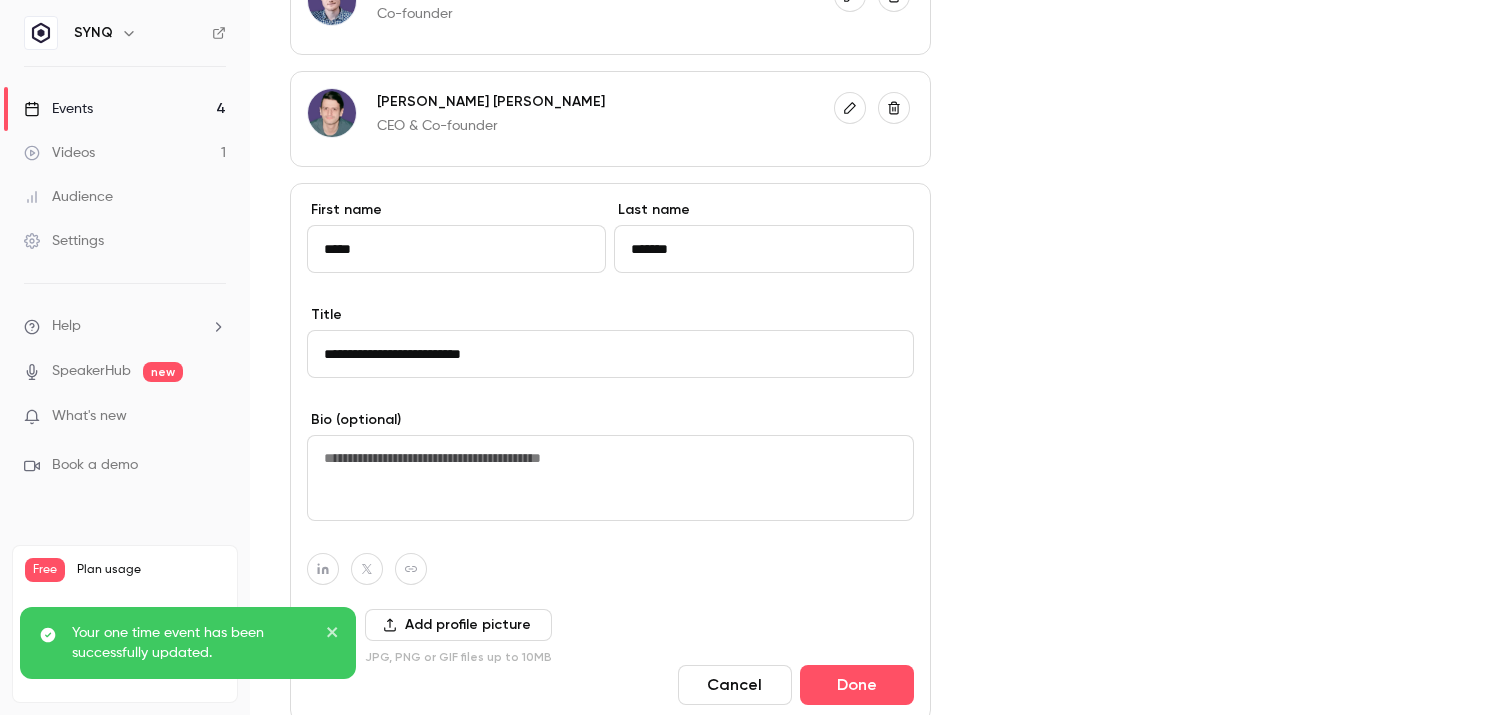 click on "*****" at bounding box center (456, 249) 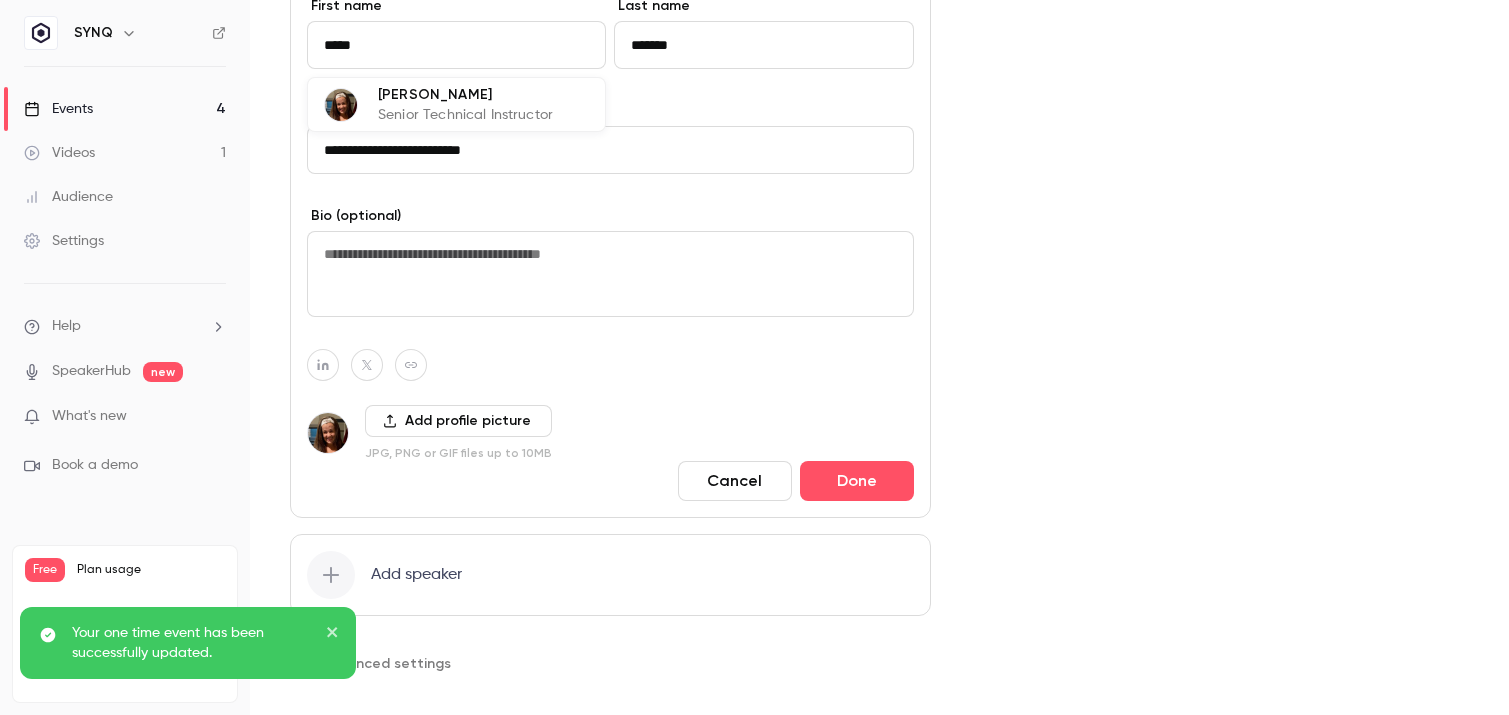 scroll, scrollTop: 1312, scrollLeft: 0, axis: vertical 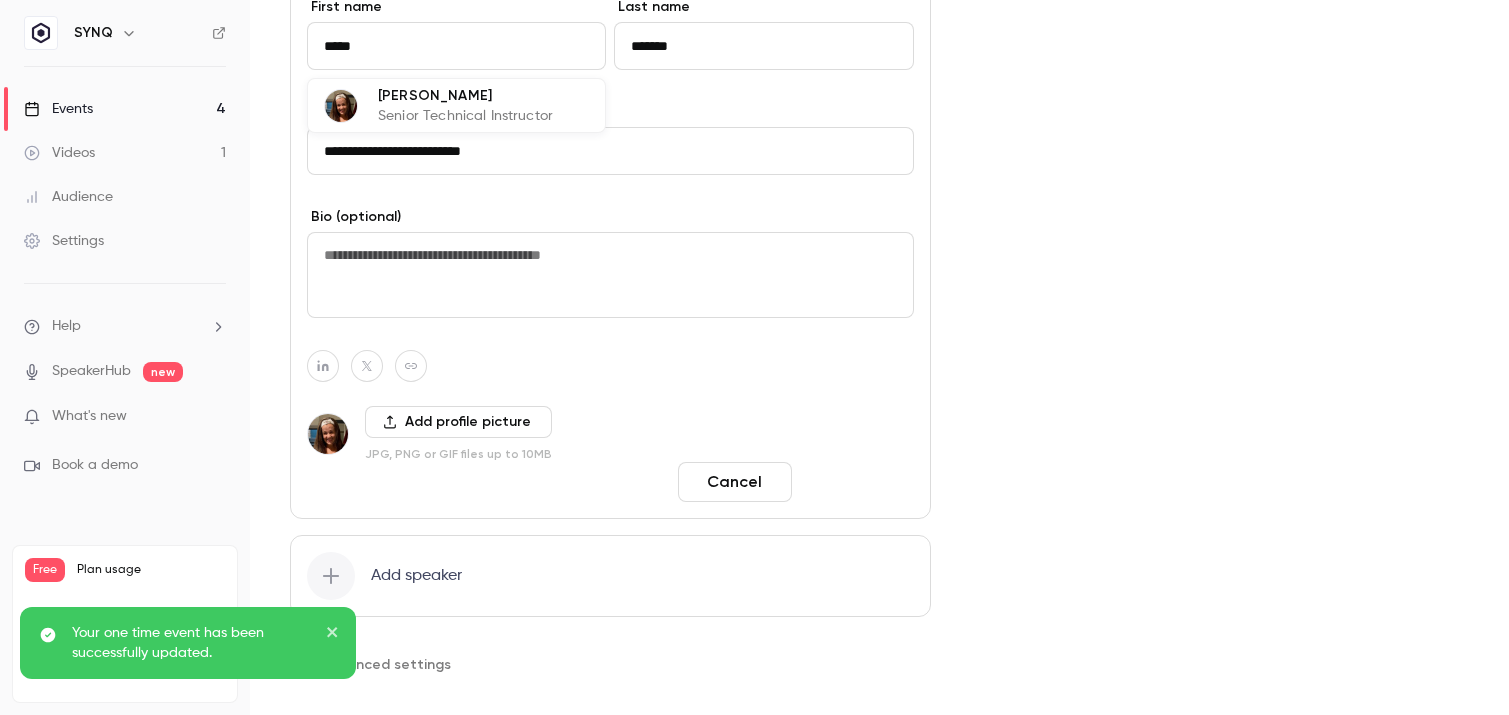 click on "Done" at bounding box center (857, 482) 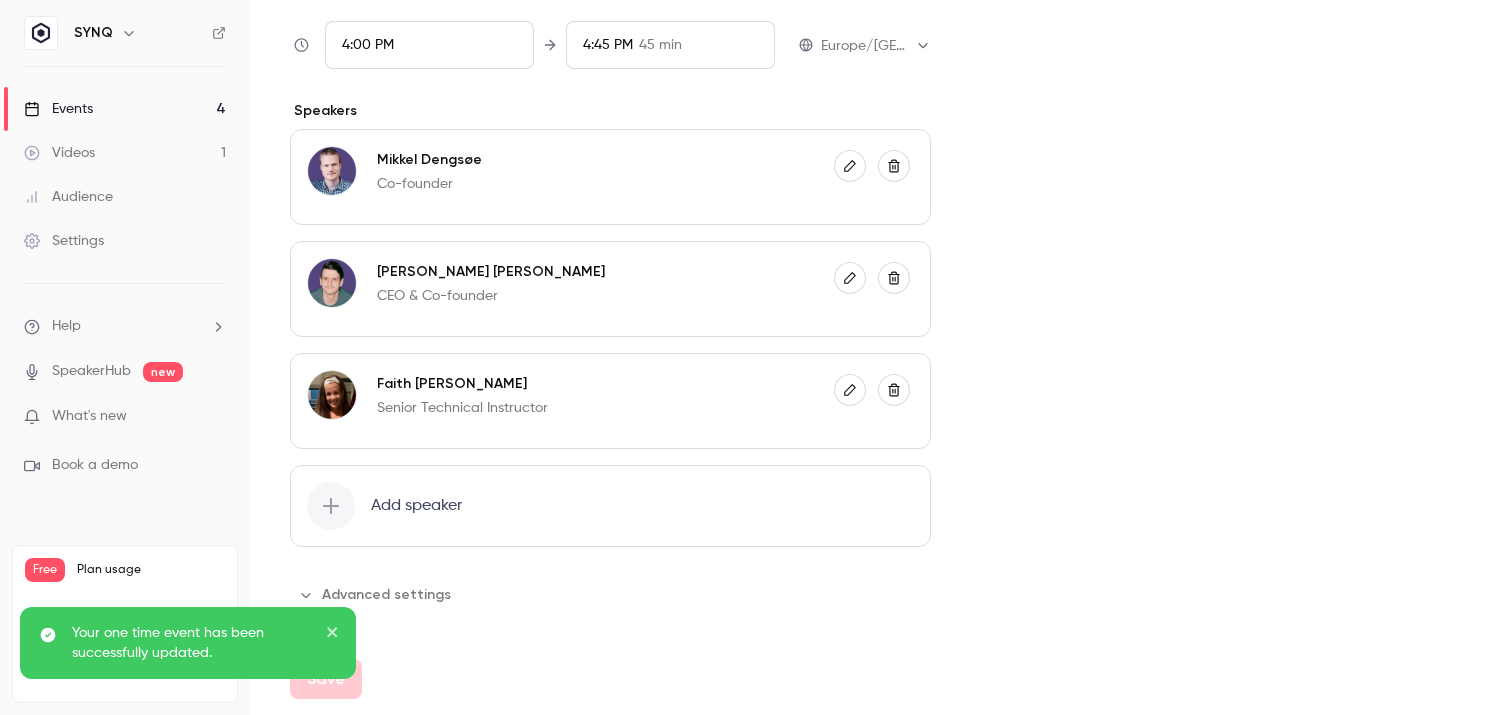click on "Add speaker" at bounding box center [416, 506] 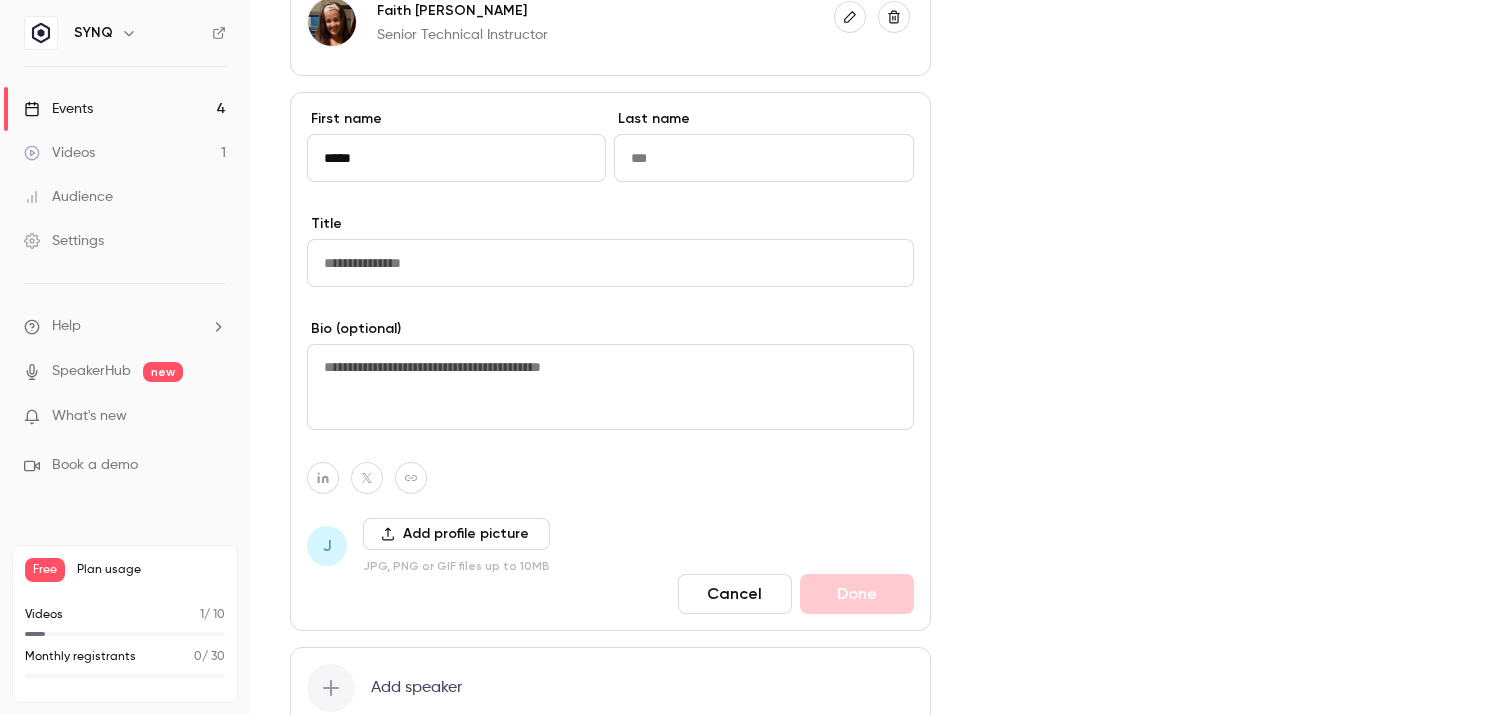 type on "******" 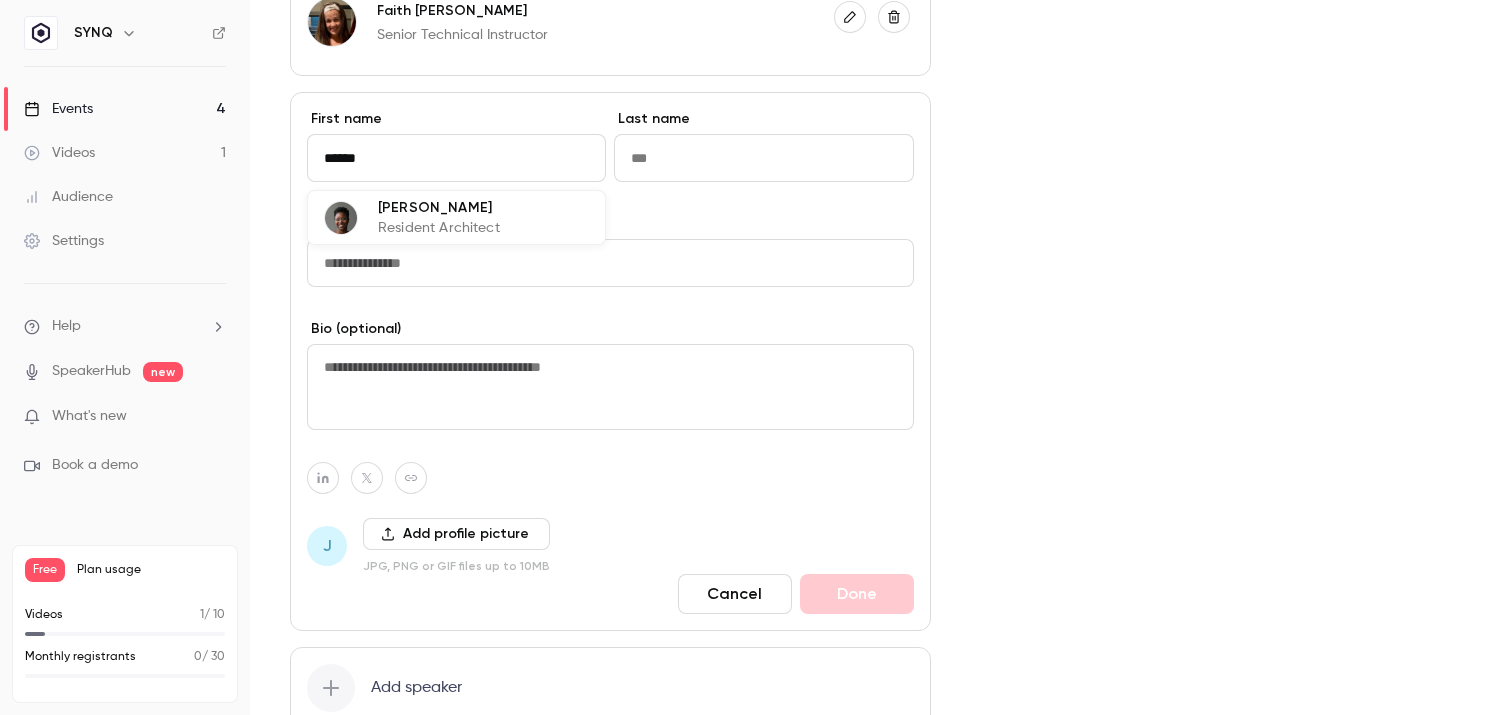 click on "[PERSON_NAME]" at bounding box center [439, 207] 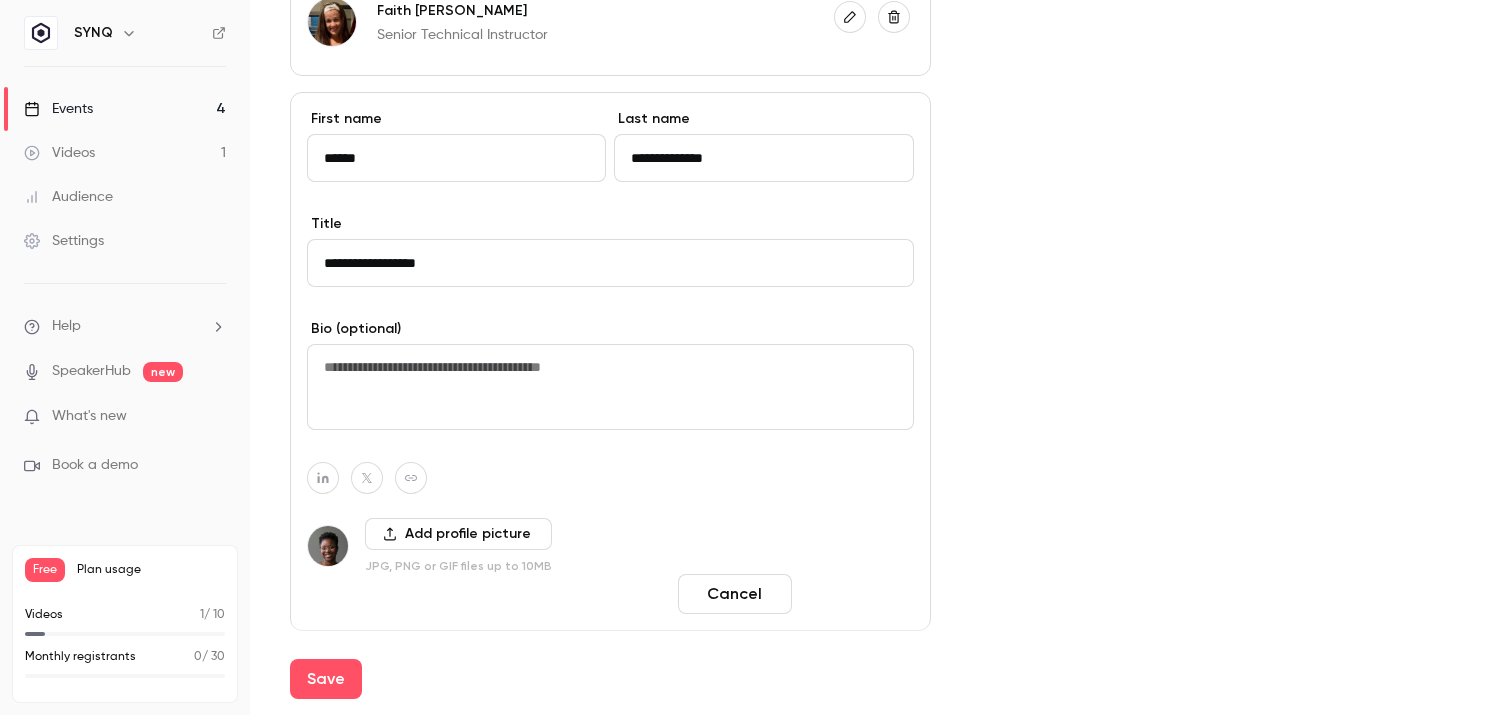 click on "Done" at bounding box center [857, 594] 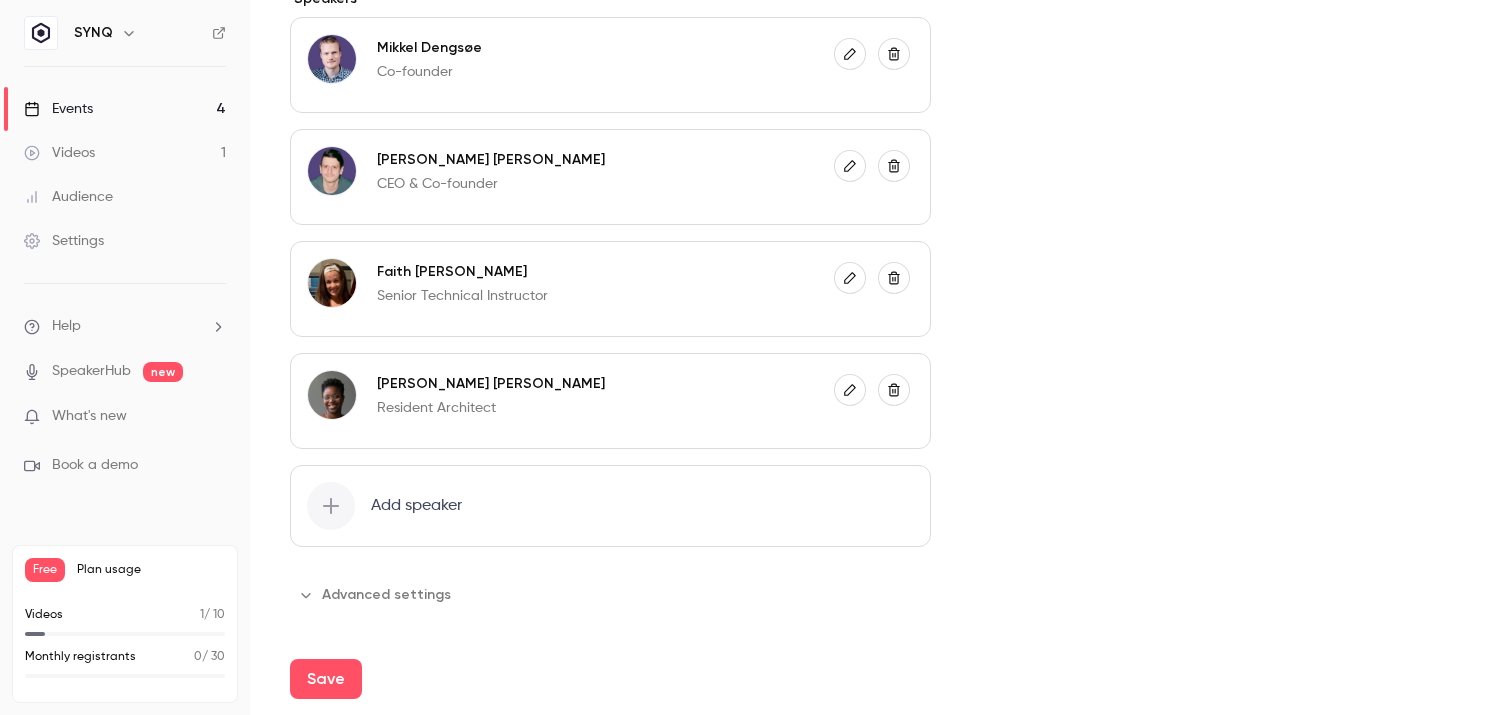 click on "Advanced settings" at bounding box center [376, 595] 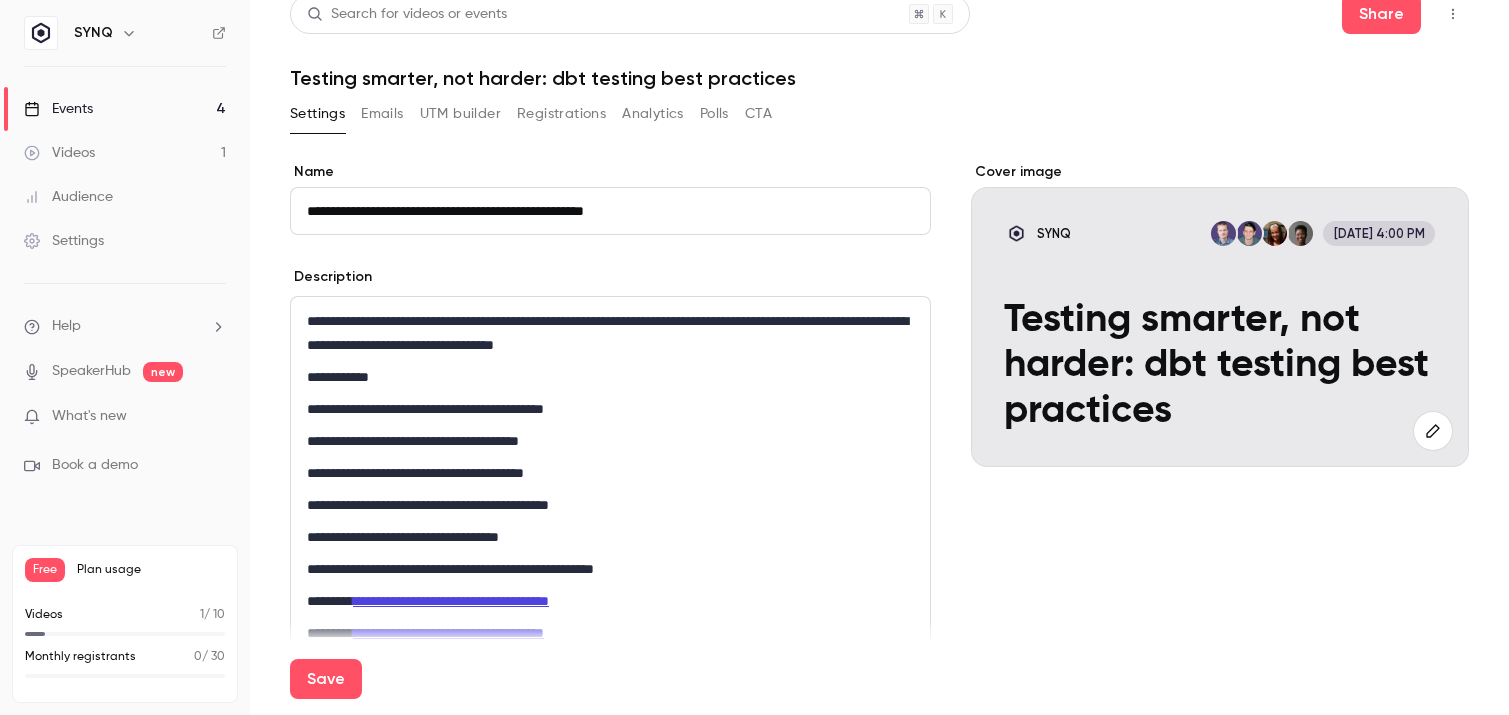 click at bounding box center (1016, 233) 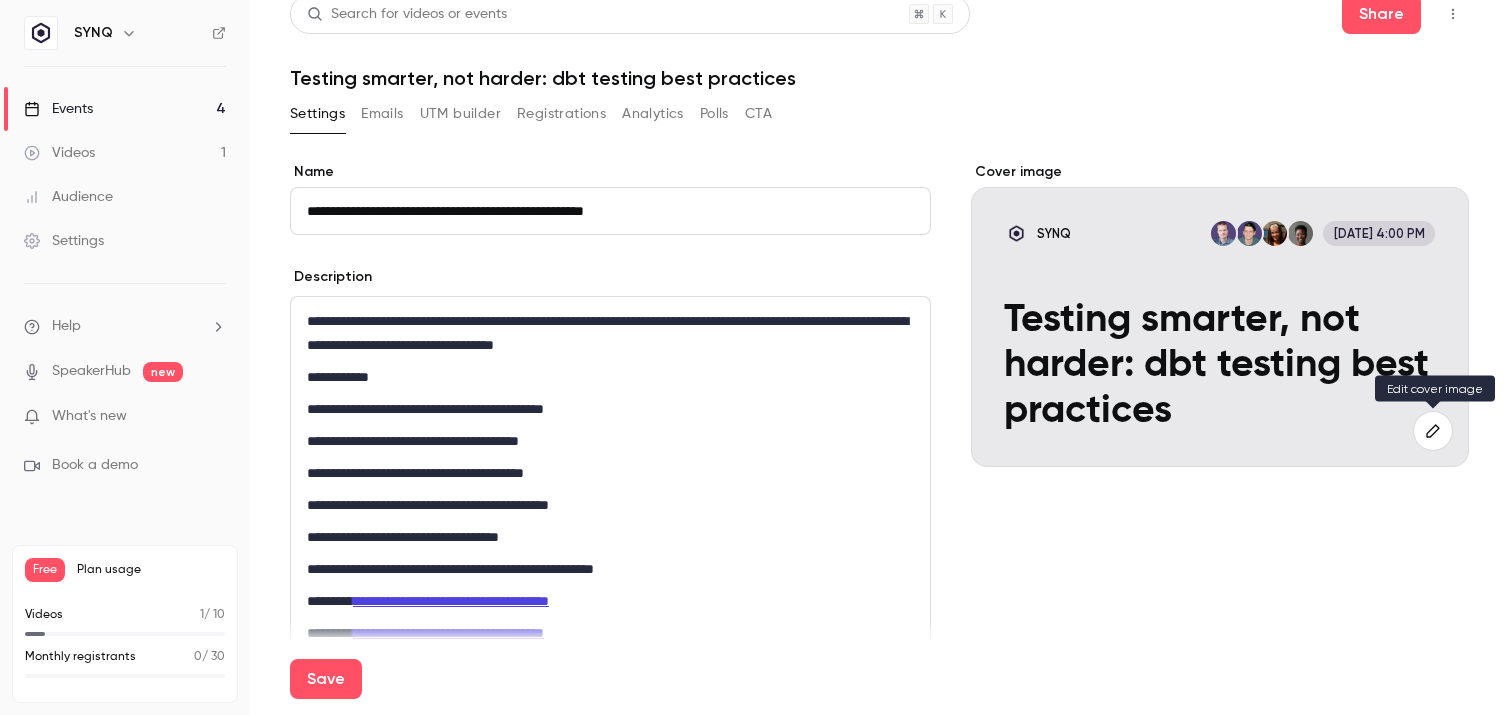 click at bounding box center [1433, 431] 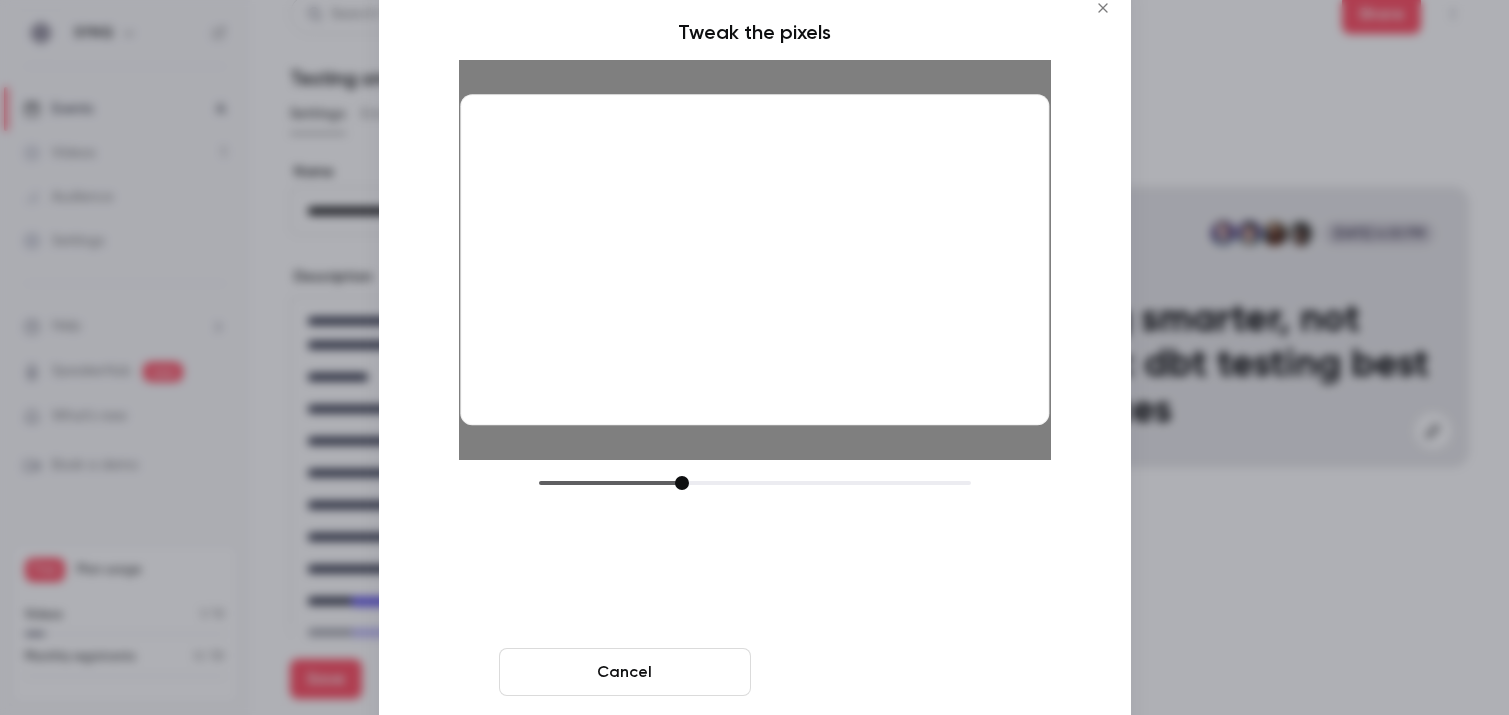 click on "Crop and save" at bounding box center (885, 672) 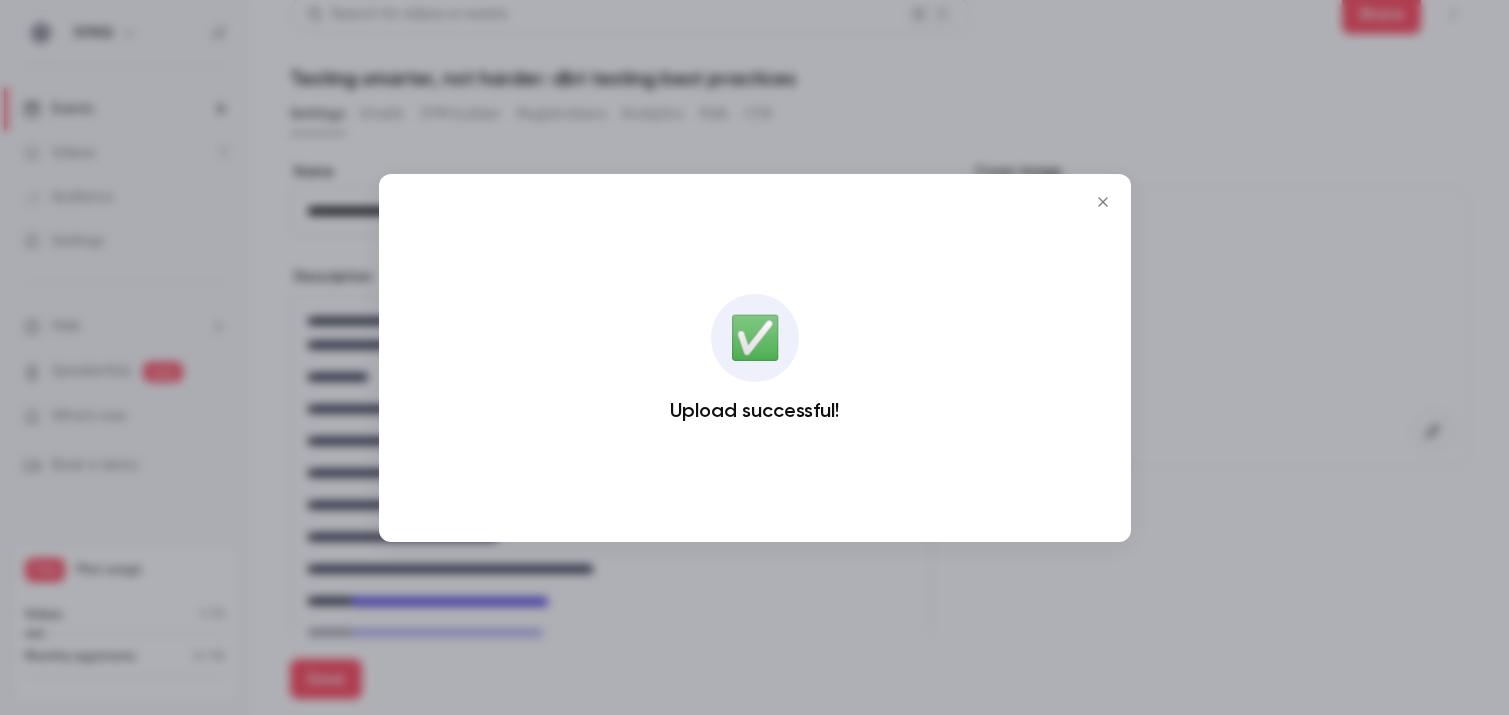 click at bounding box center (1220, 327) 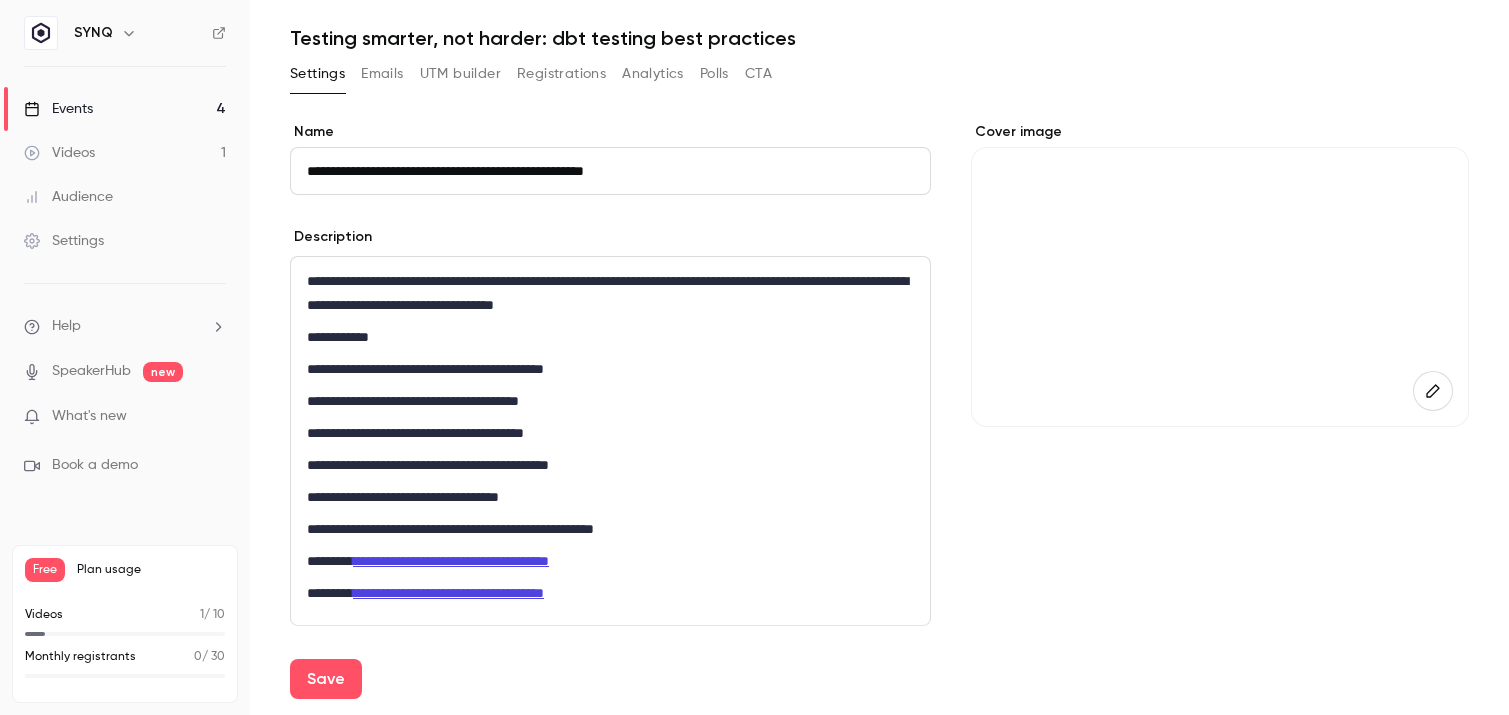scroll, scrollTop: 60, scrollLeft: 0, axis: vertical 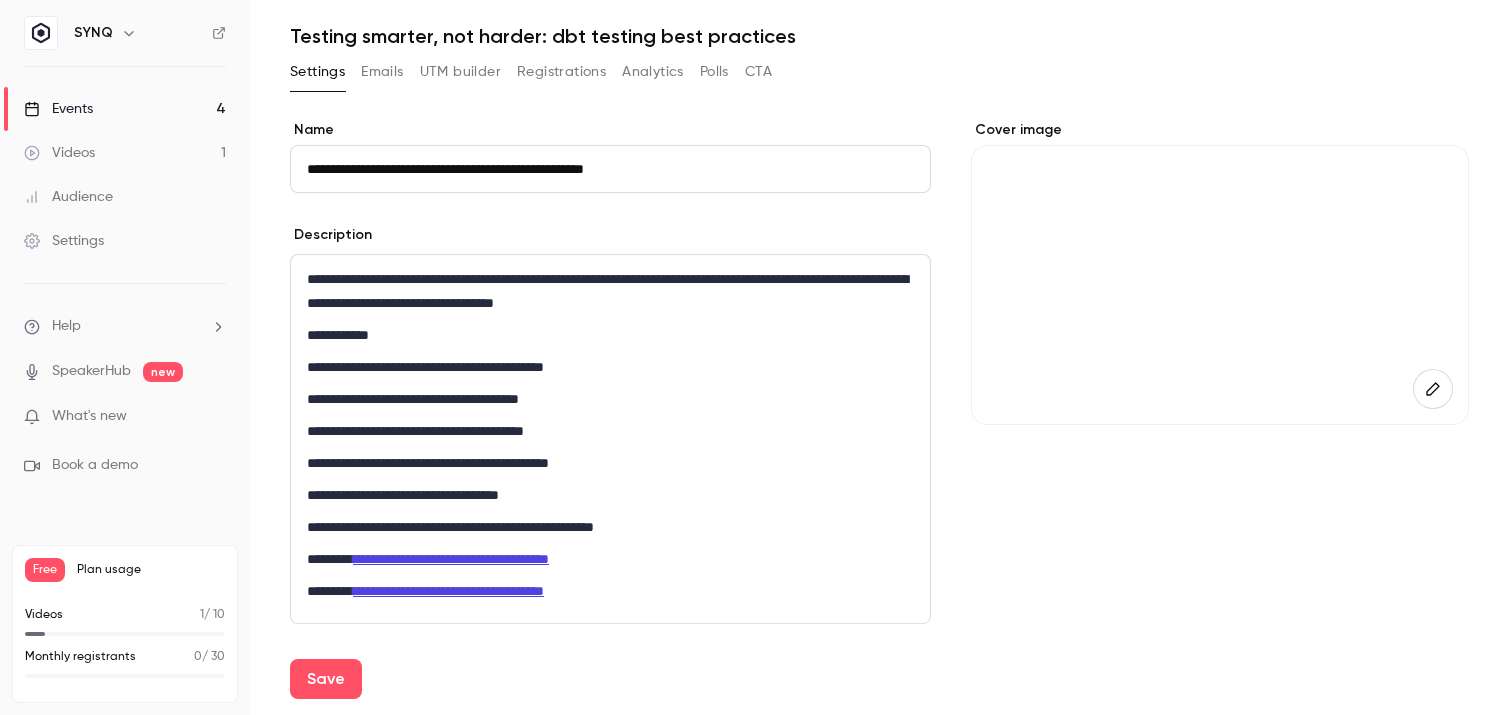 click on "**********" at bounding box center (610, 495) 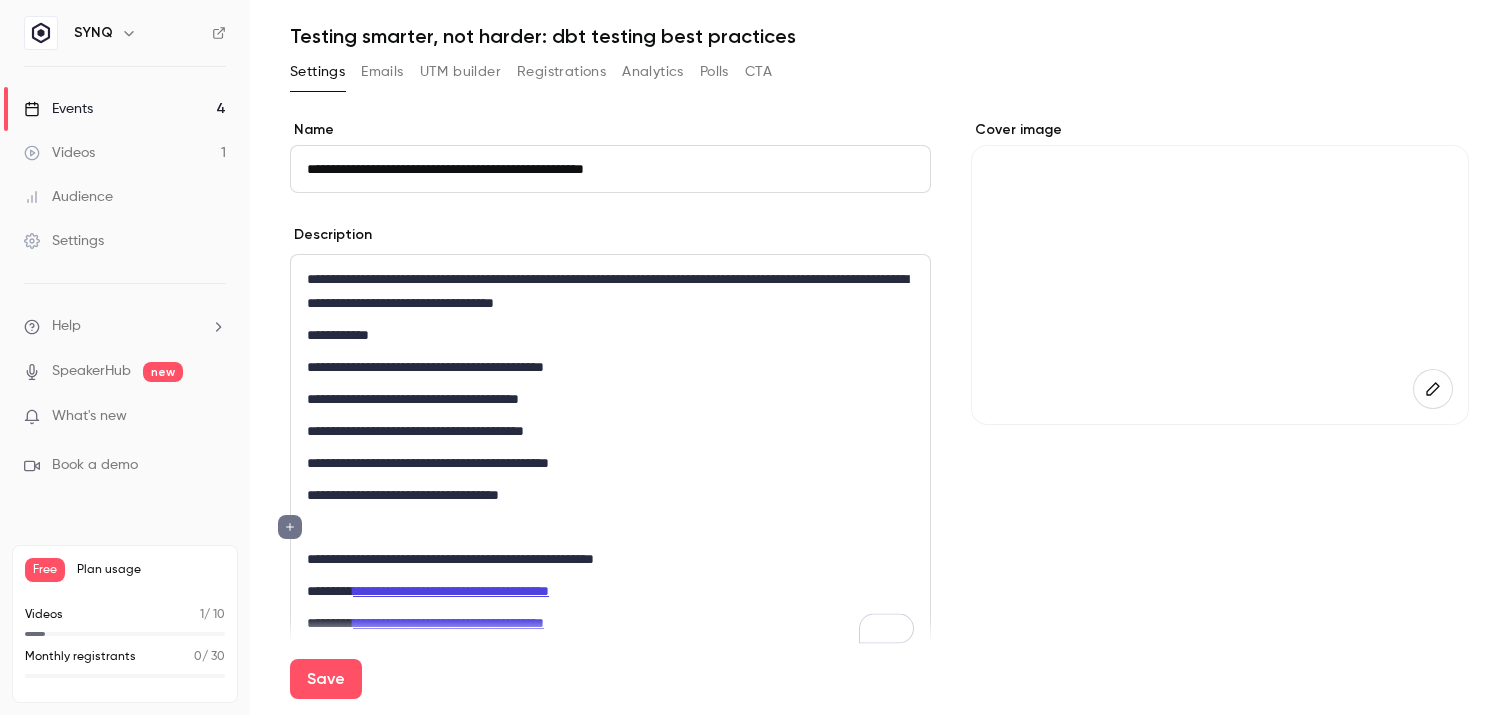 scroll, scrollTop: 60, scrollLeft: 0, axis: vertical 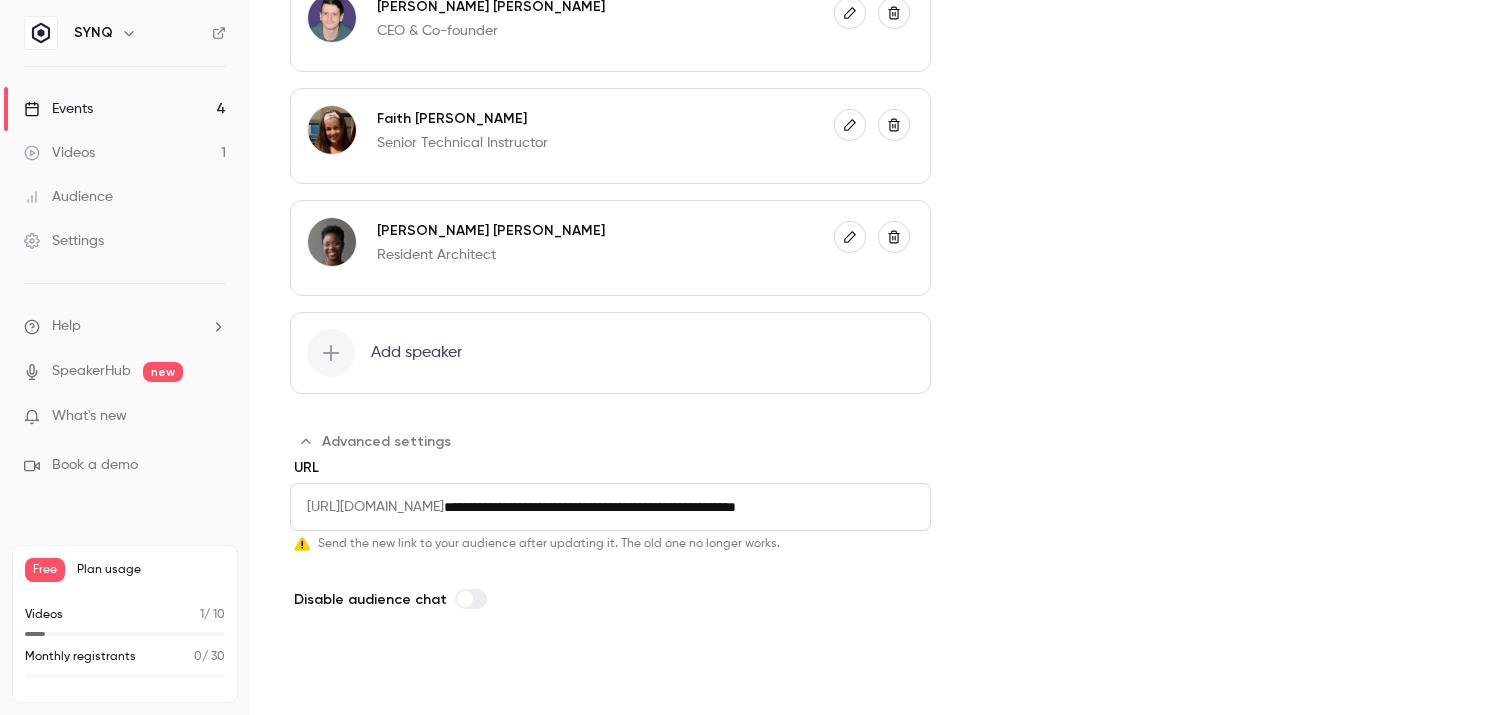 click on "Save" at bounding box center (326, 679) 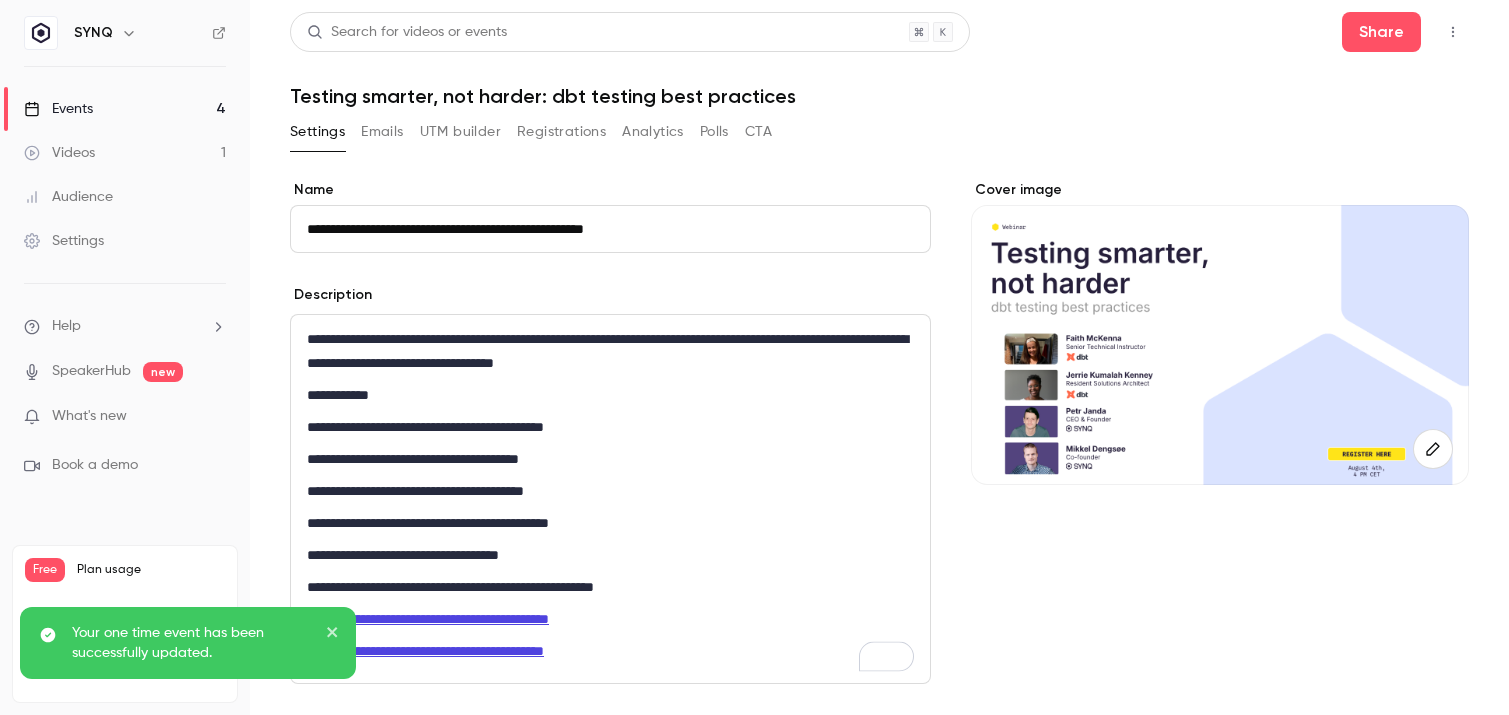 click on "Videos 1" at bounding box center [125, 153] 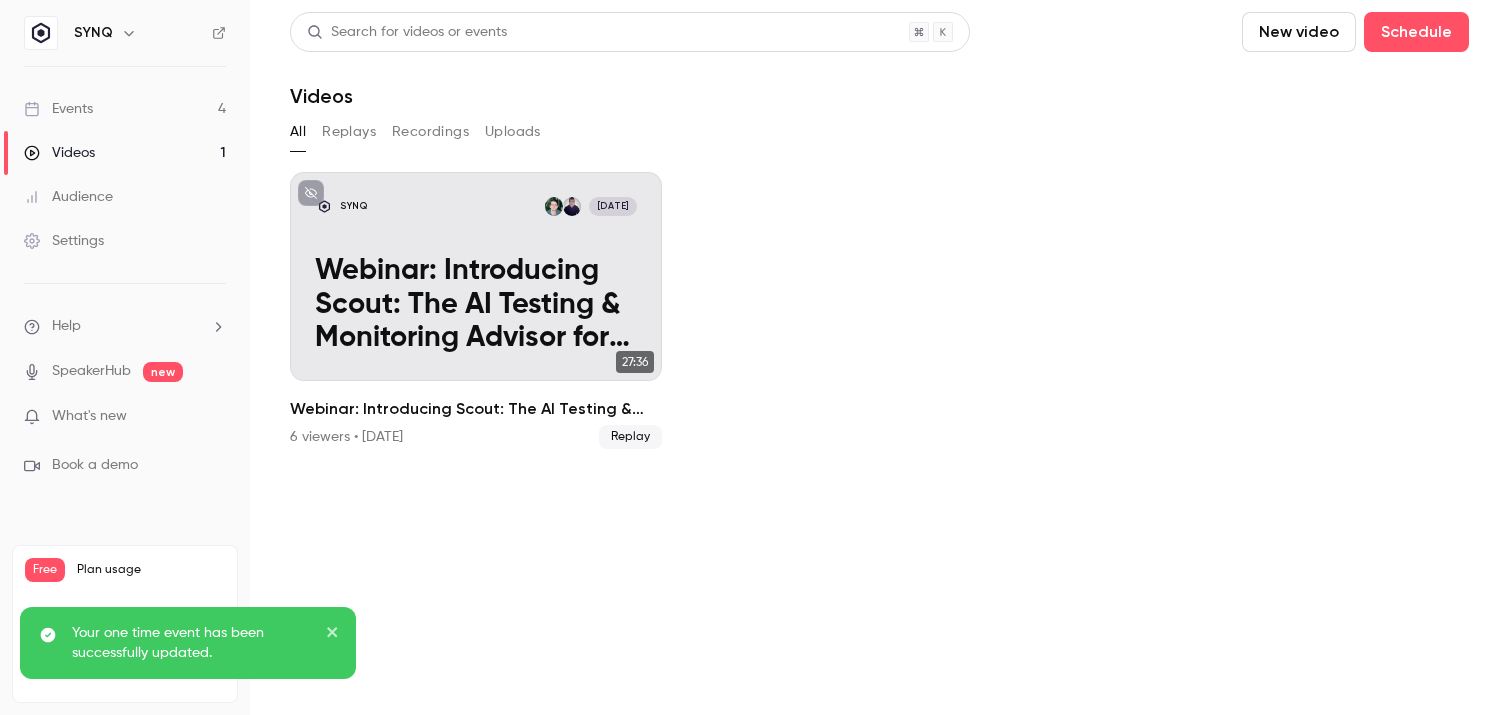 click on "Events 4" at bounding box center [125, 109] 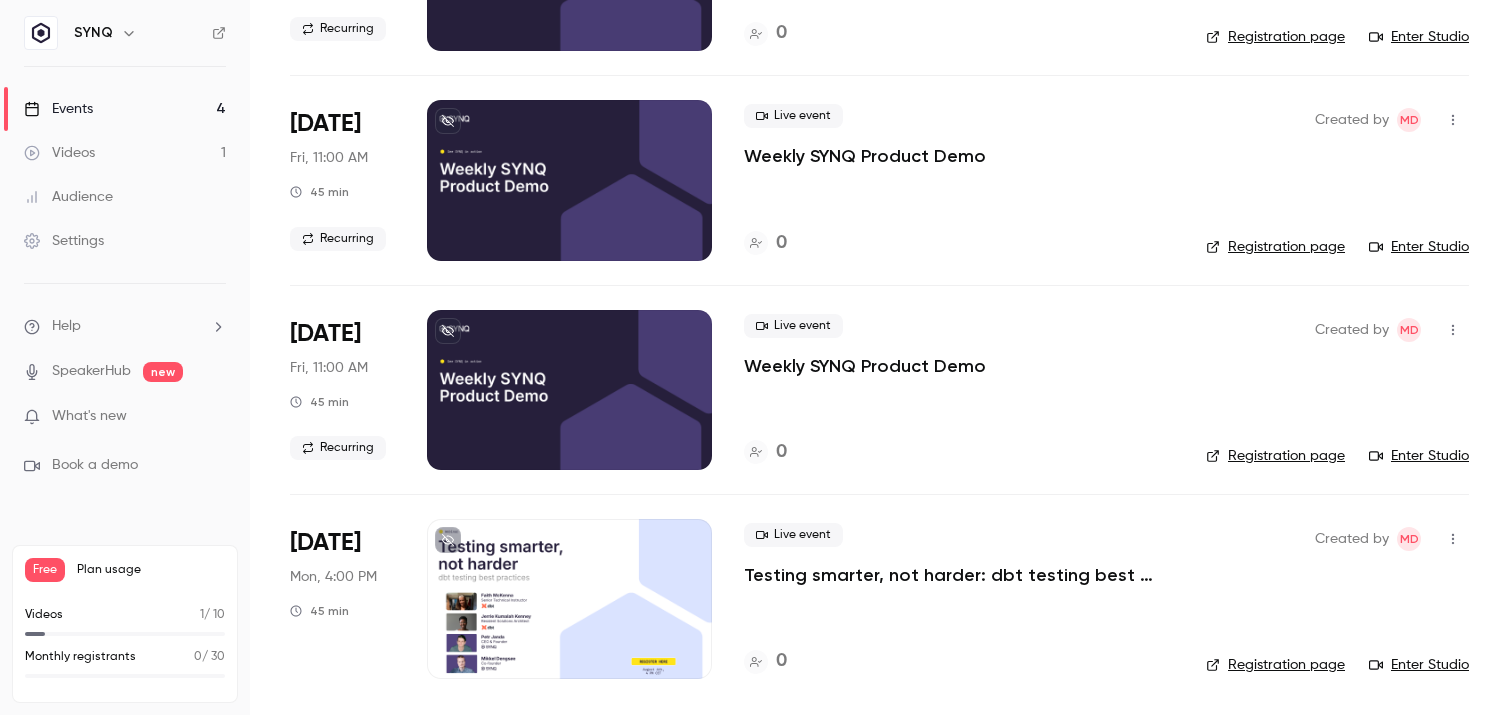 click on "Registration page" at bounding box center [1275, 665] 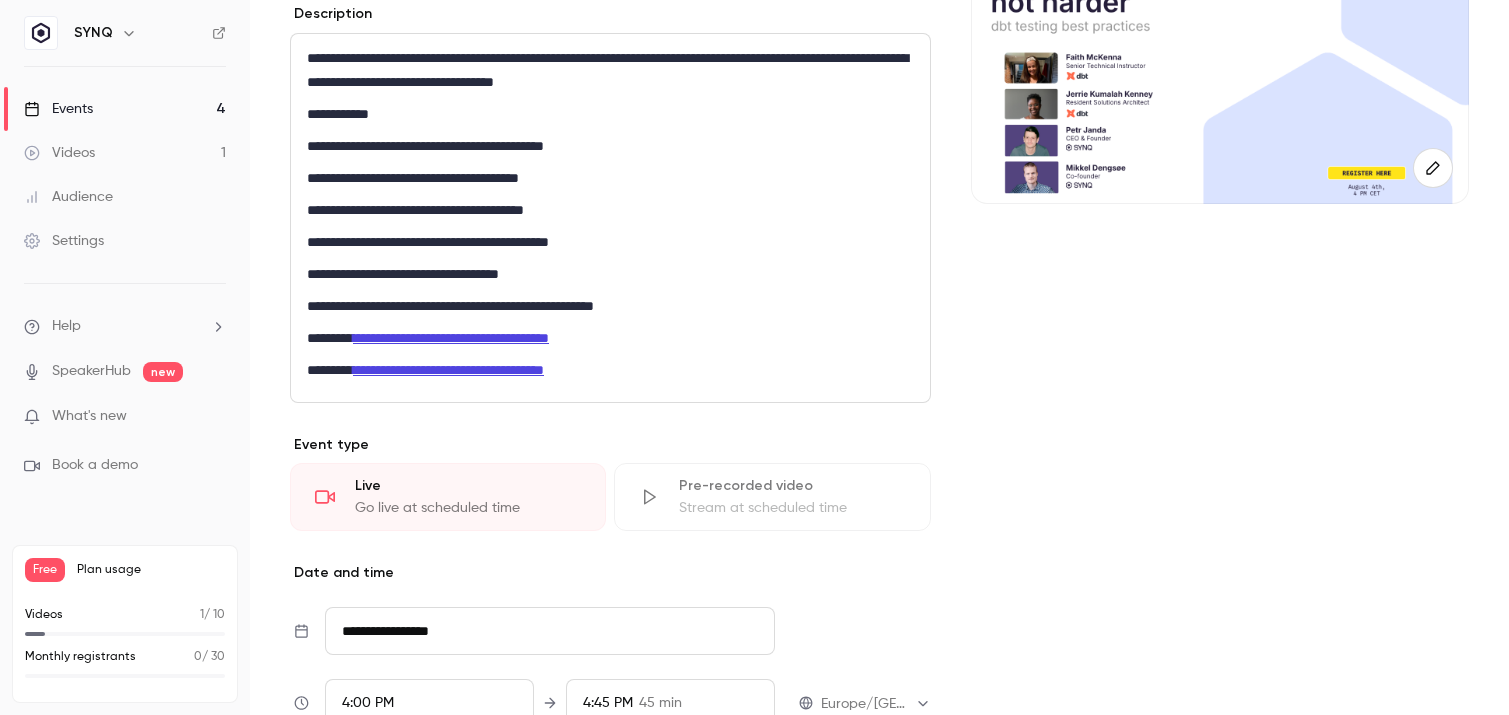 scroll, scrollTop: 0, scrollLeft: 0, axis: both 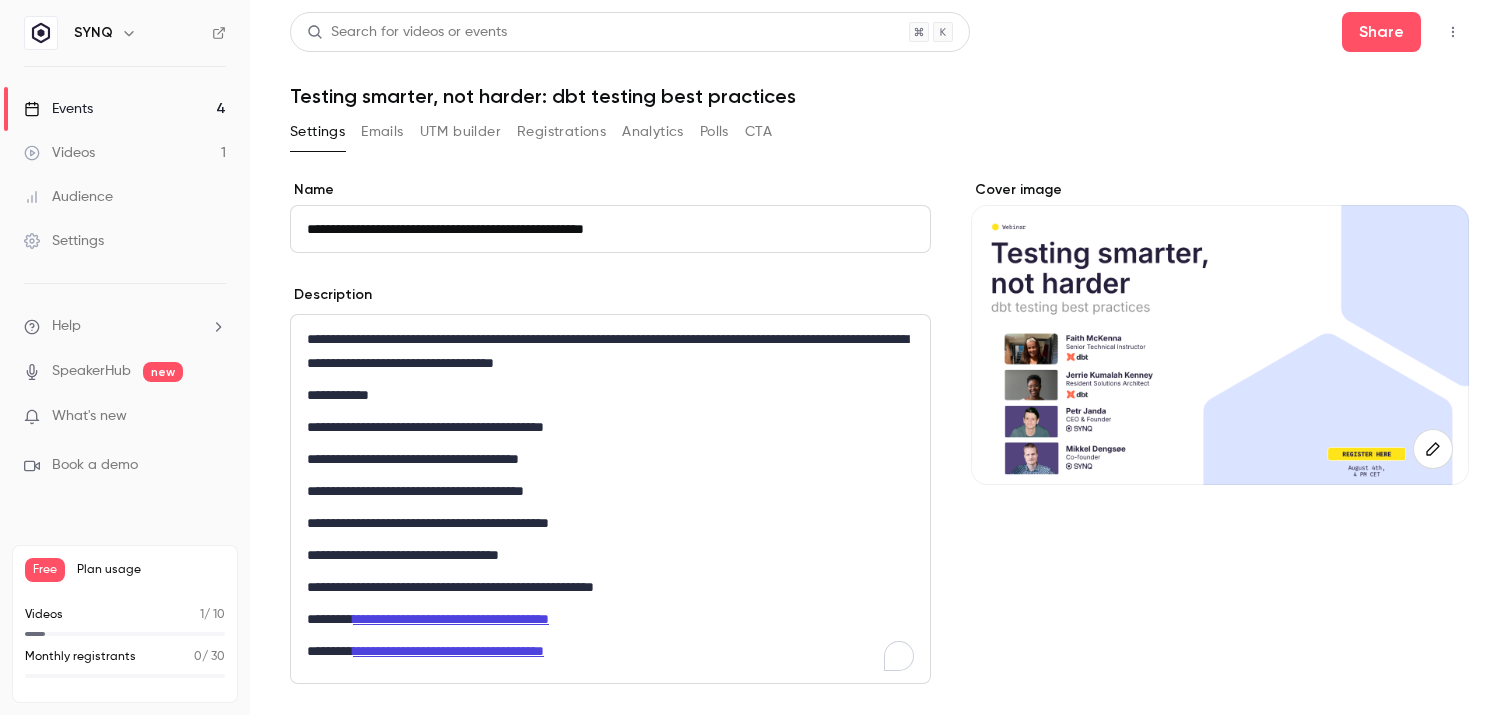 click on "**********" at bounding box center (610, 351) 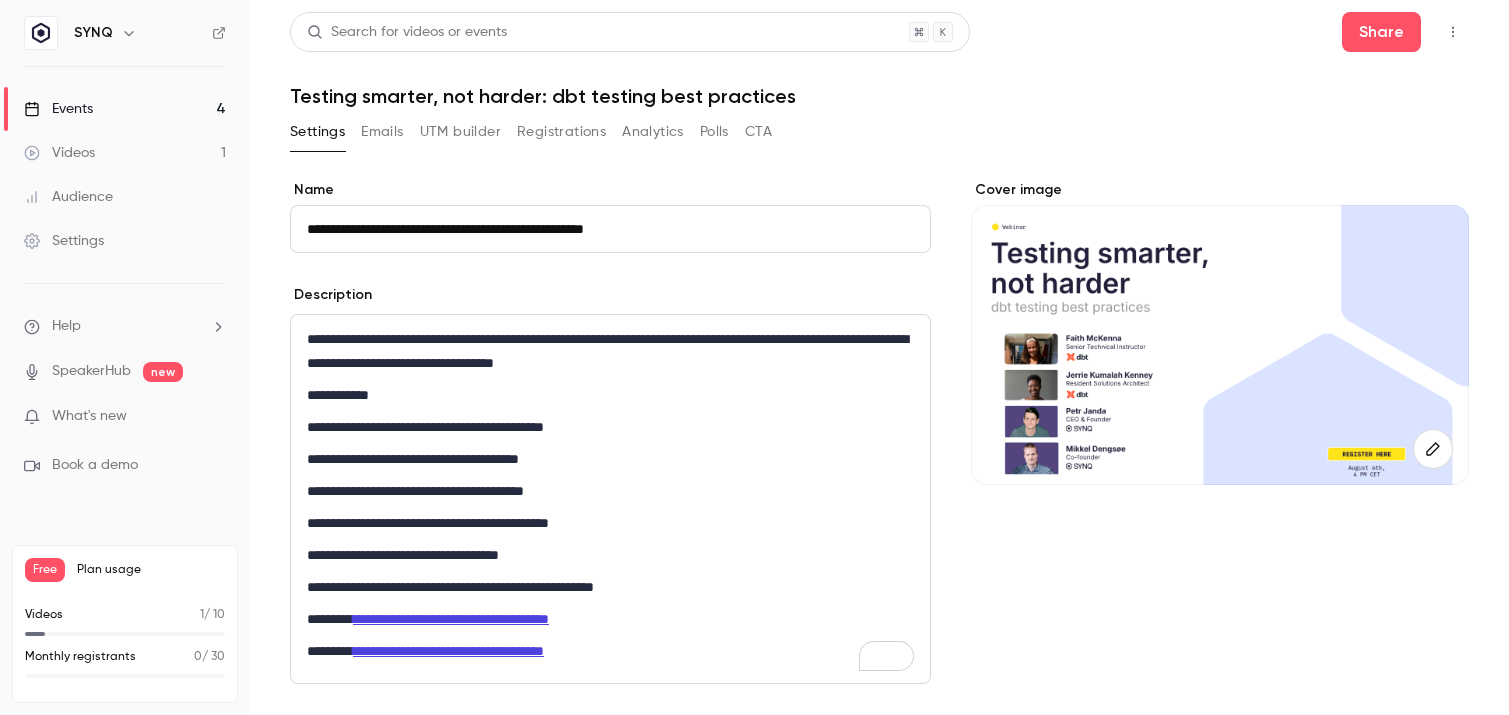 type 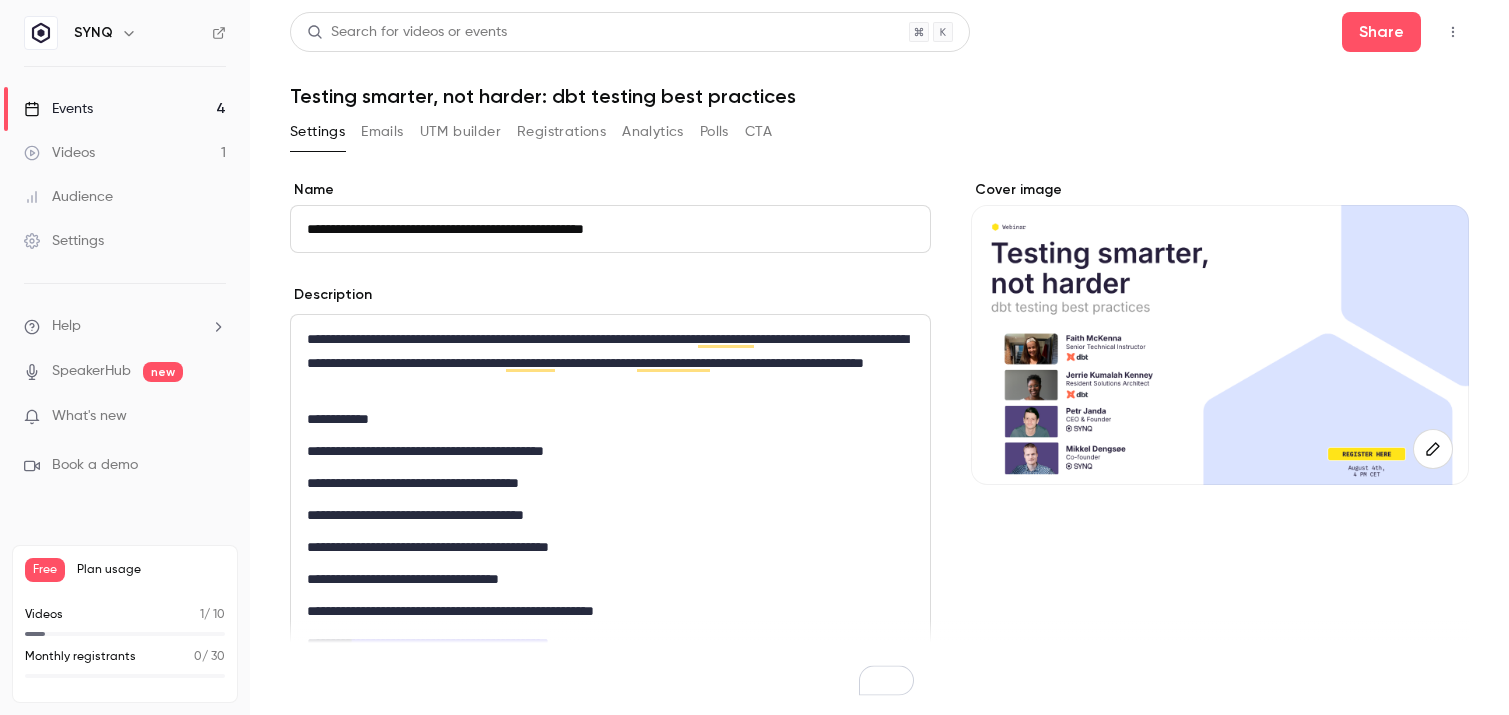 click on "Save" at bounding box center [326, 679] 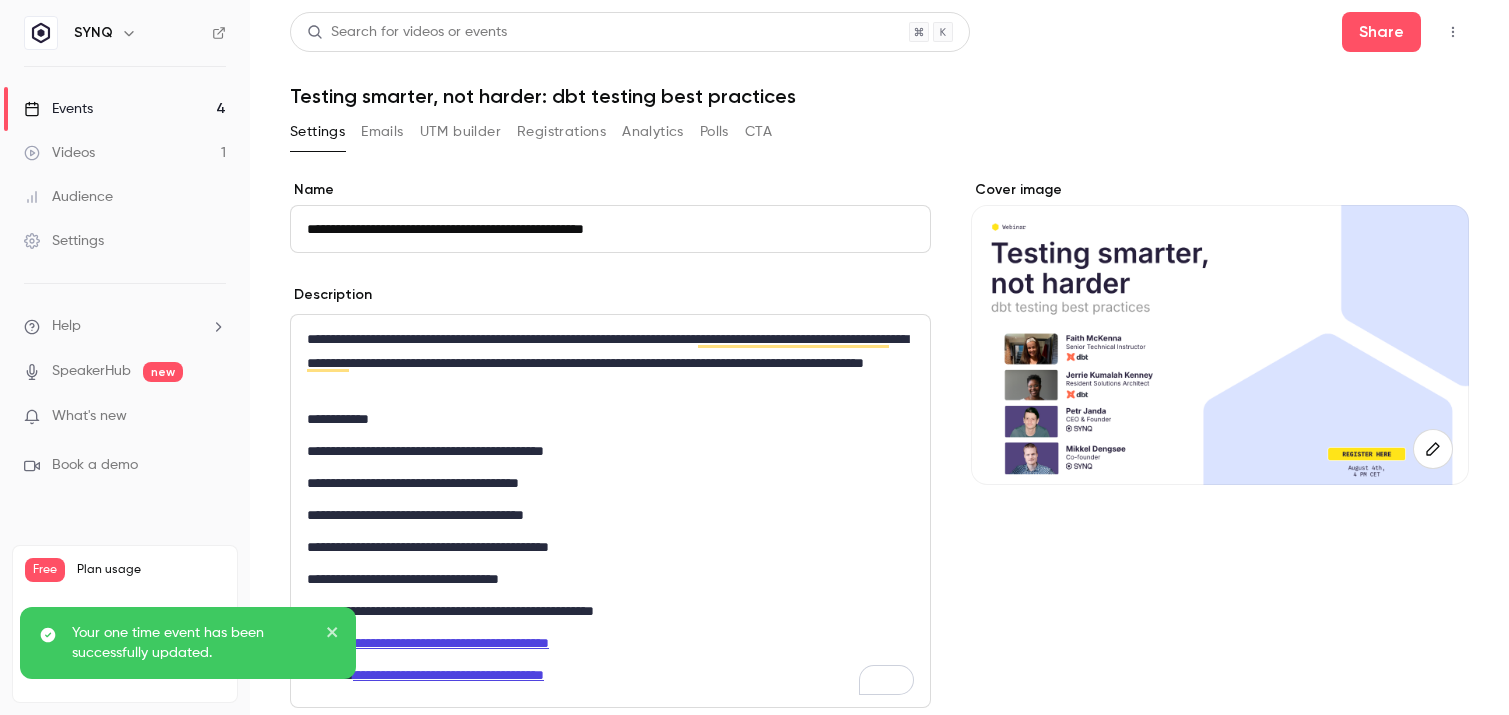 click on "Videos 1" at bounding box center [125, 153] 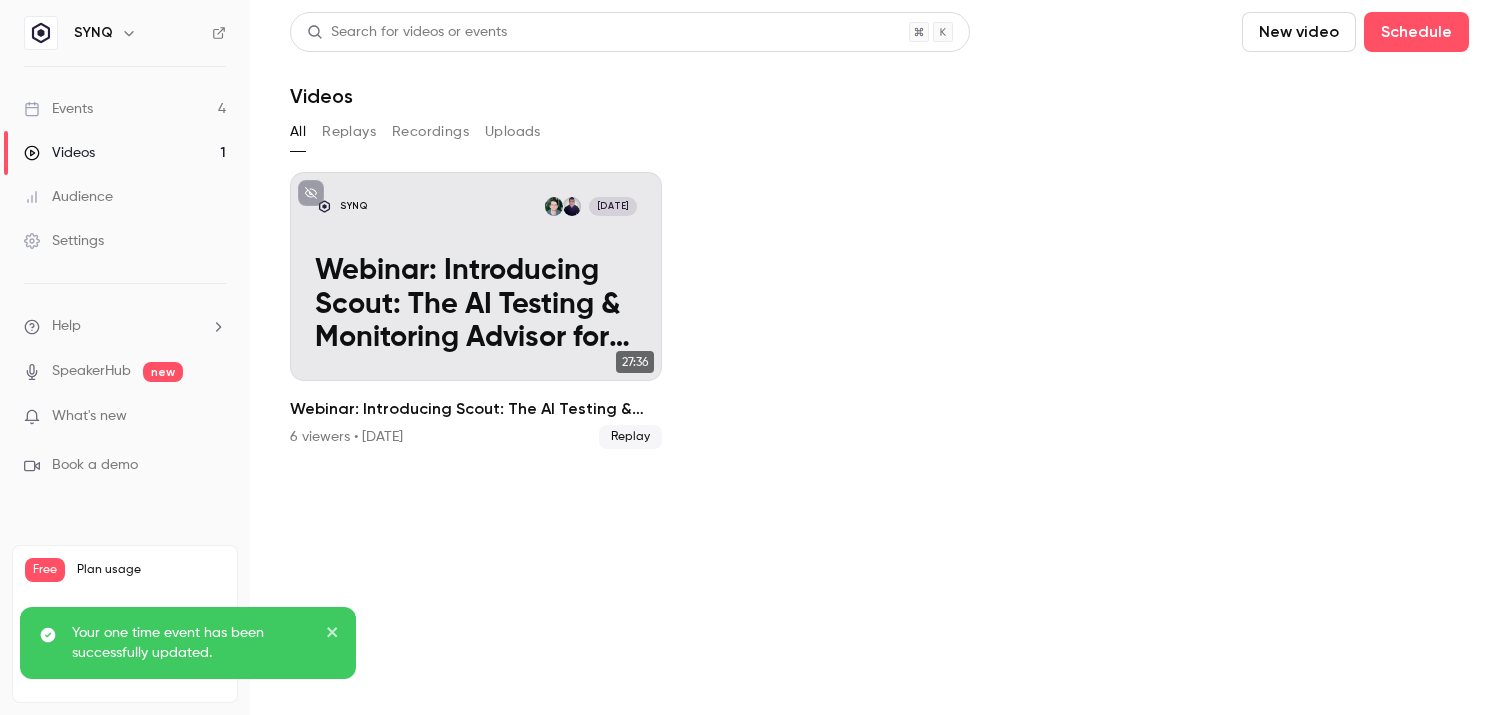 click on "Events 4" at bounding box center (125, 109) 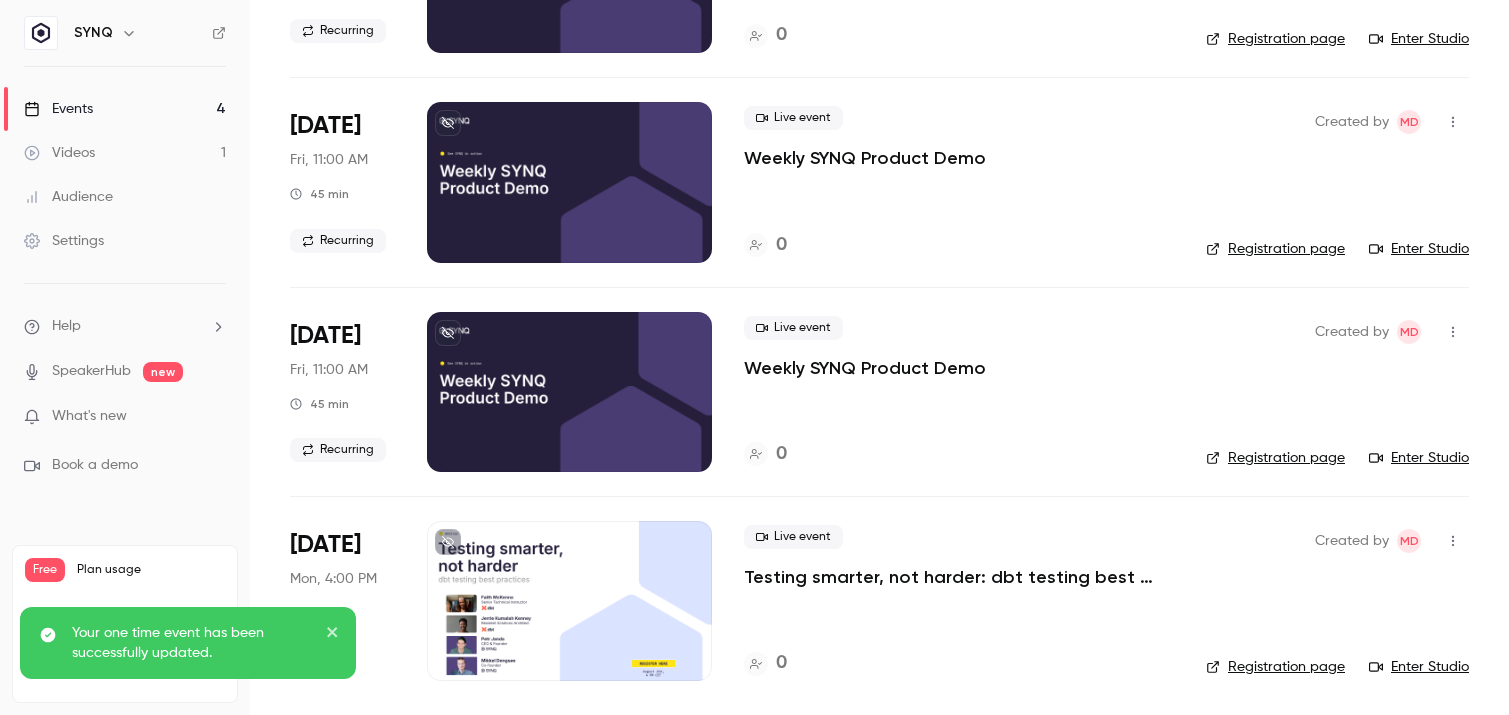 scroll, scrollTop: 281, scrollLeft: 0, axis: vertical 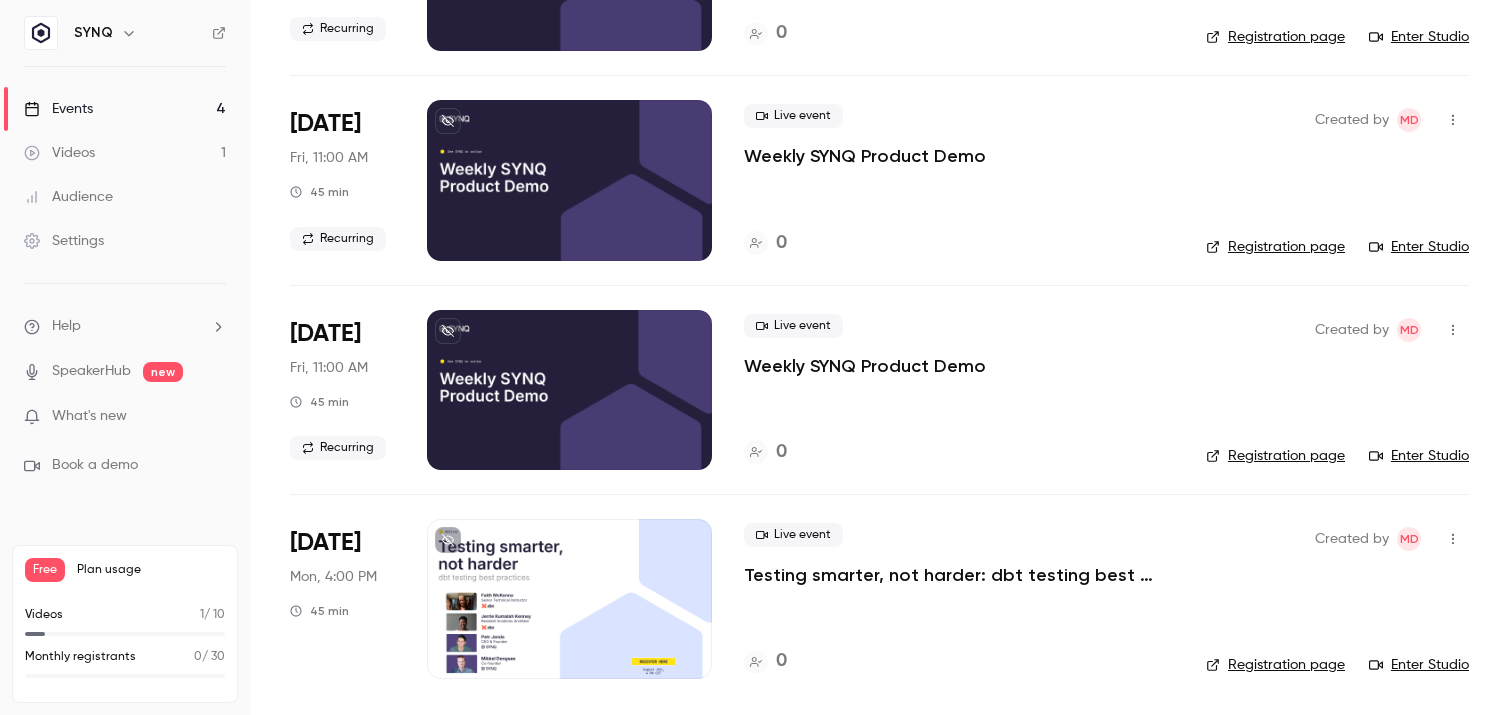click on "Registration page" at bounding box center [1275, 665] 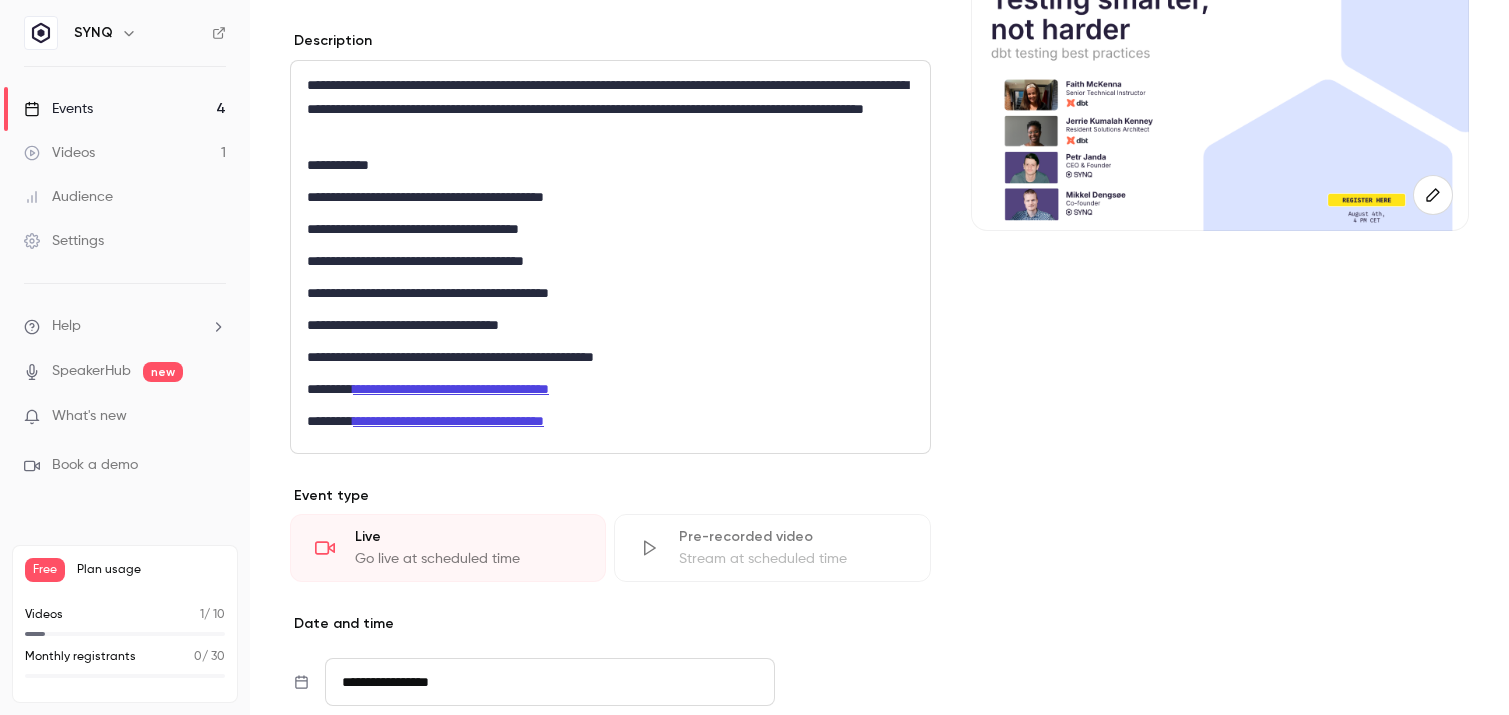 scroll, scrollTop: 304, scrollLeft: 0, axis: vertical 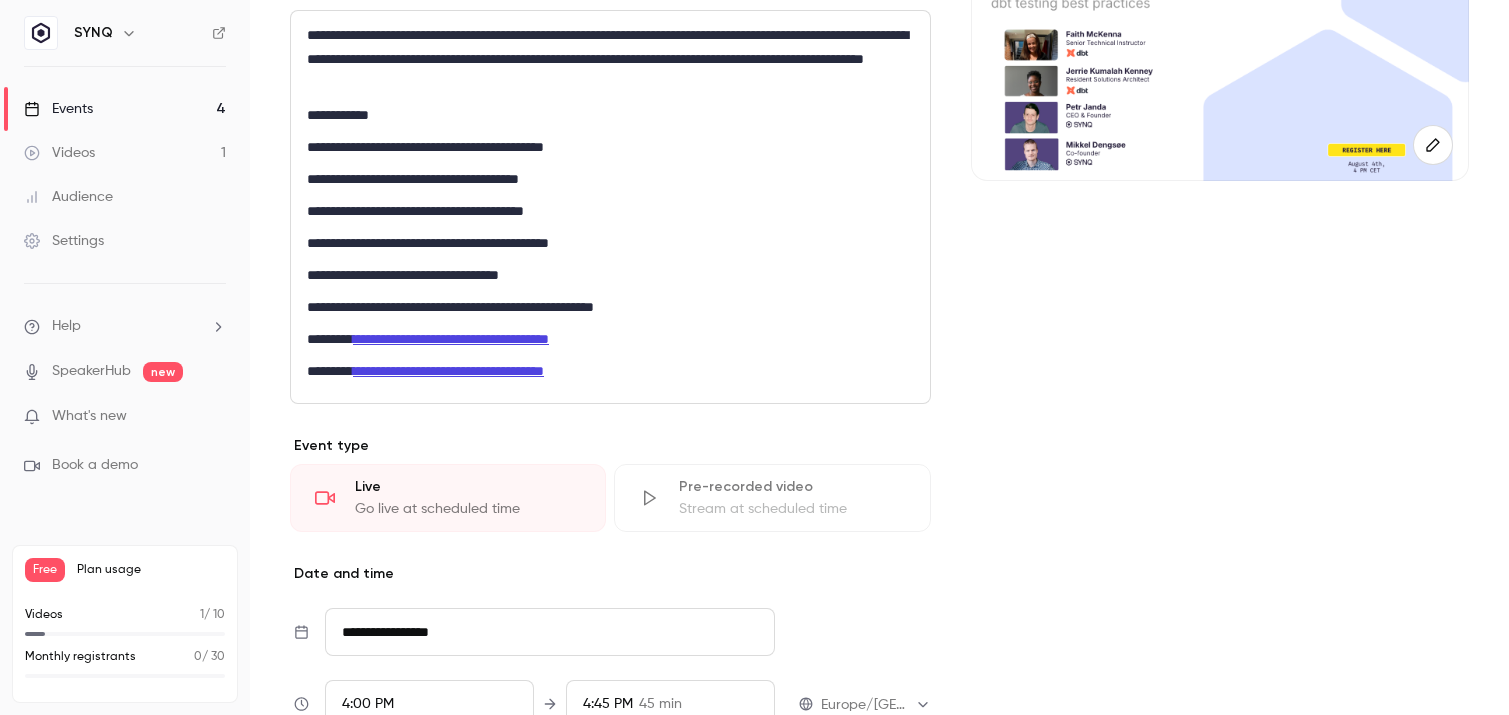 click on "**********" at bounding box center [610, 371] 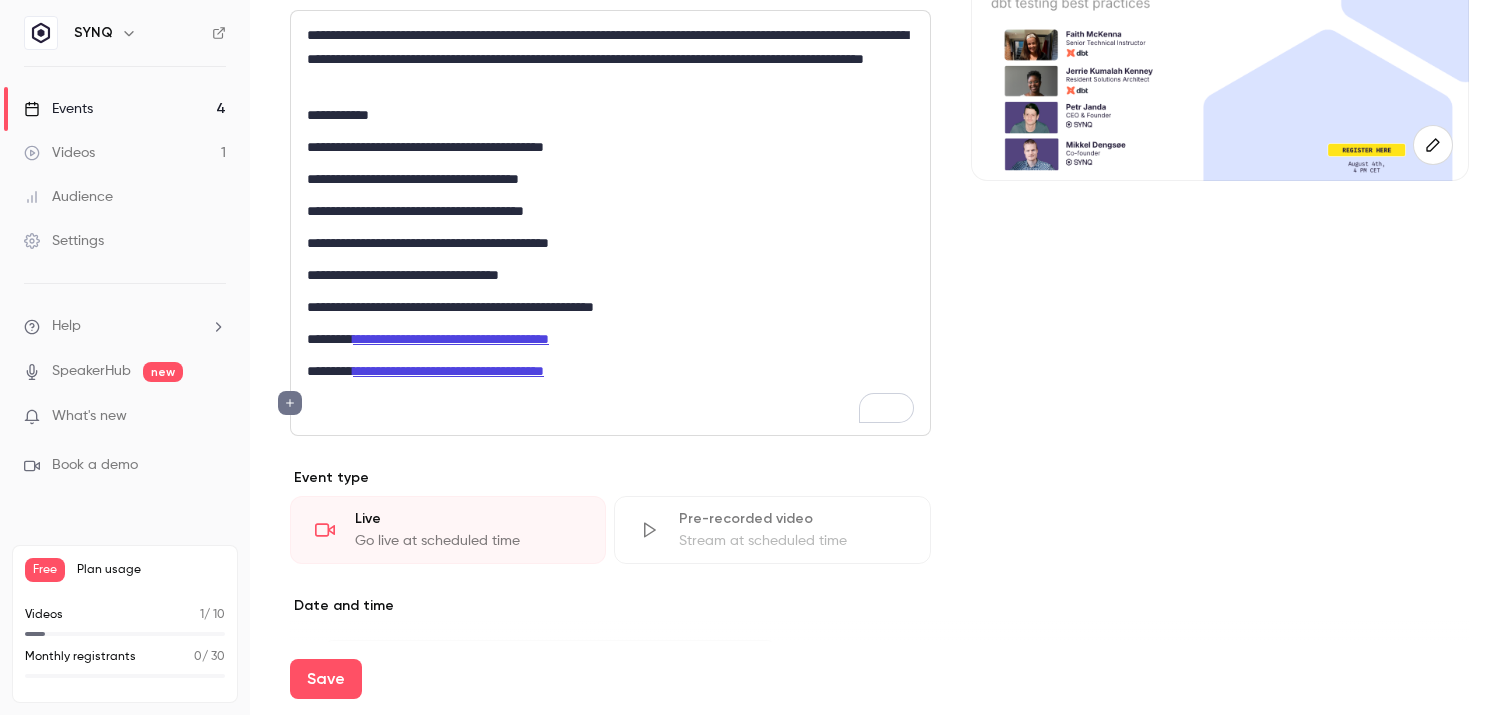 type 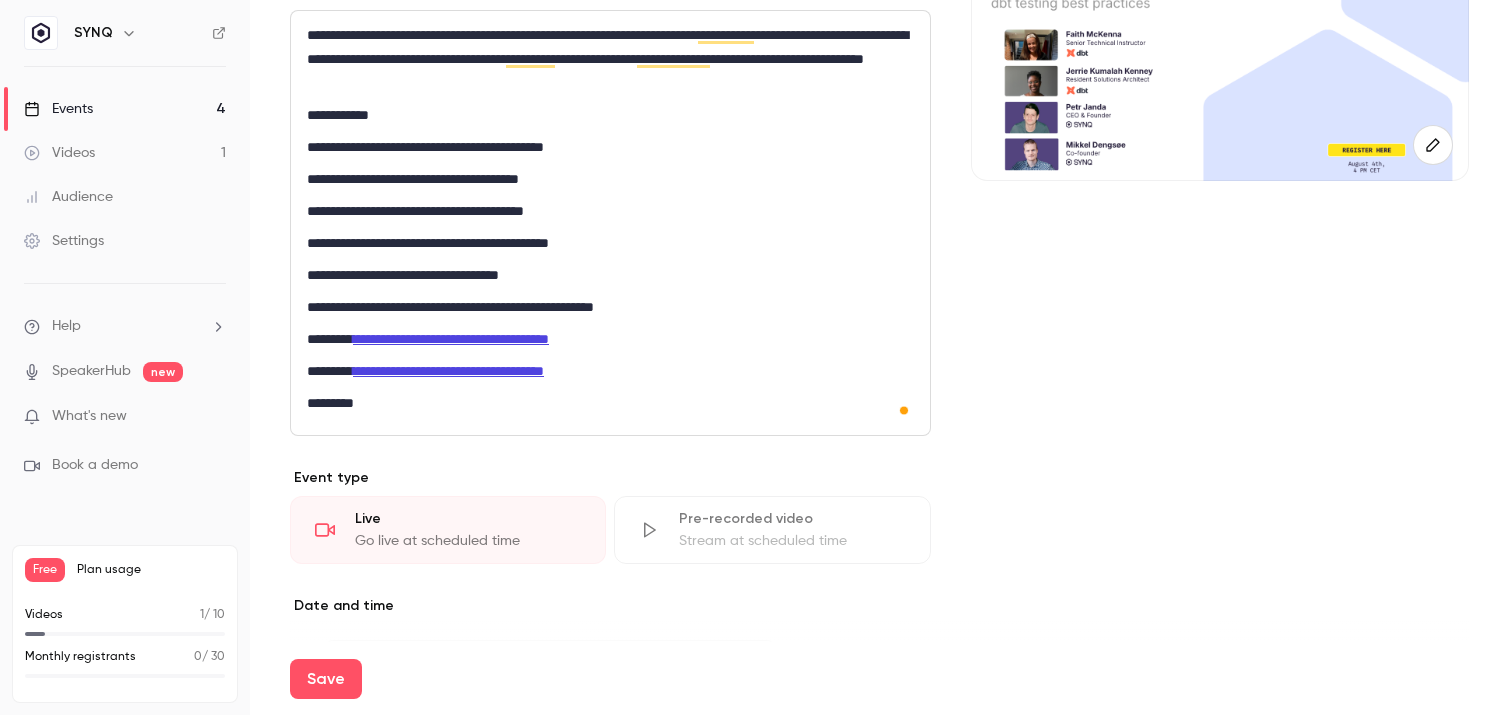 scroll, scrollTop: 304, scrollLeft: 0, axis: vertical 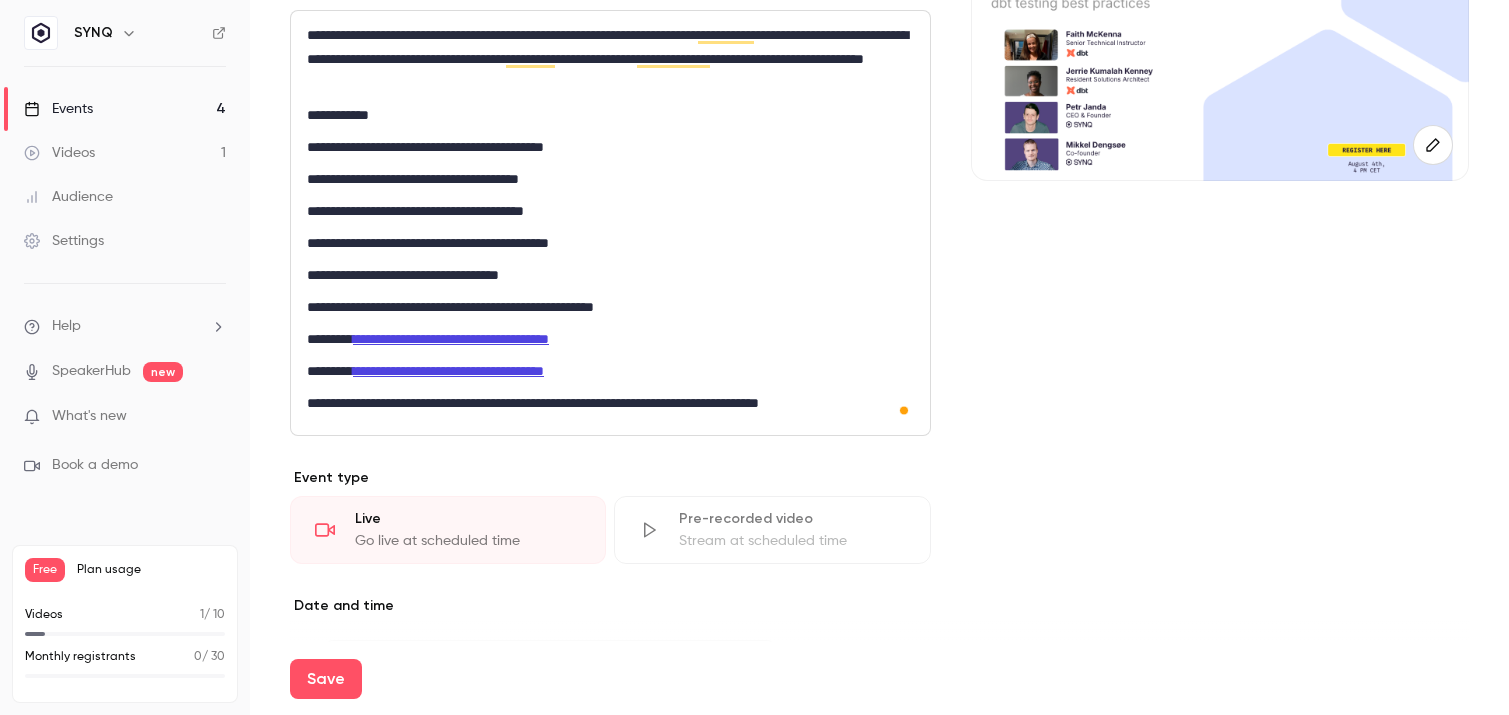 click on "**********" at bounding box center (610, 403) 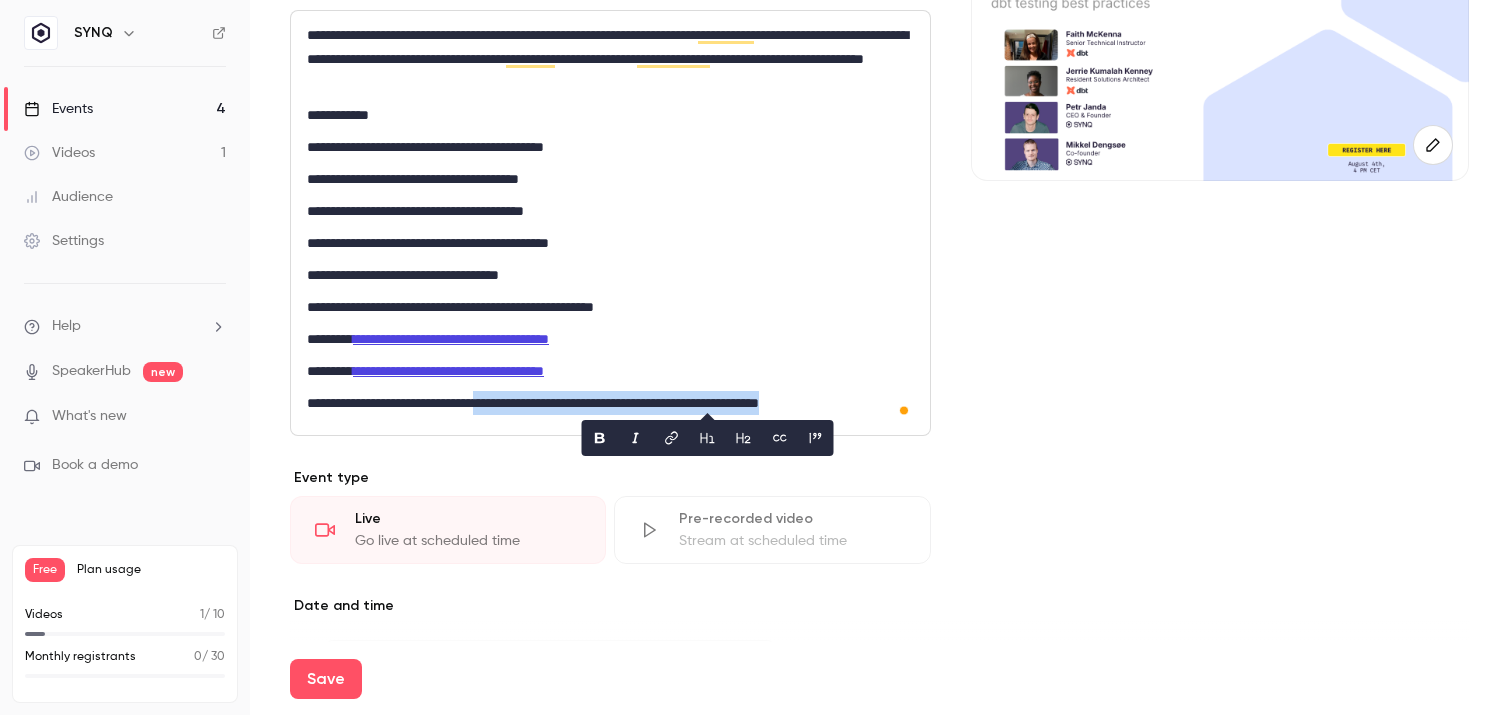 click 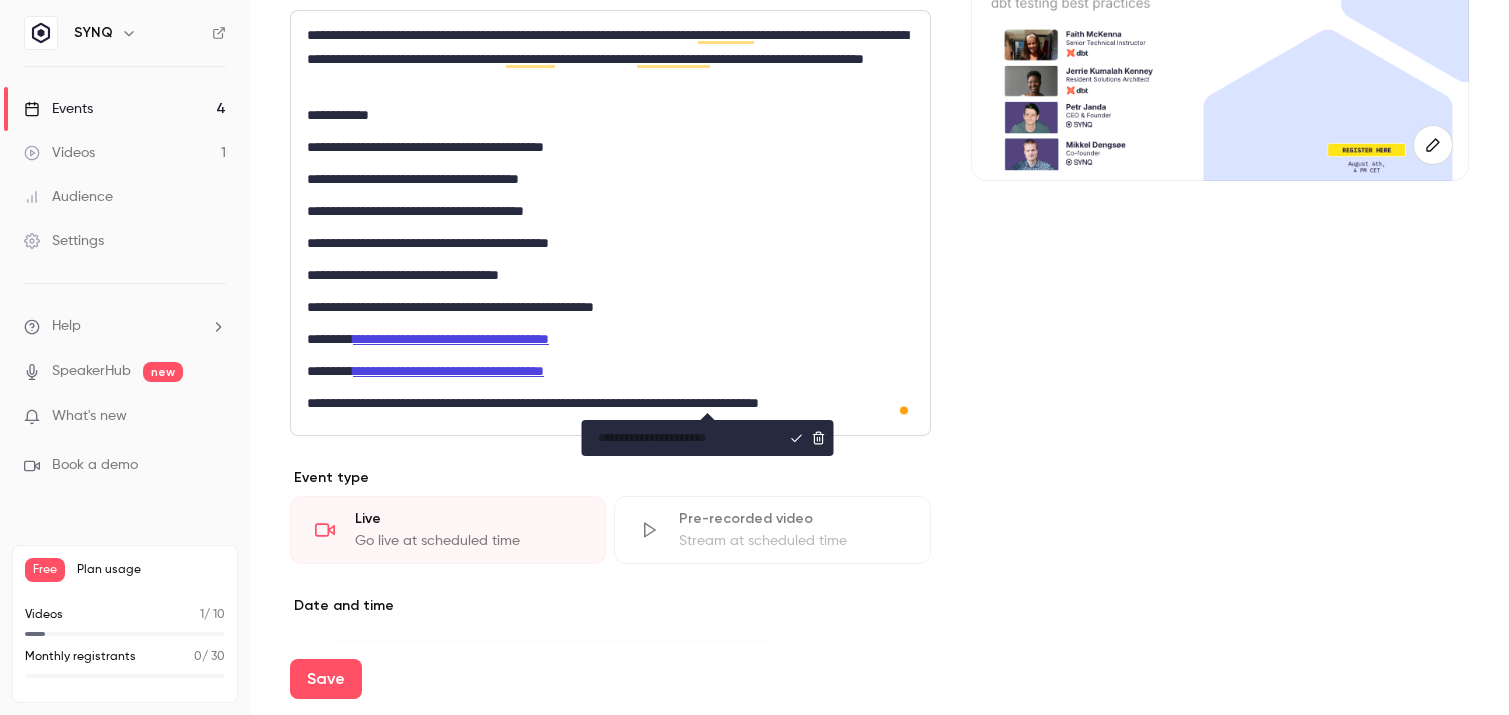 type on "**********" 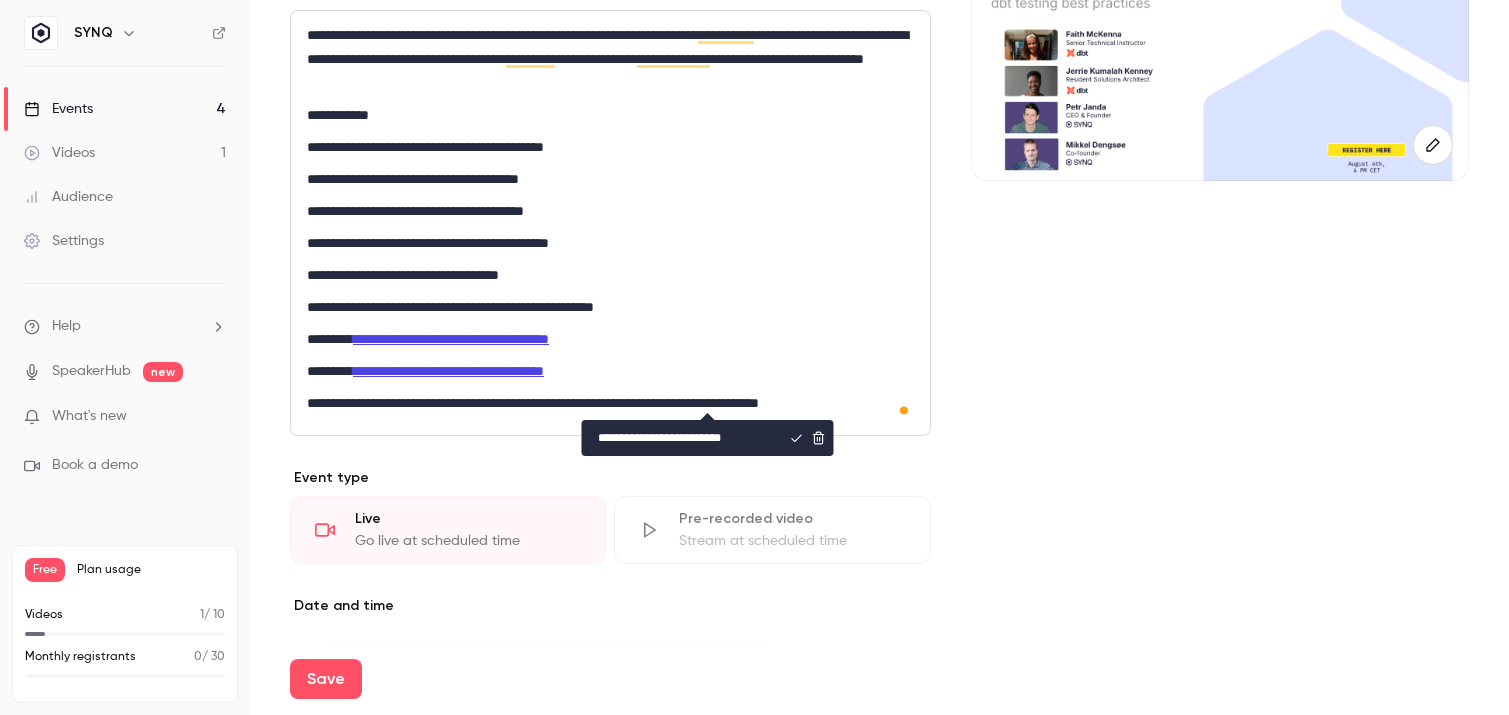 click 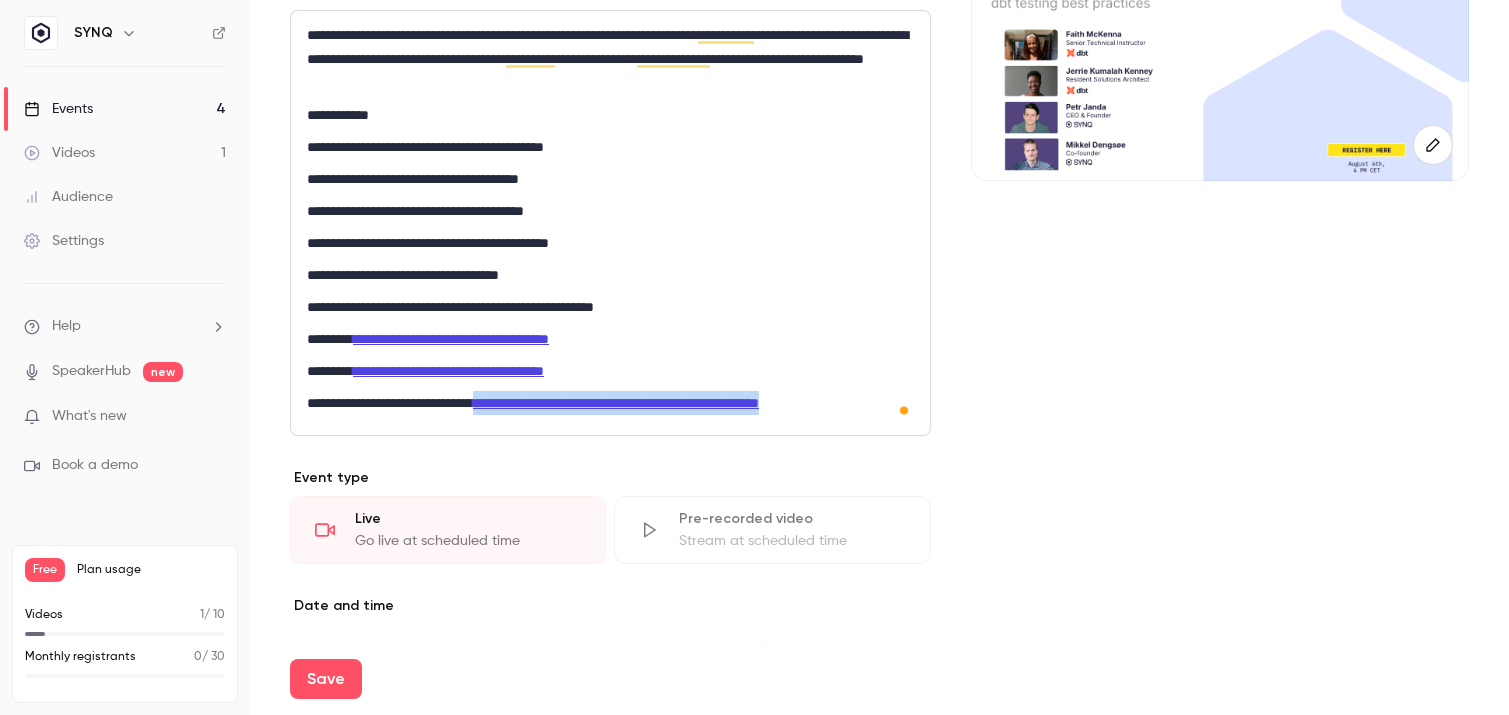 click on "**********" at bounding box center (610, 403) 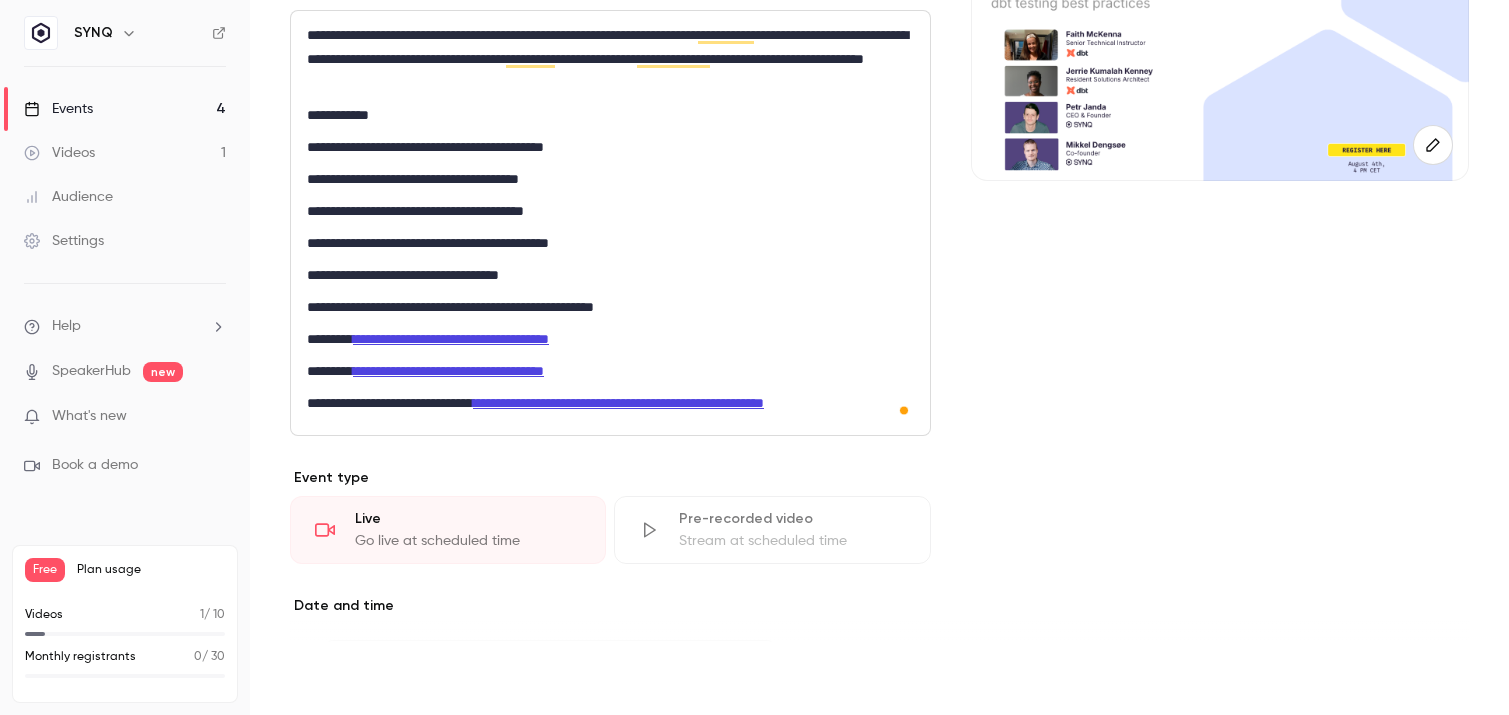 click on "Save" at bounding box center [326, 679] 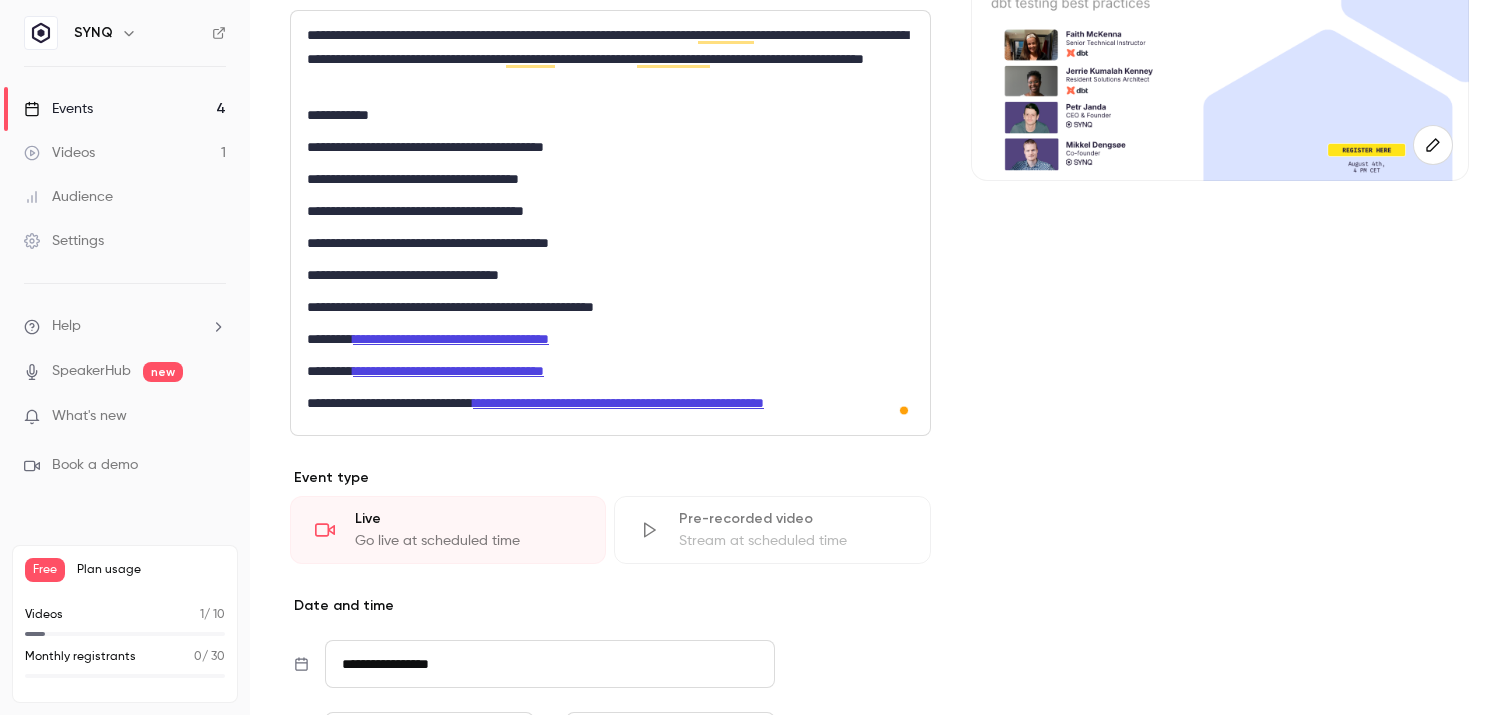 scroll, scrollTop: 0, scrollLeft: 0, axis: both 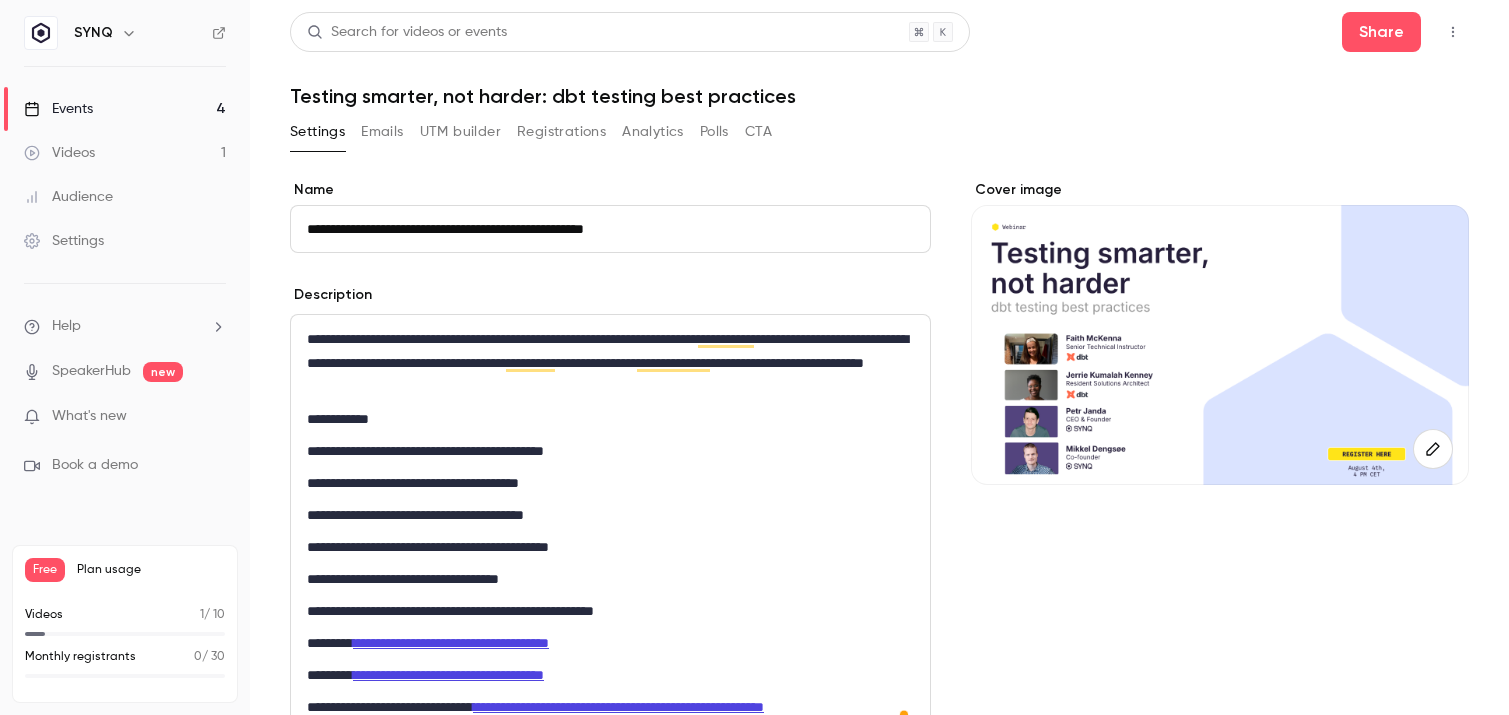 click on "Events 4" at bounding box center (125, 109) 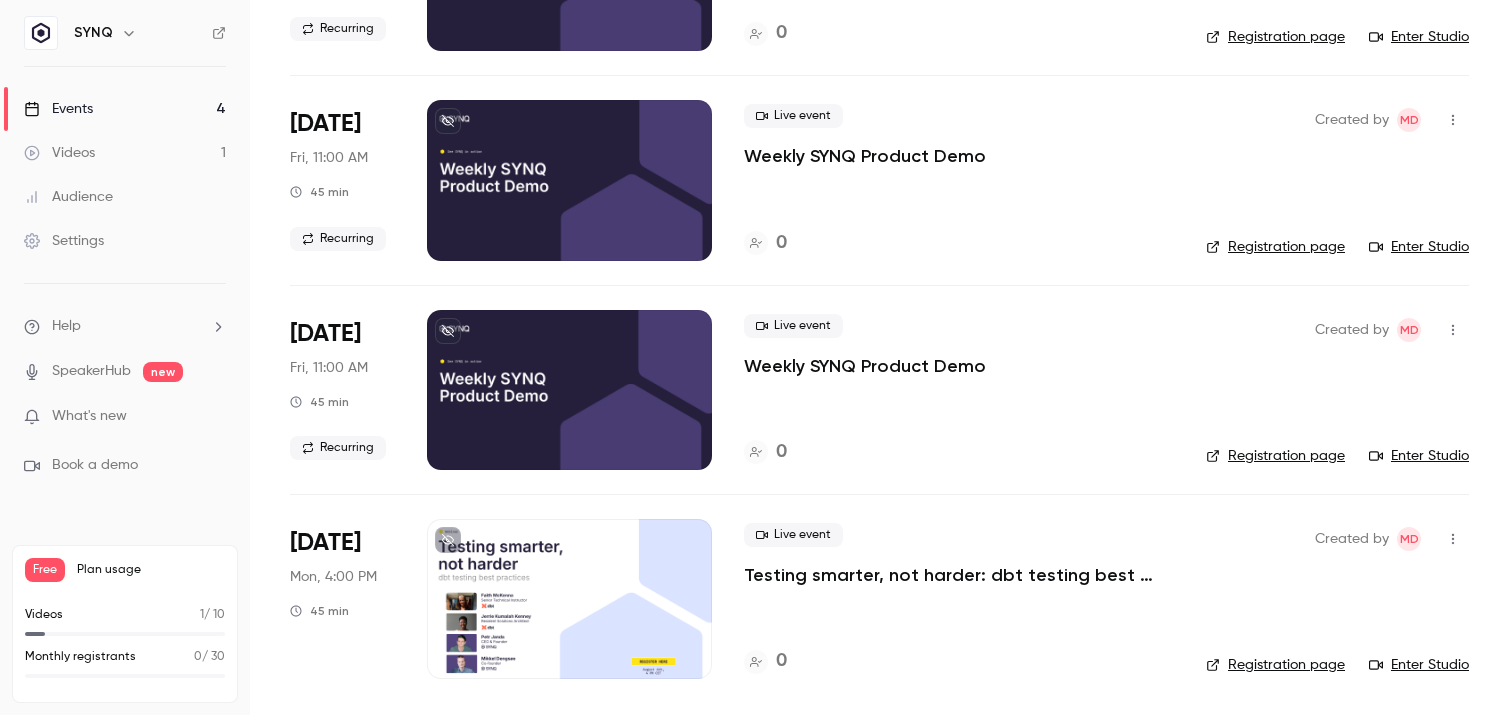 scroll, scrollTop: 281, scrollLeft: 0, axis: vertical 